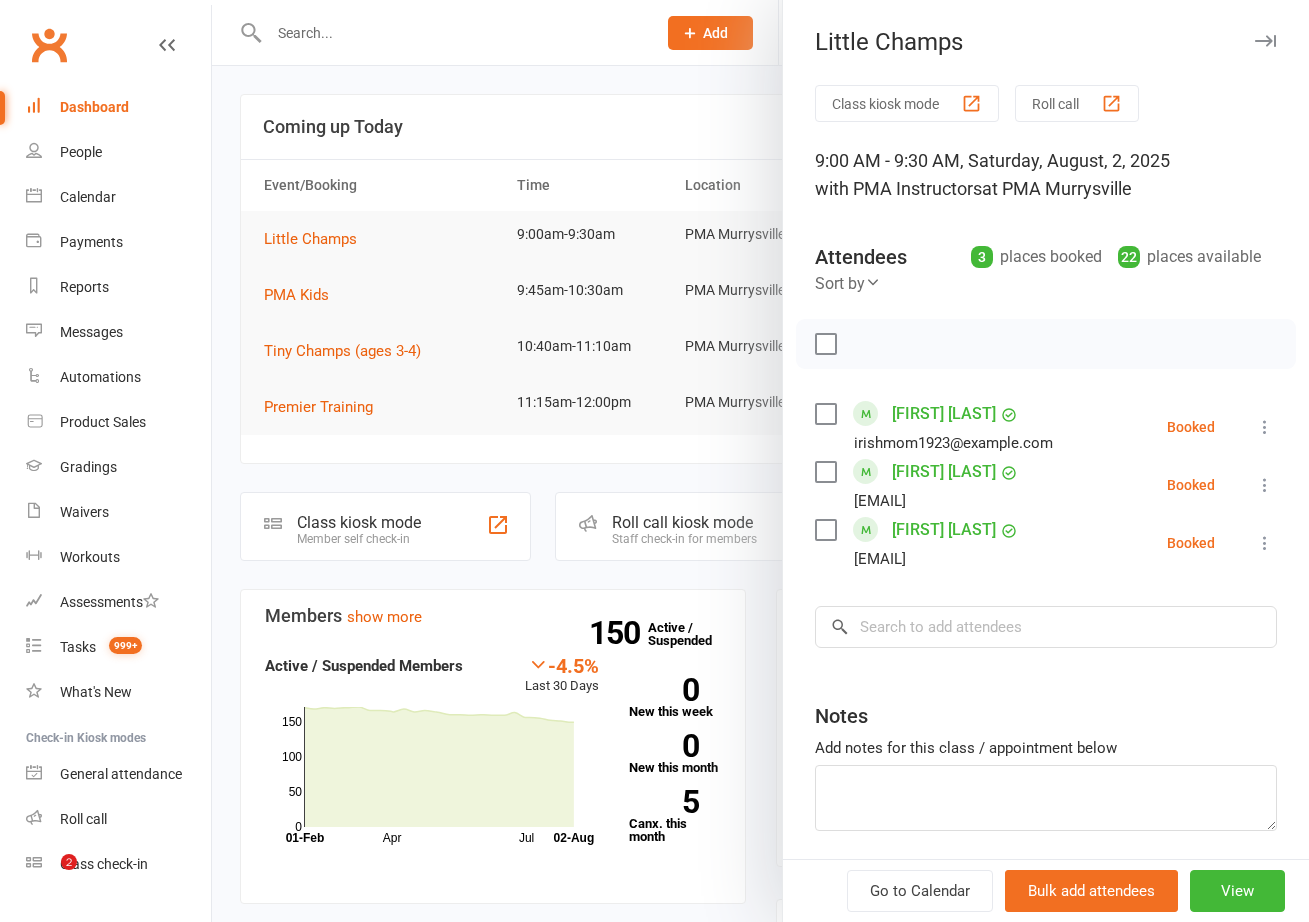 scroll, scrollTop: 0, scrollLeft: 0, axis: both 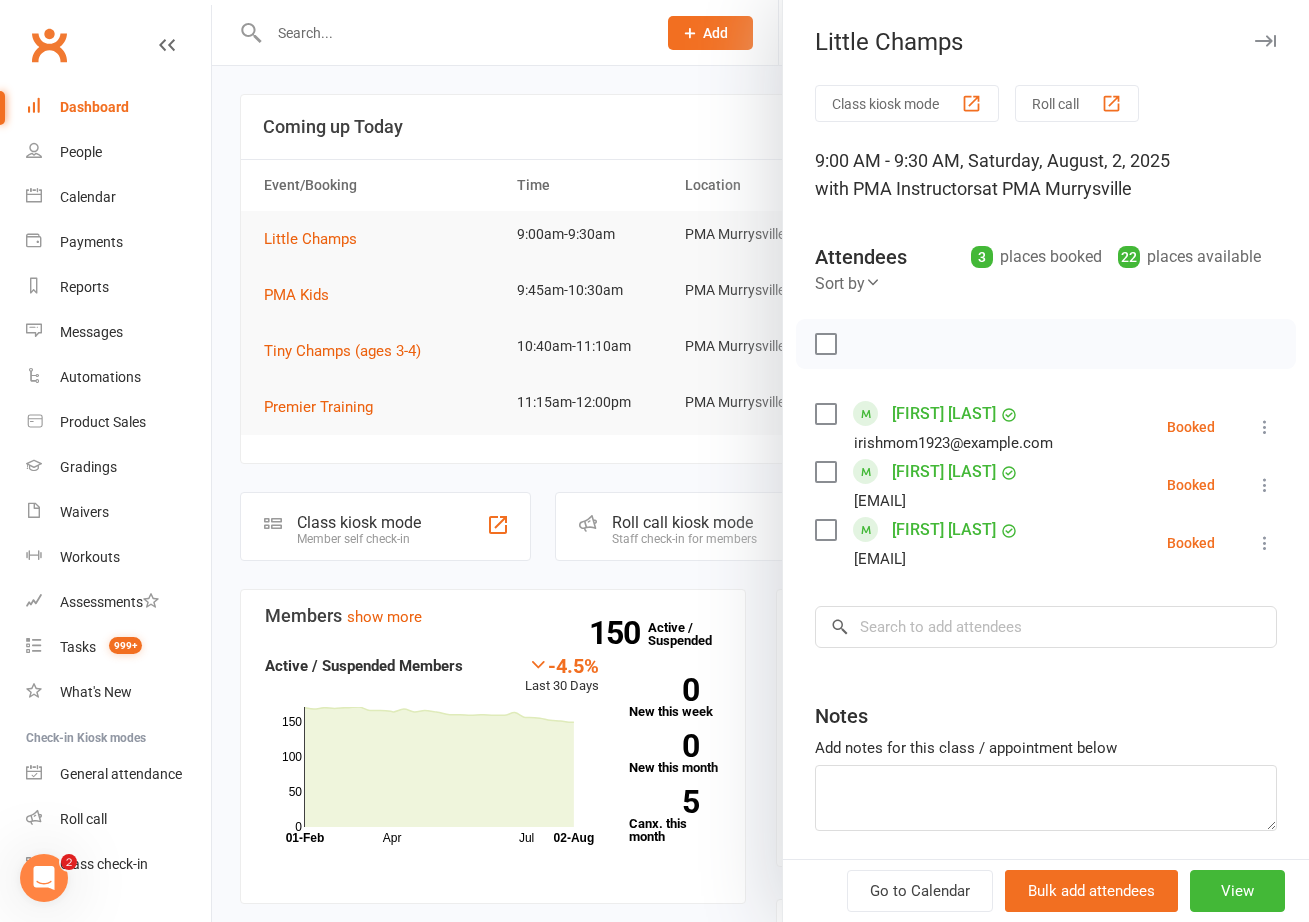 click on "[FIRST] [LAST]  [EMAIL] Booked More info  Remove  Check in  Mark absent  Send message  All bookings for series" at bounding box center (1046, 427) 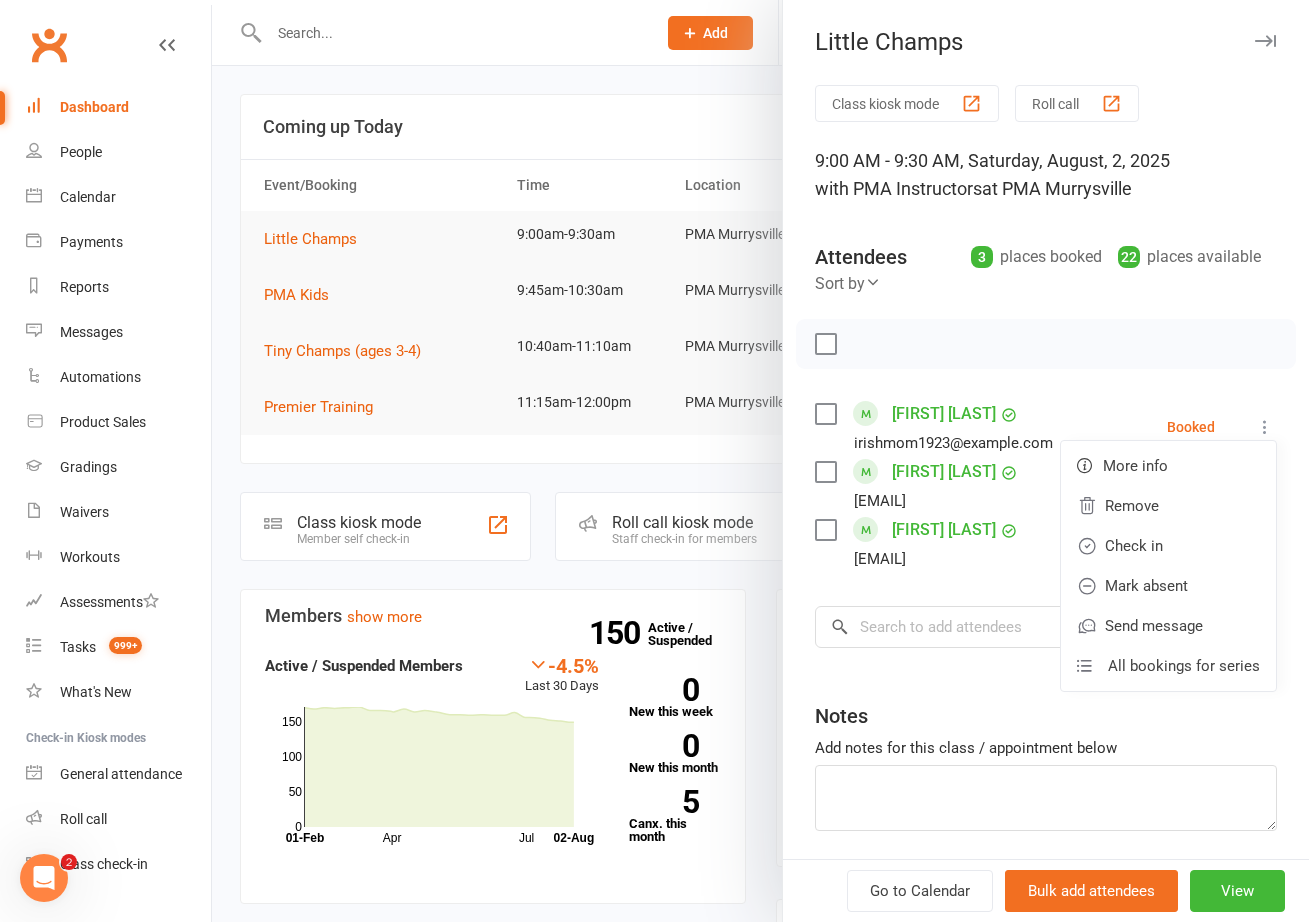drag, startPoint x: 1126, startPoint y: 544, endPoint x: 1157, endPoint y: 518, distance: 40.459858 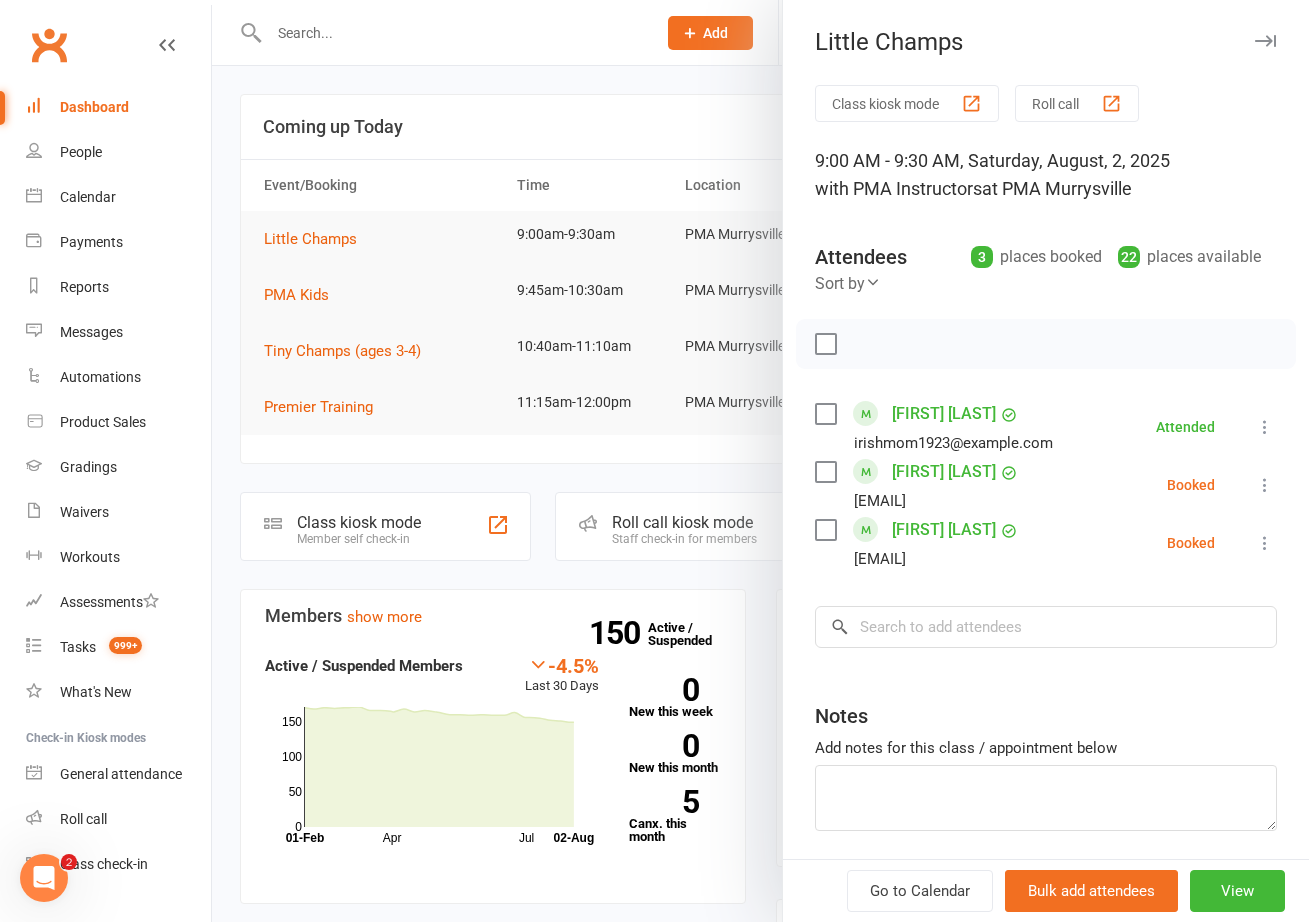 click at bounding box center [1265, 485] 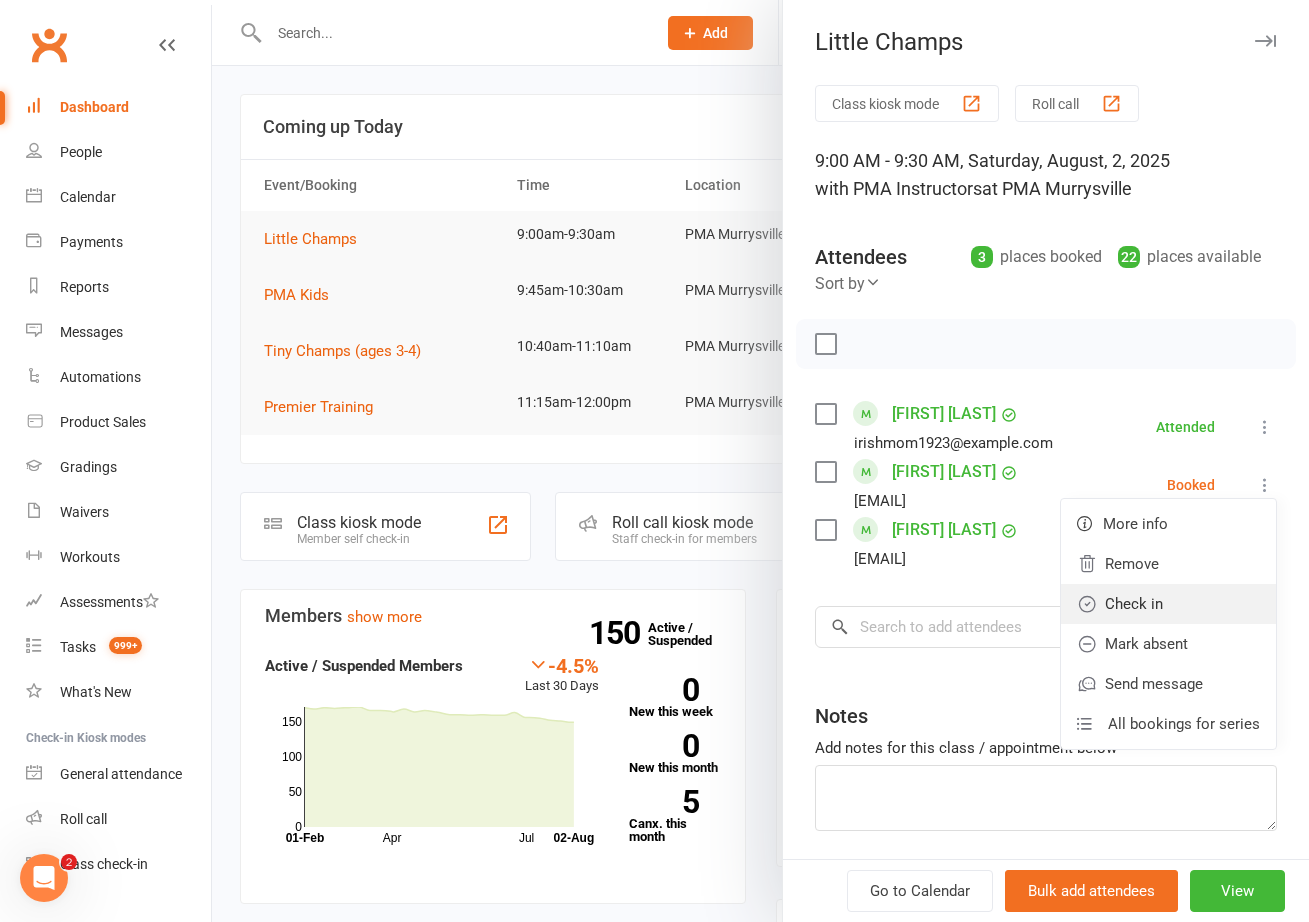 click on "Check in" at bounding box center [1168, 604] 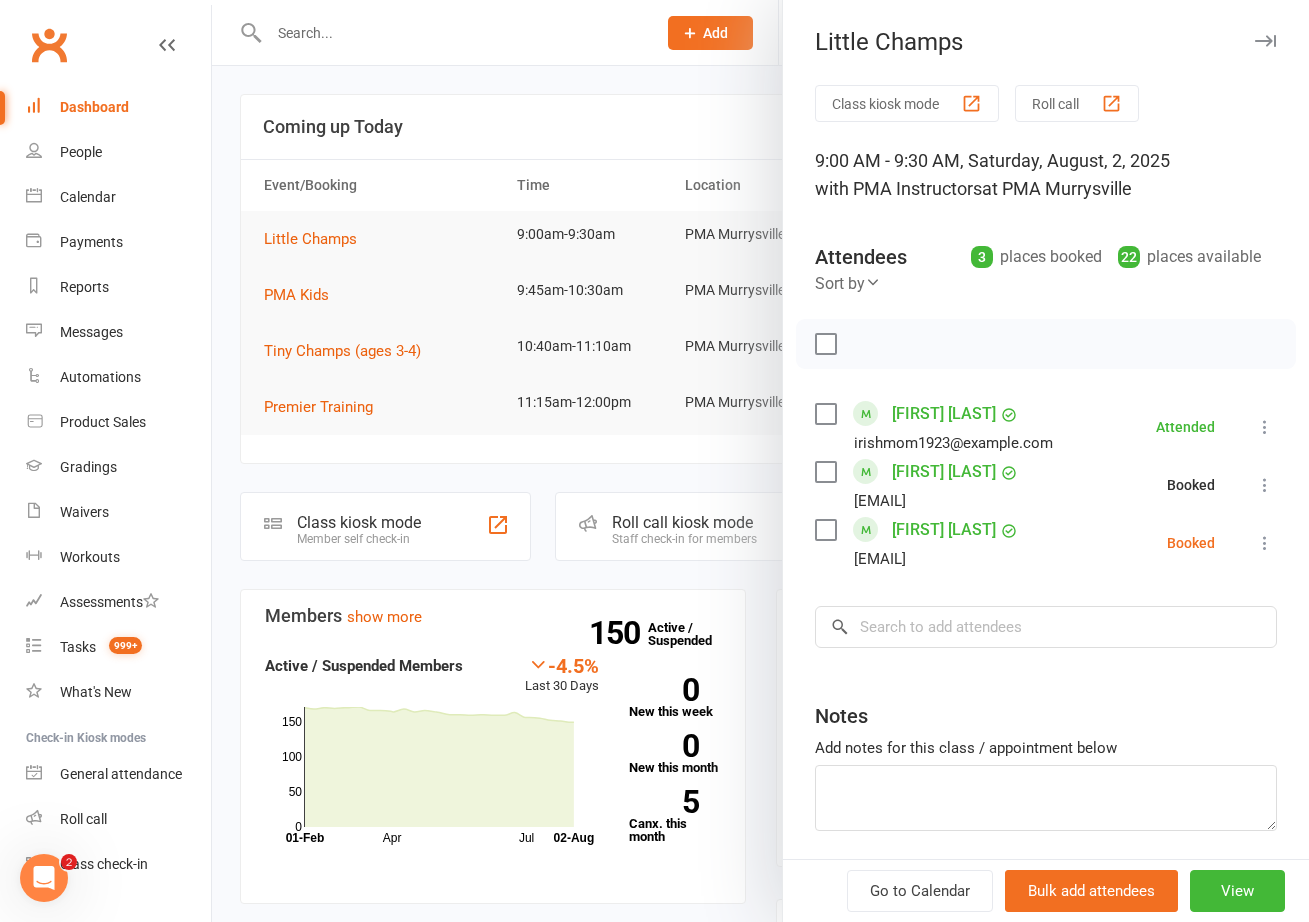 click at bounding box center [1265, 543] 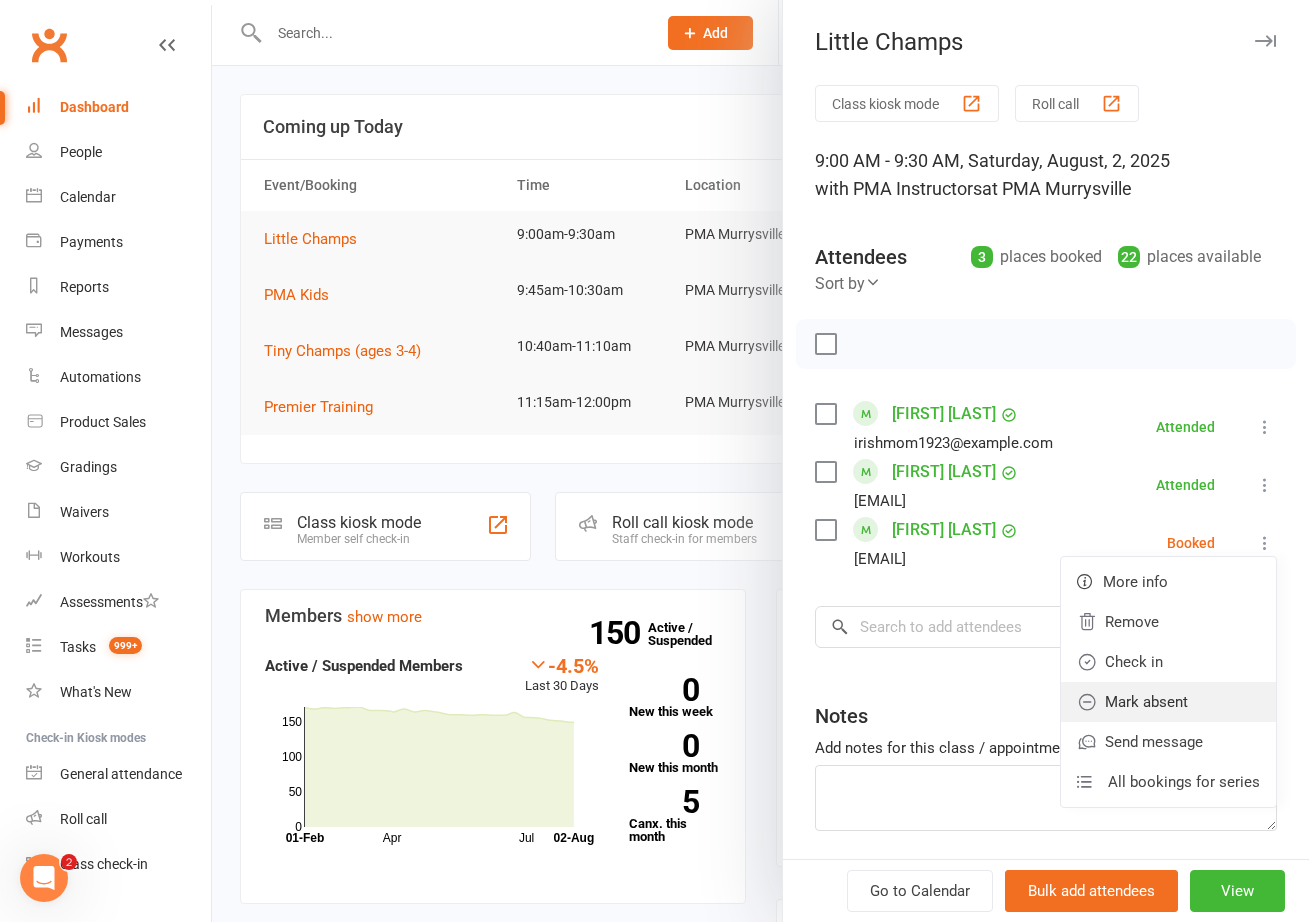 click on "Mark absent" at bounding box center [1168, 702] 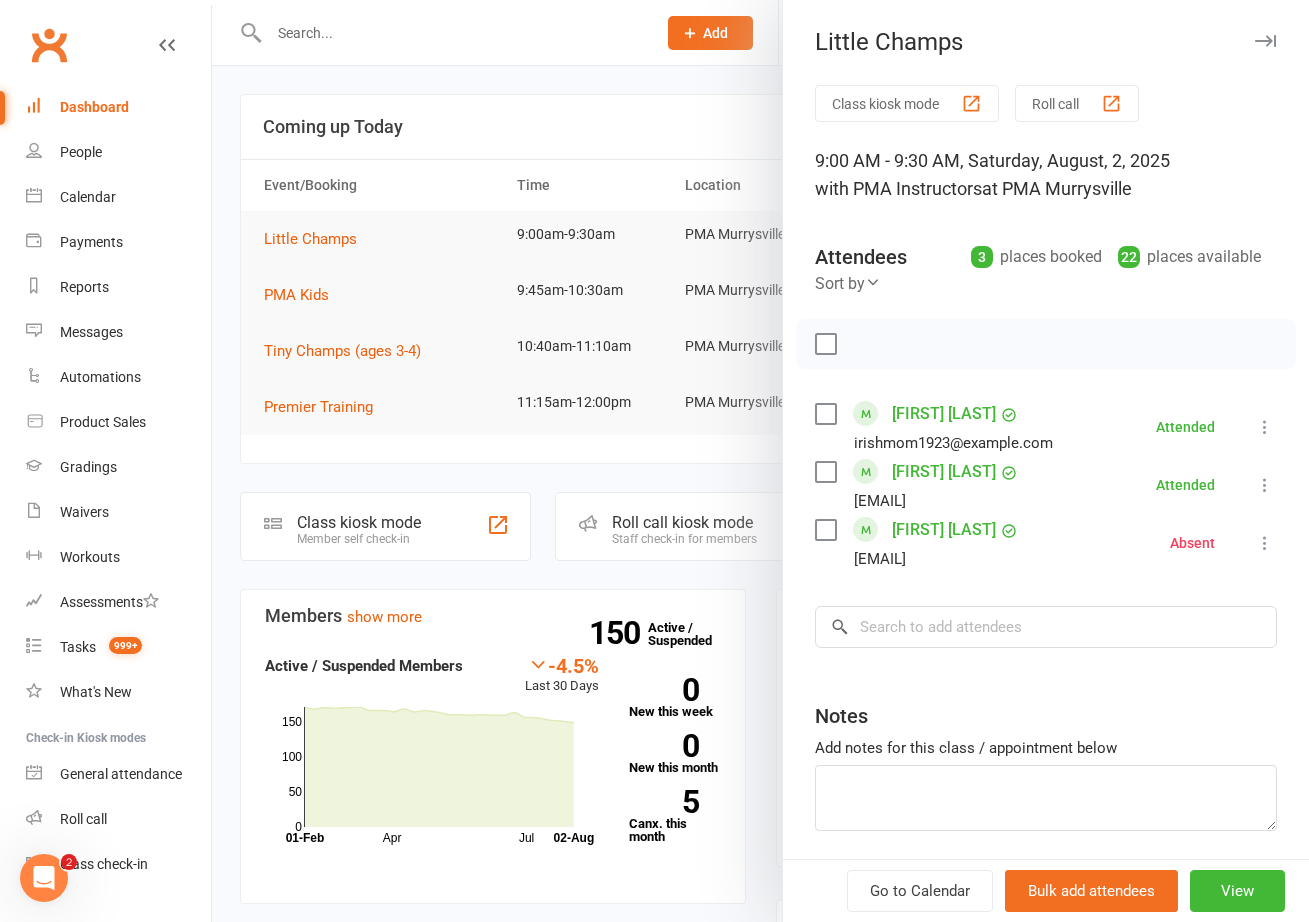 click at bounding box center [1265, 543] 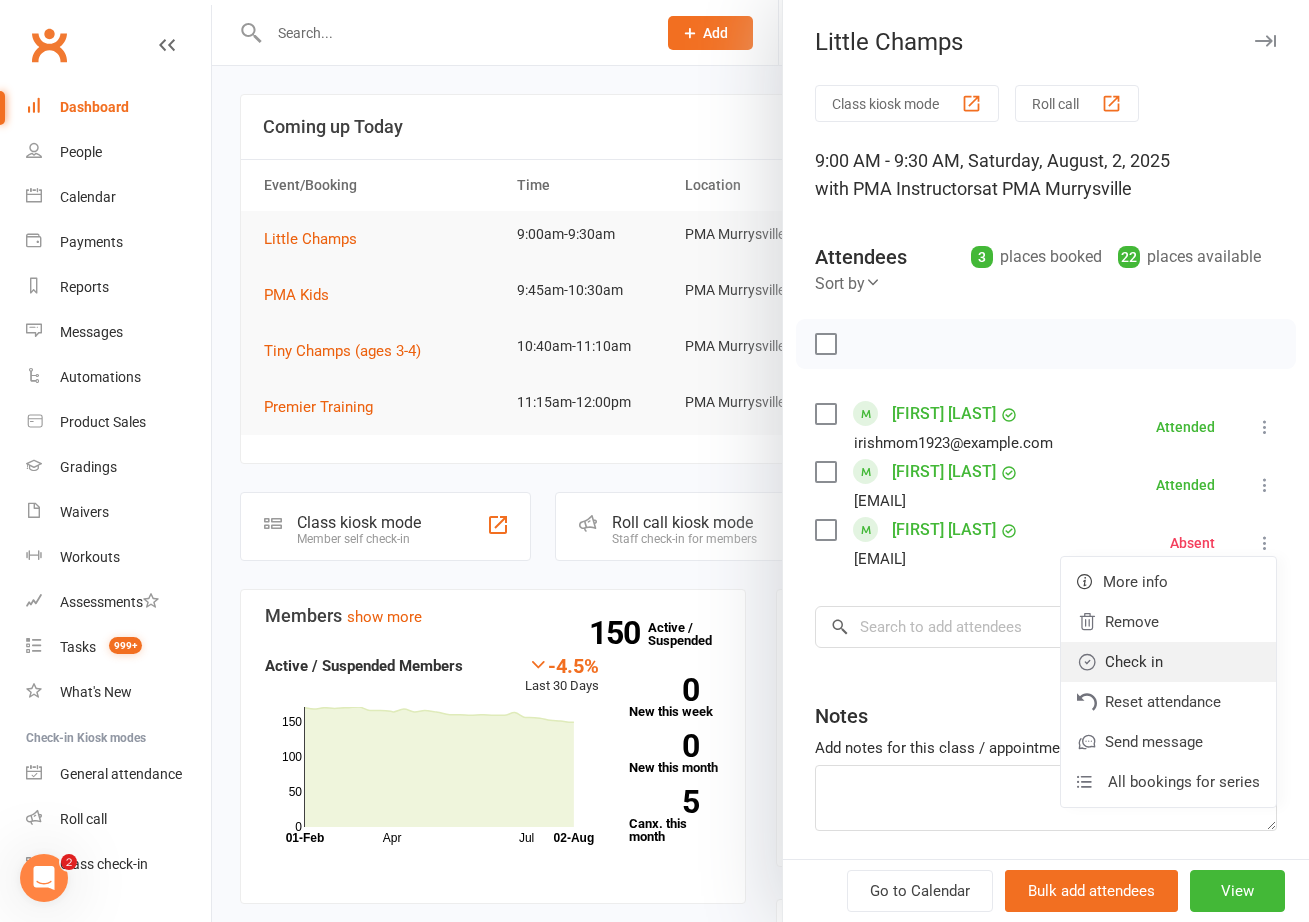 click on "Check in" at bounding box center (1168, 662) 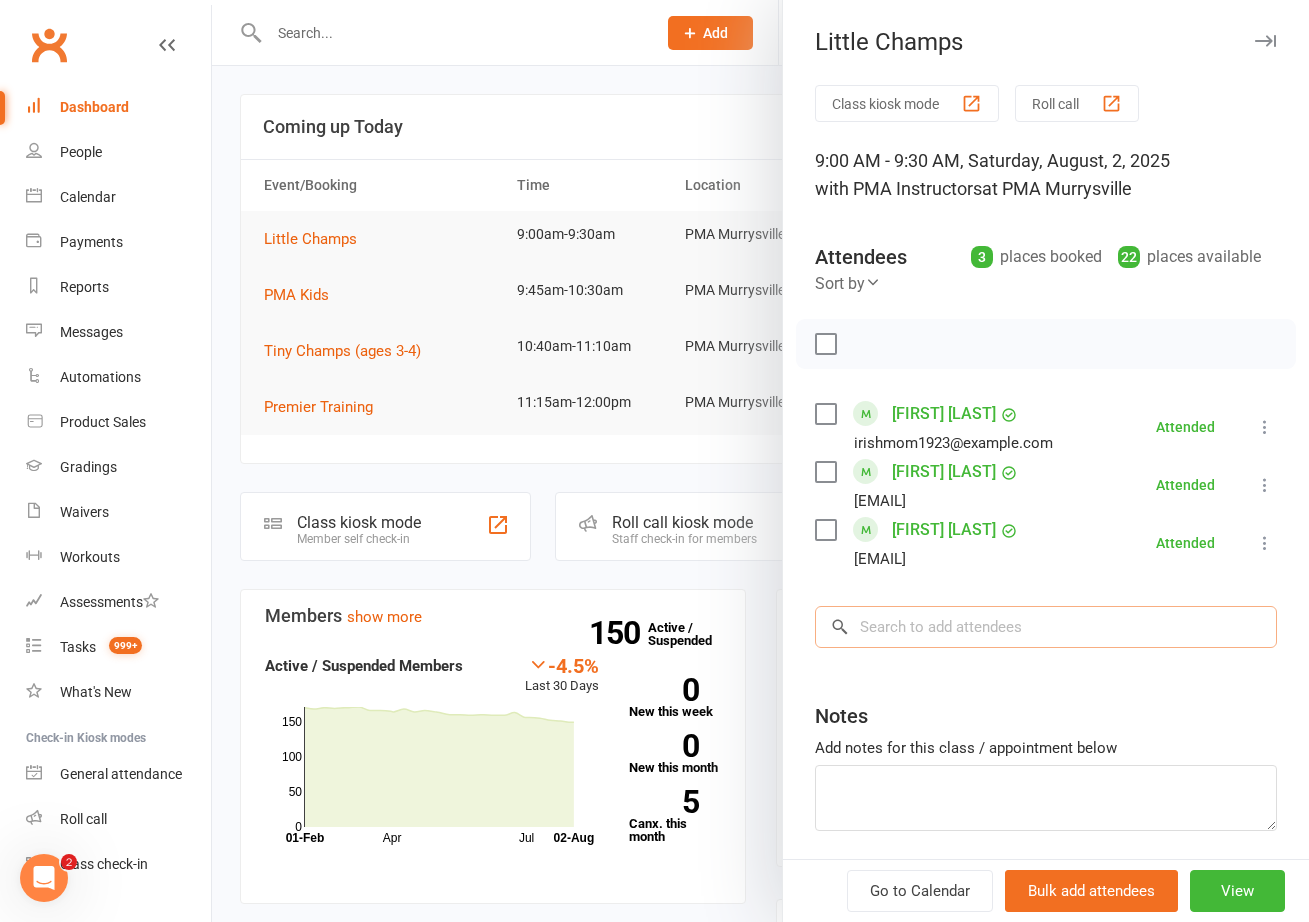 click at bounding box center (1046, 627) 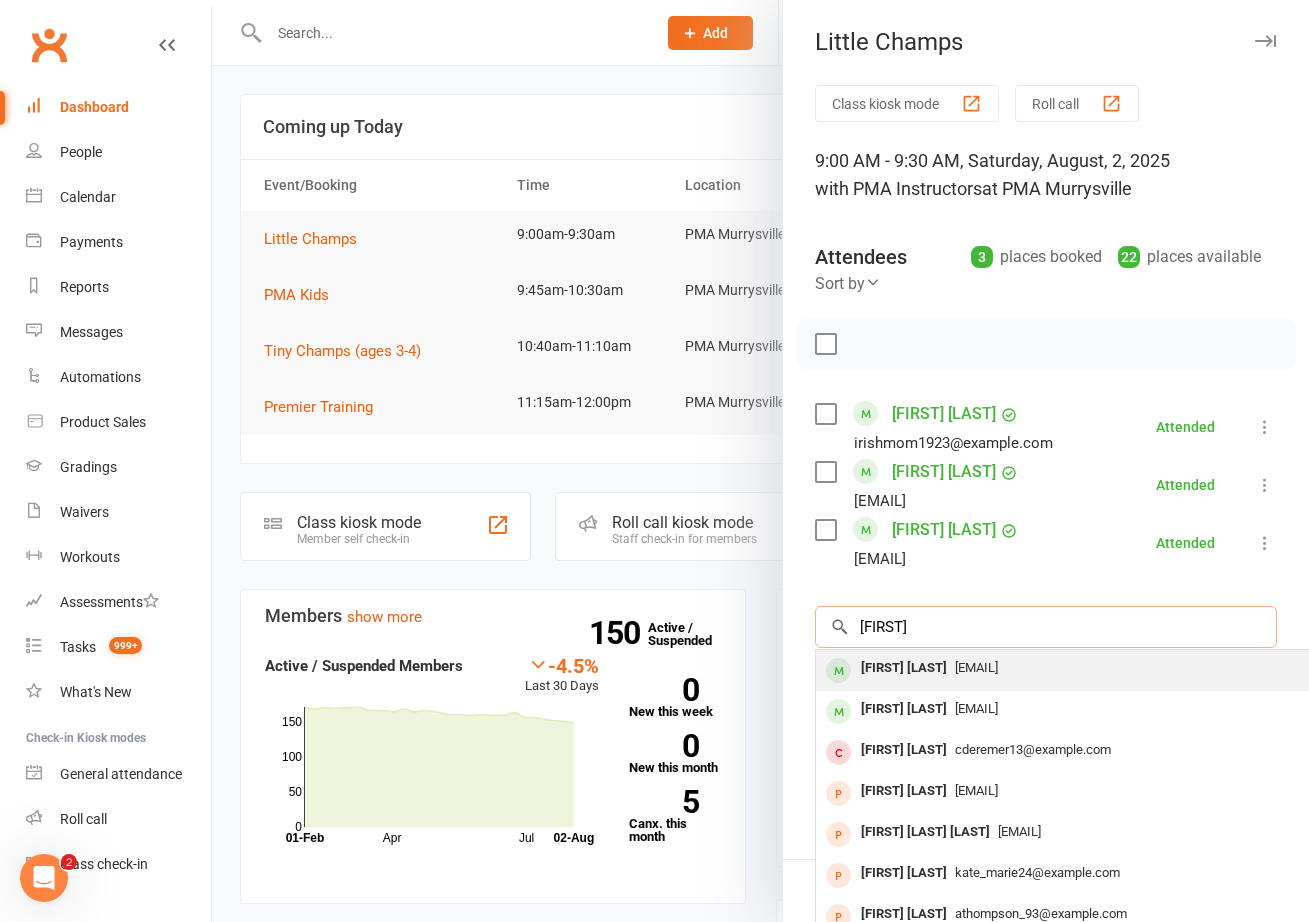 type on "[FIRST]" 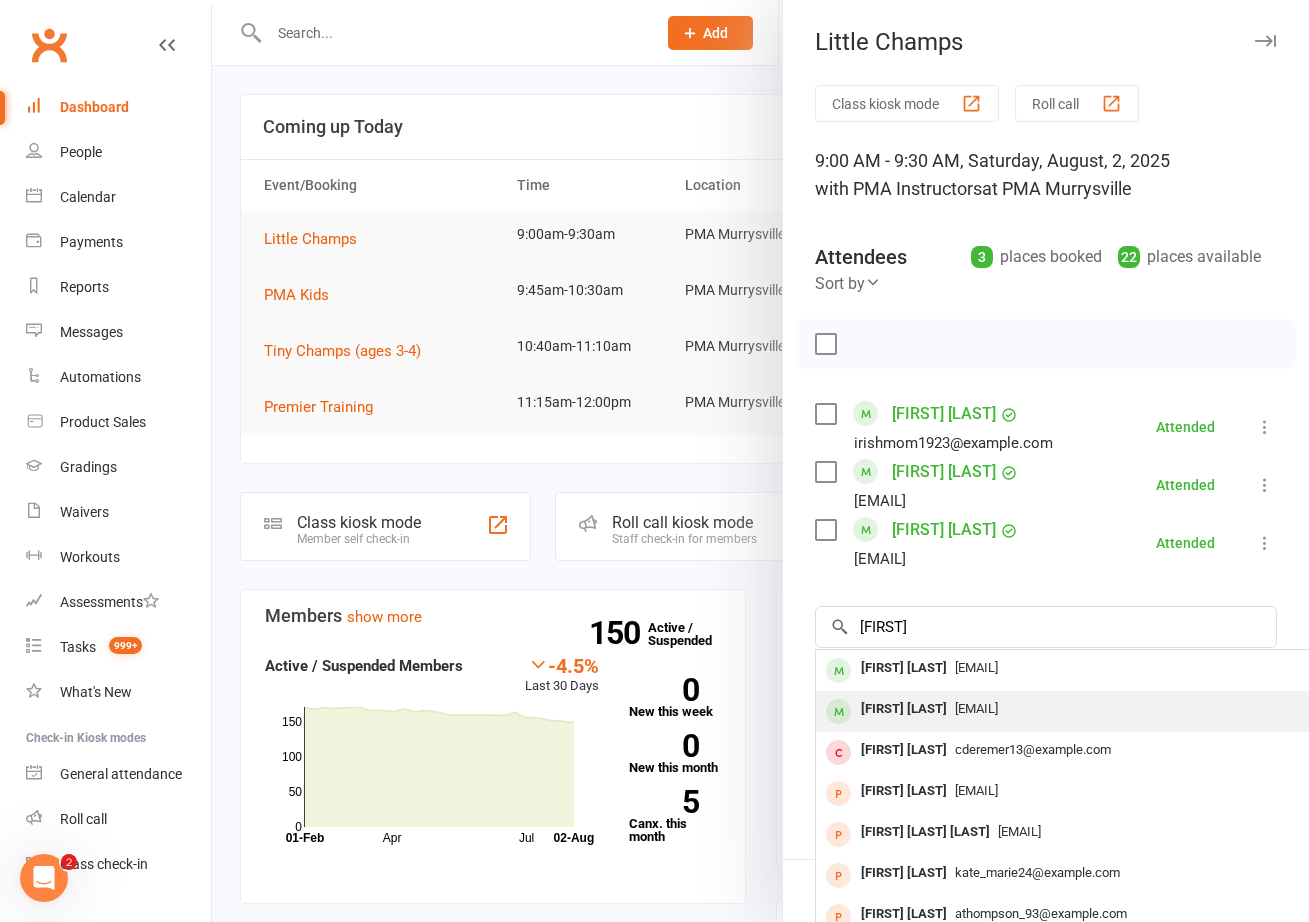 drag, startPoint x: 938, startPoint y: 650, endPoint x: 929, endPoint y: 708, distance: 58.694122 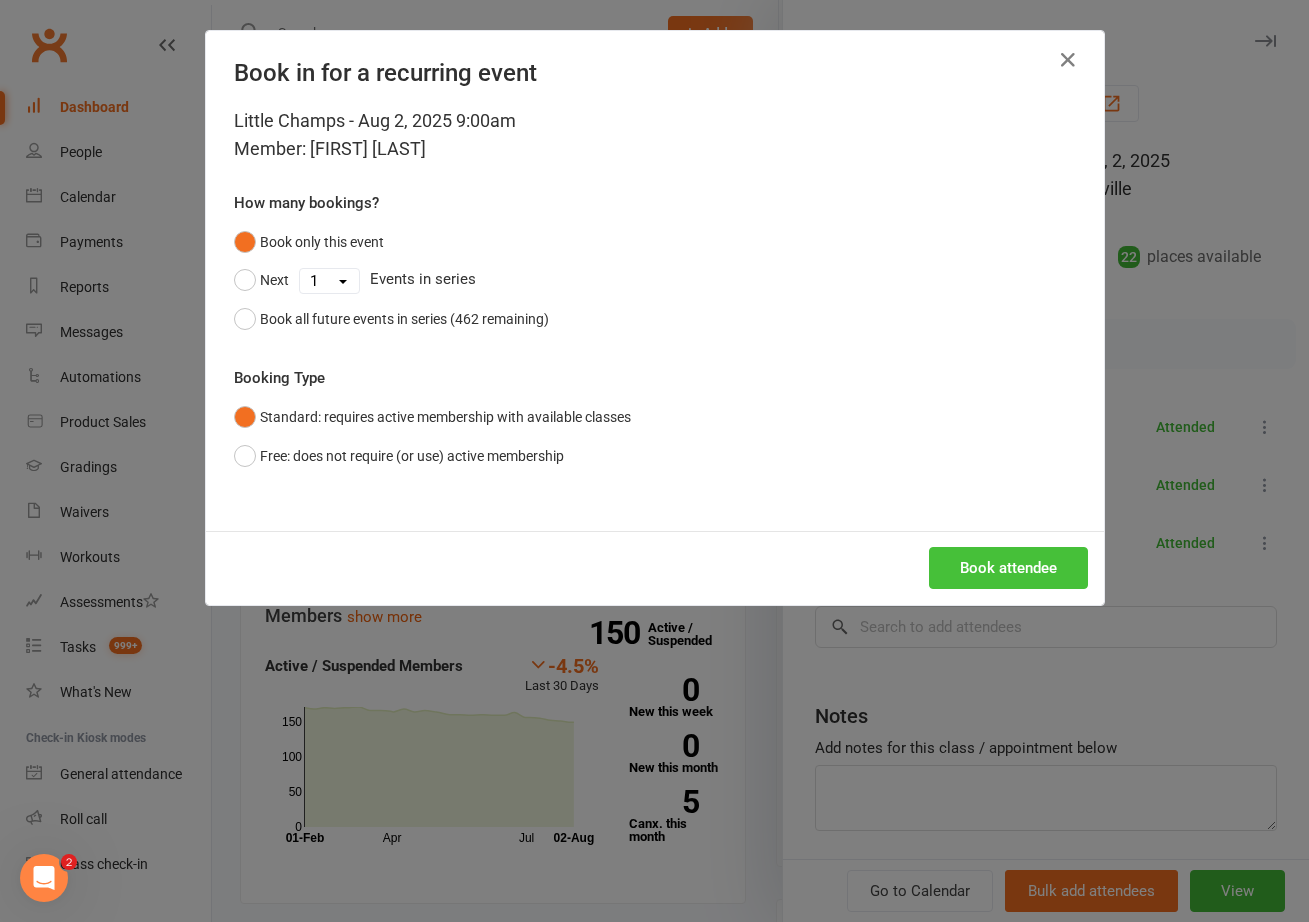 click on "Book attendee" at bounding box center [1008, 568] 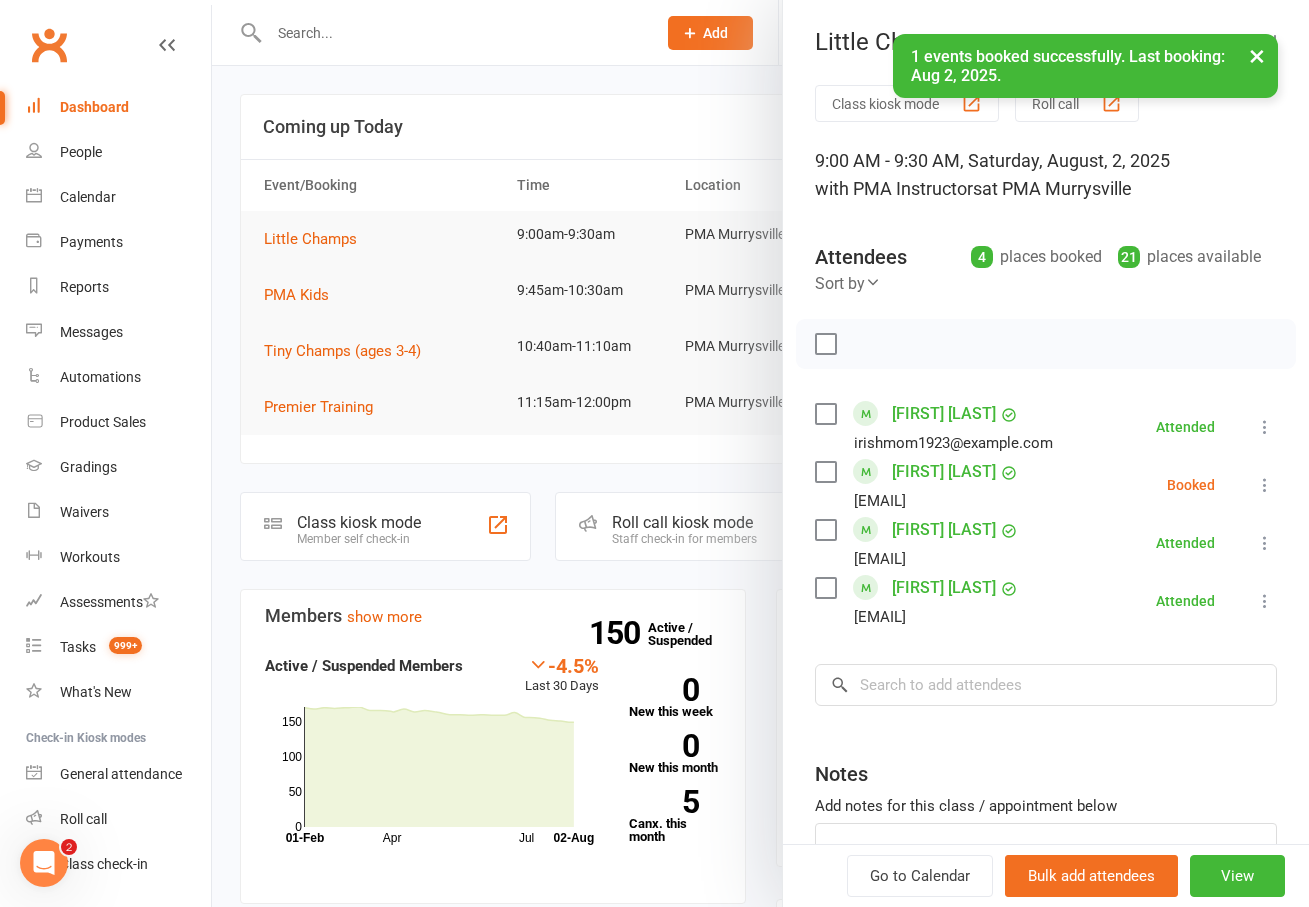 click on "Class kiosk mode  Roll call  9:00 AM - 9:30 AM, Saturday, August, 2, 2025 with PMA Instructors  at  PMA Murrysville  Attendees  4  places booked 21  places available Sort by  Last name  First name  Booking created    [FIRST] [LAST]  [EMAIL] Attended More info  Remove  Mark absent  Undo check-in  Send message  All bookings for series    [FIRST] [LAST]  [EMAIL] Booked More info  Remove  Check in  Mark absent  Send message  All bookings for series    [FIRST] [LAST]  [EMAIL] Attended More info  Remove  Mark absent  Undo check-in  Send message  All bookings for series    [FIRST] [LAST]  [EMAIL] Attended More info  Remove  Mark absent  Undo check-in  Send message  All bookings for series  Jackson × No results [FIRST] [LAST] [EMAIL] [FIRST] [LAST] [EMAIL] [FIRST] [LAST] [EMAIL] [FIRST] [LAST] [EMAIL] [FIRST] [LAST] [EMAIL] [FIRST] [LAST] [EMAIL] [FIRST] [LAST]" at bounding box center [1046, 537] 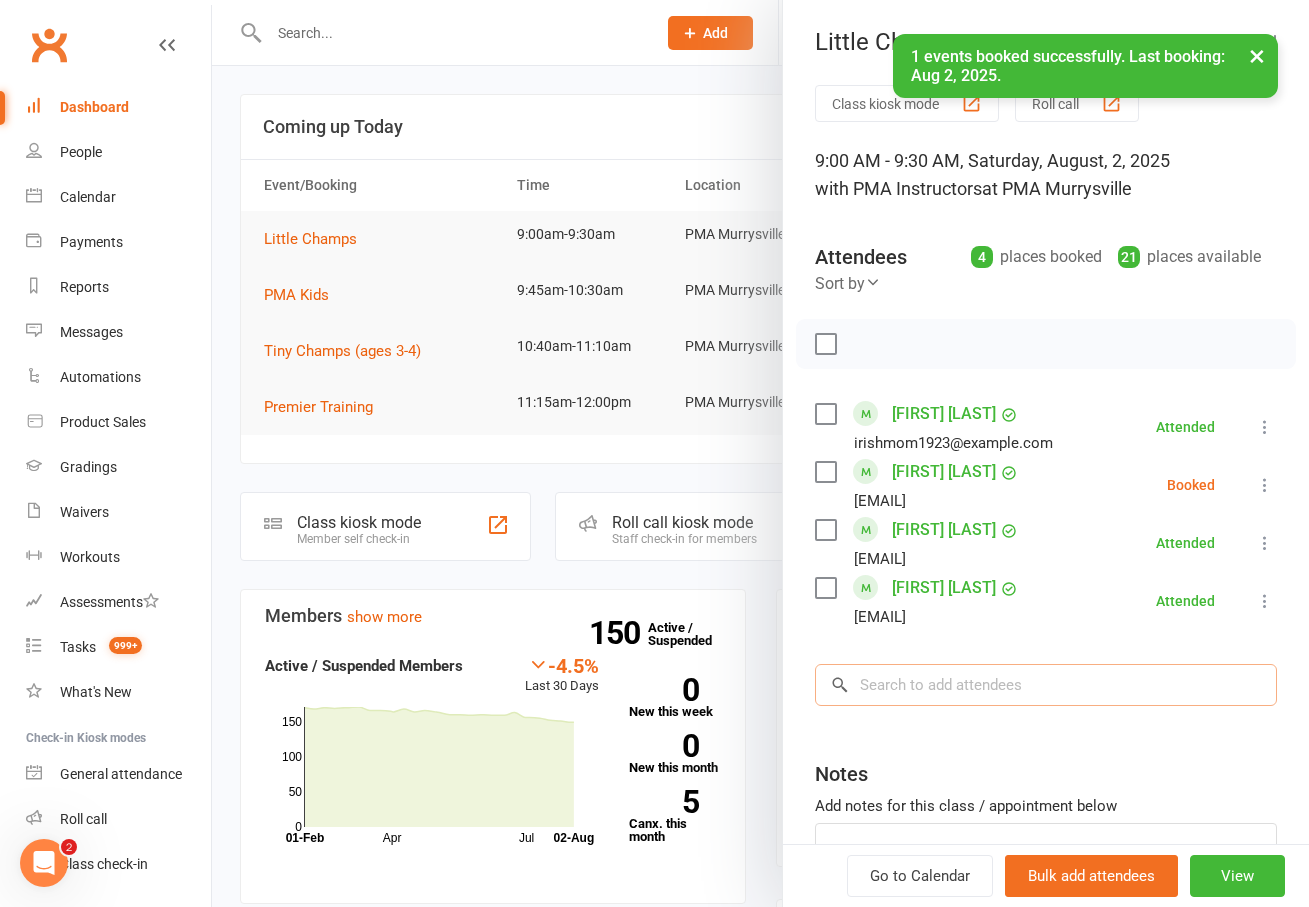 click at bounding box center [1046, 685] 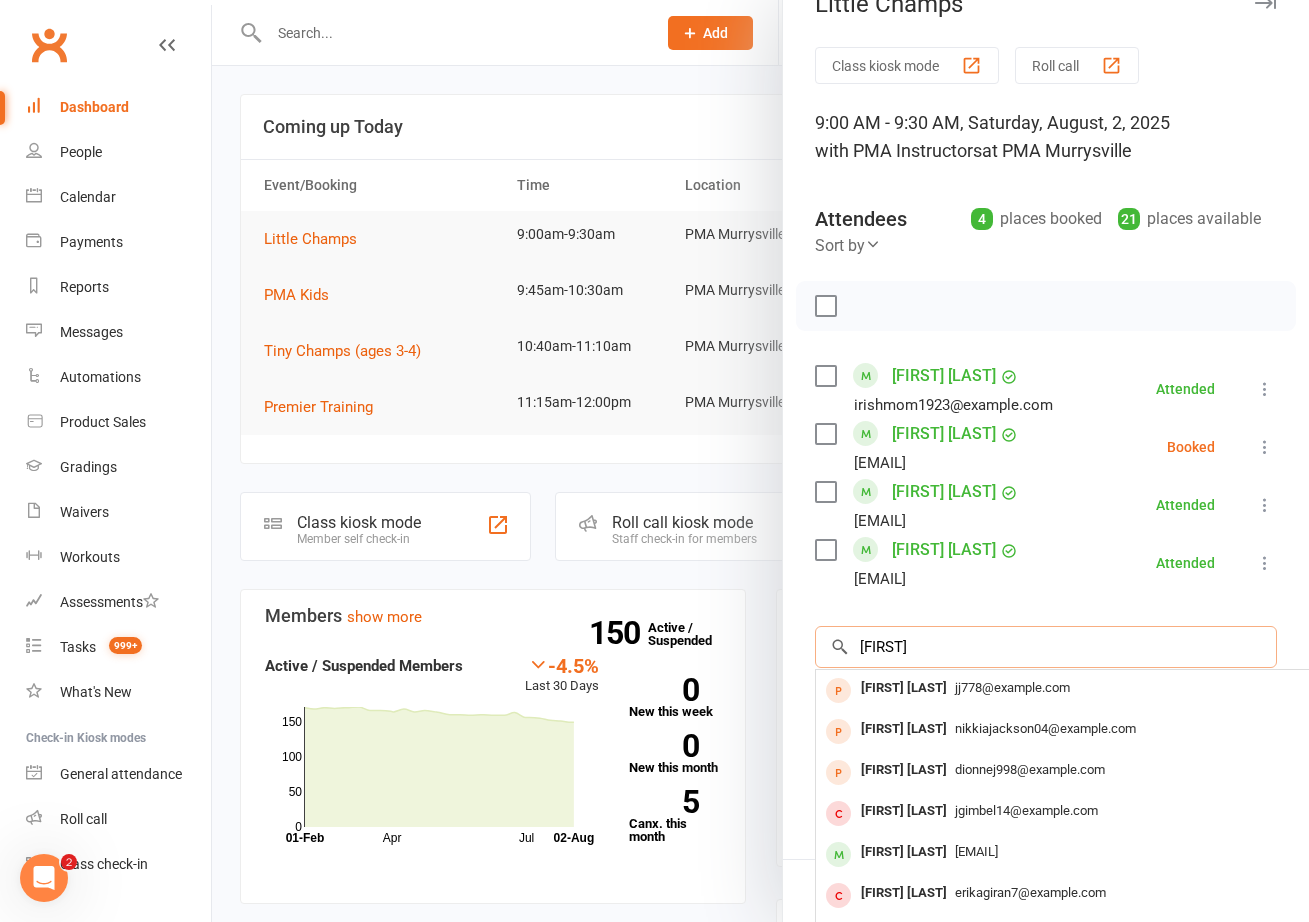 scroll, scrollTop: 128, scrollLeft: 0, axis: vertical 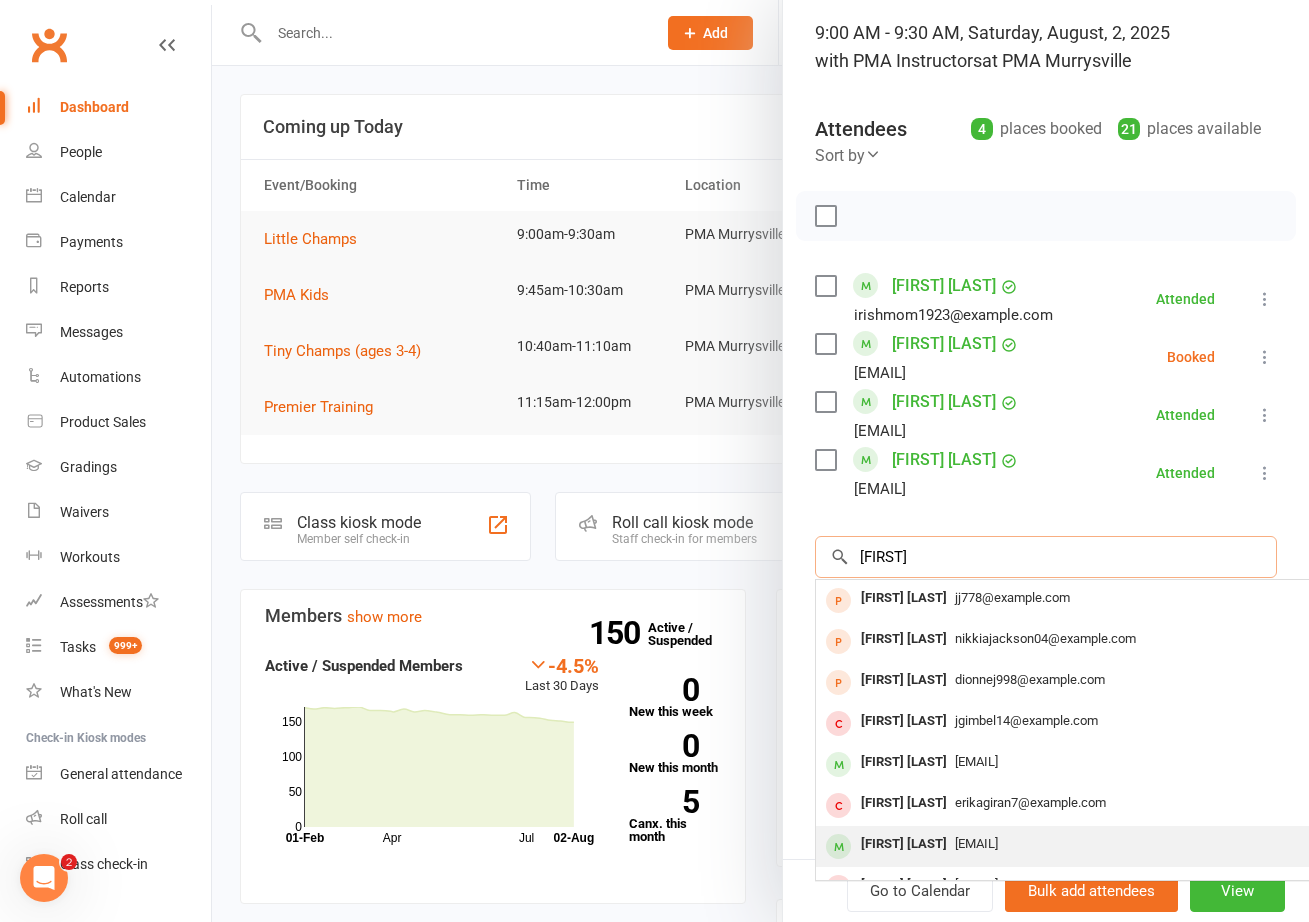 type on "[FIRST]" 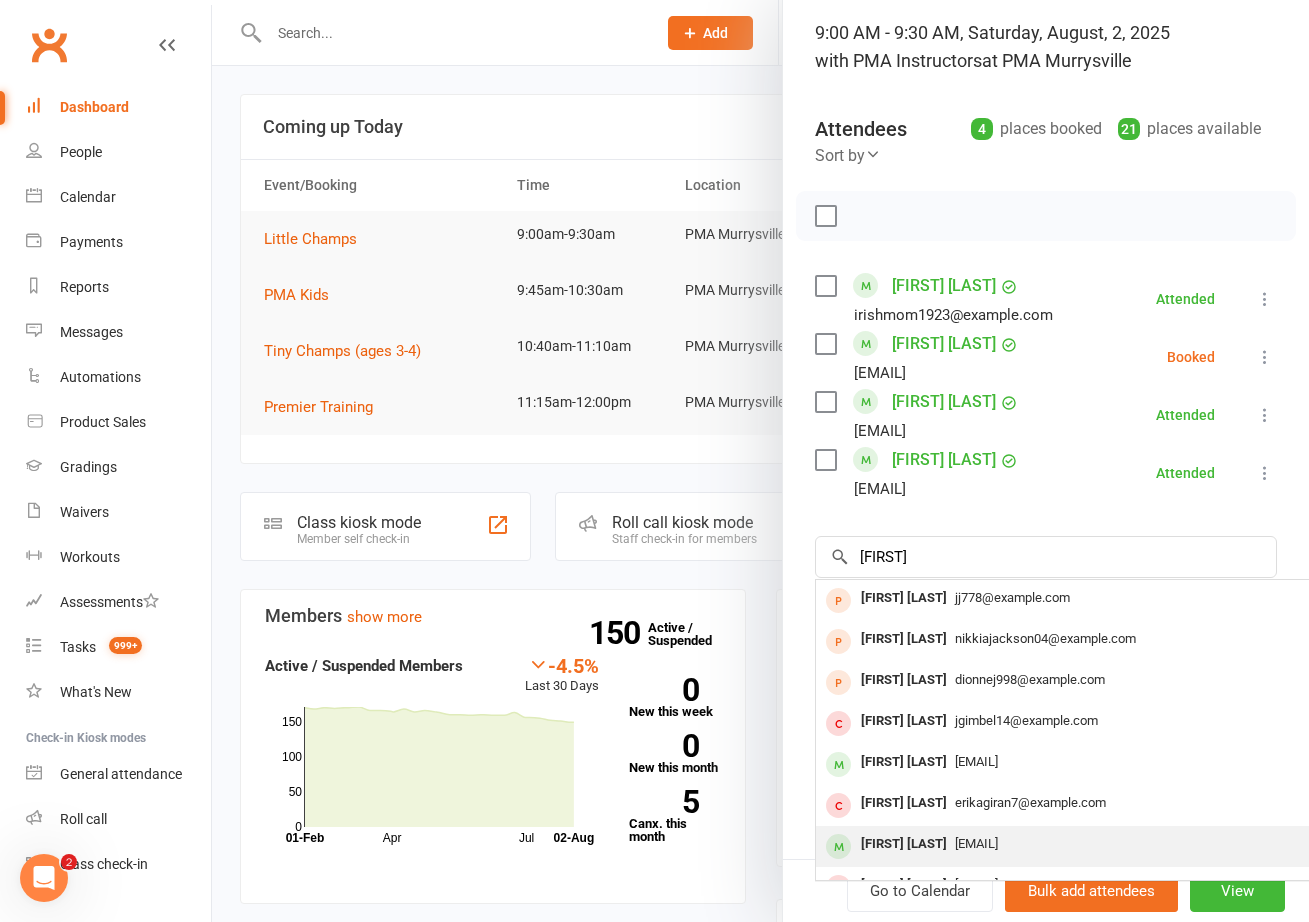 click on "[FIRST] [LAST]" at bounding box center (904, 844) 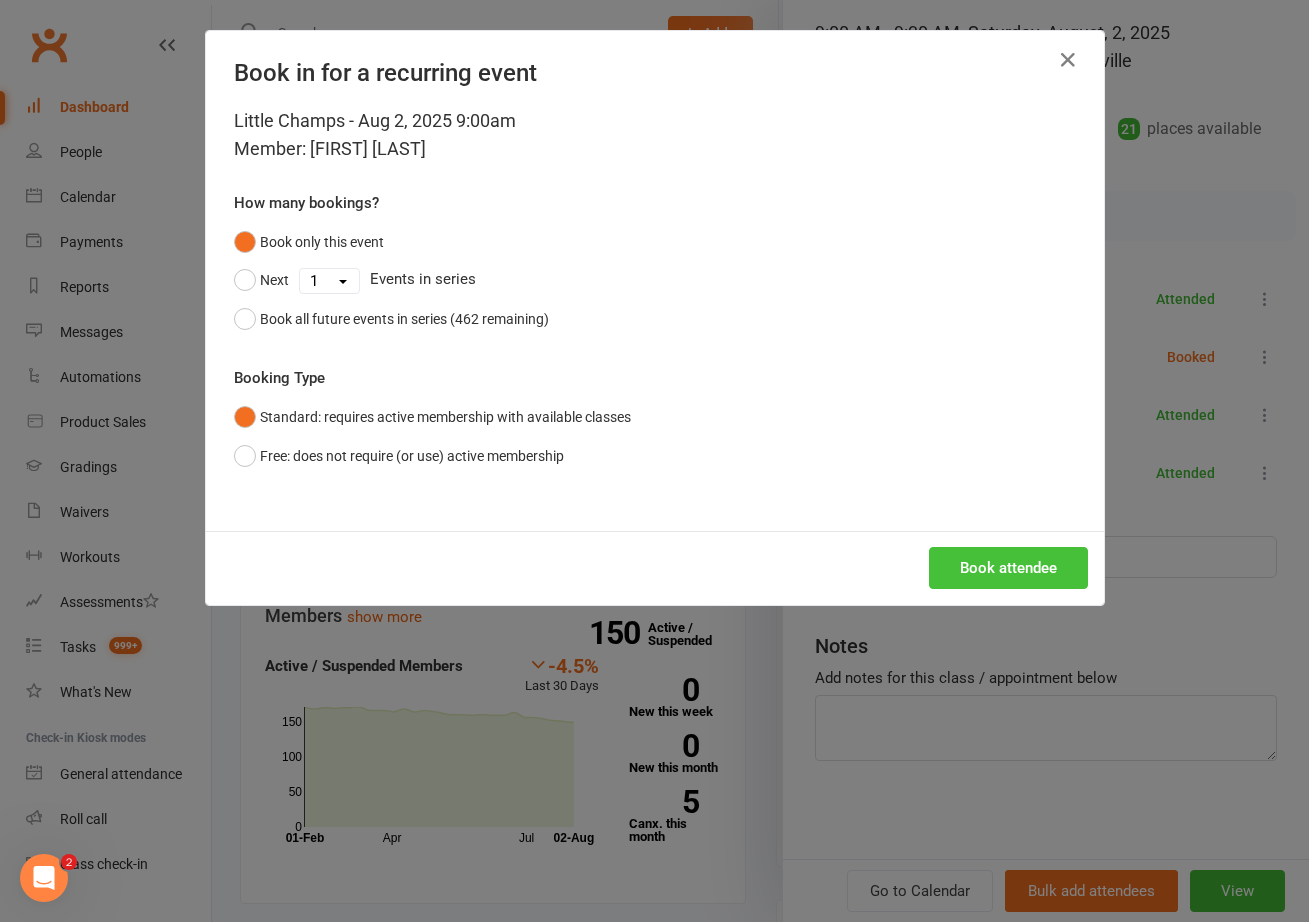 click on "Book attendee" at bounding box center (1008, 568) 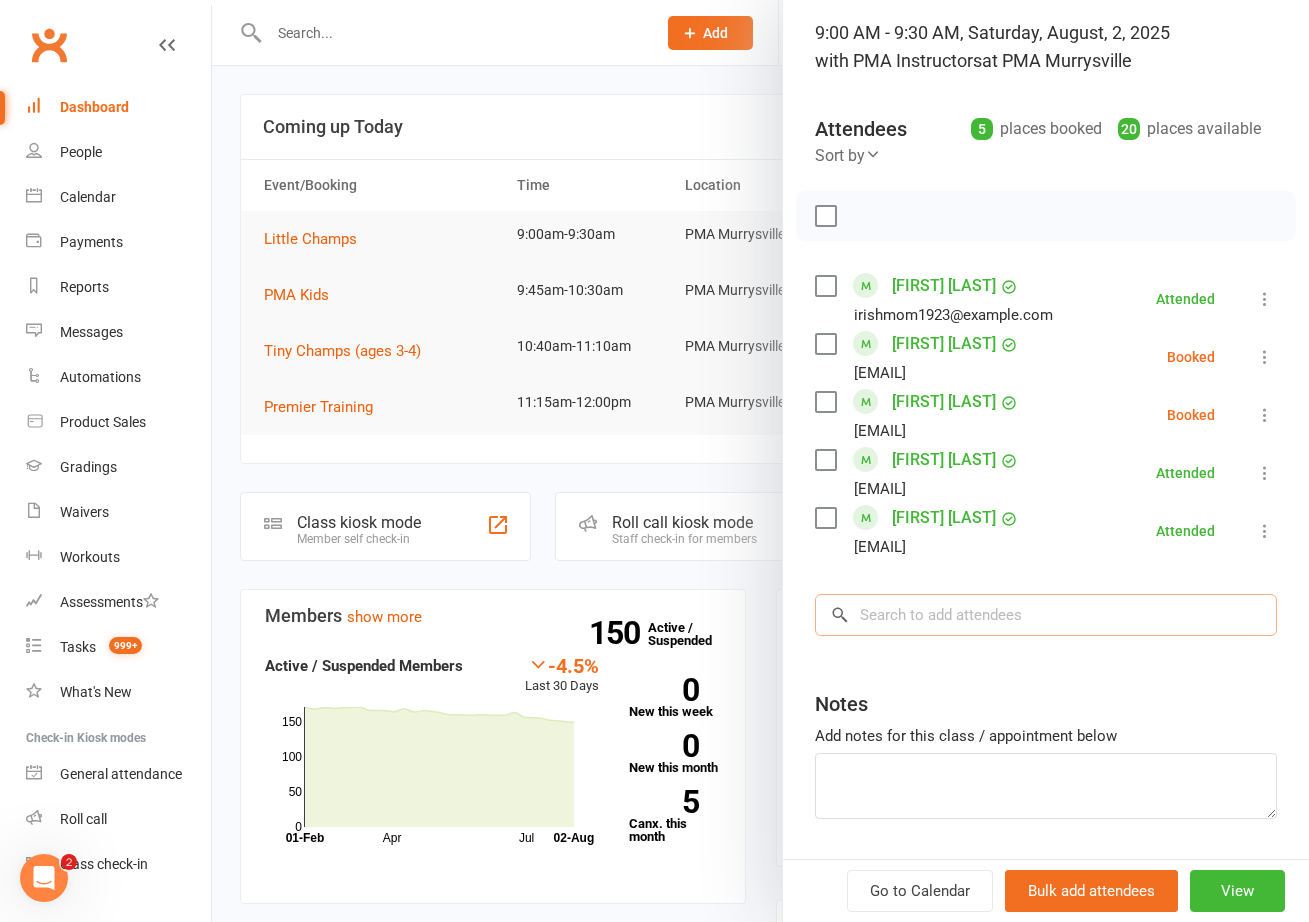 click at bounding box center (1046, 615) 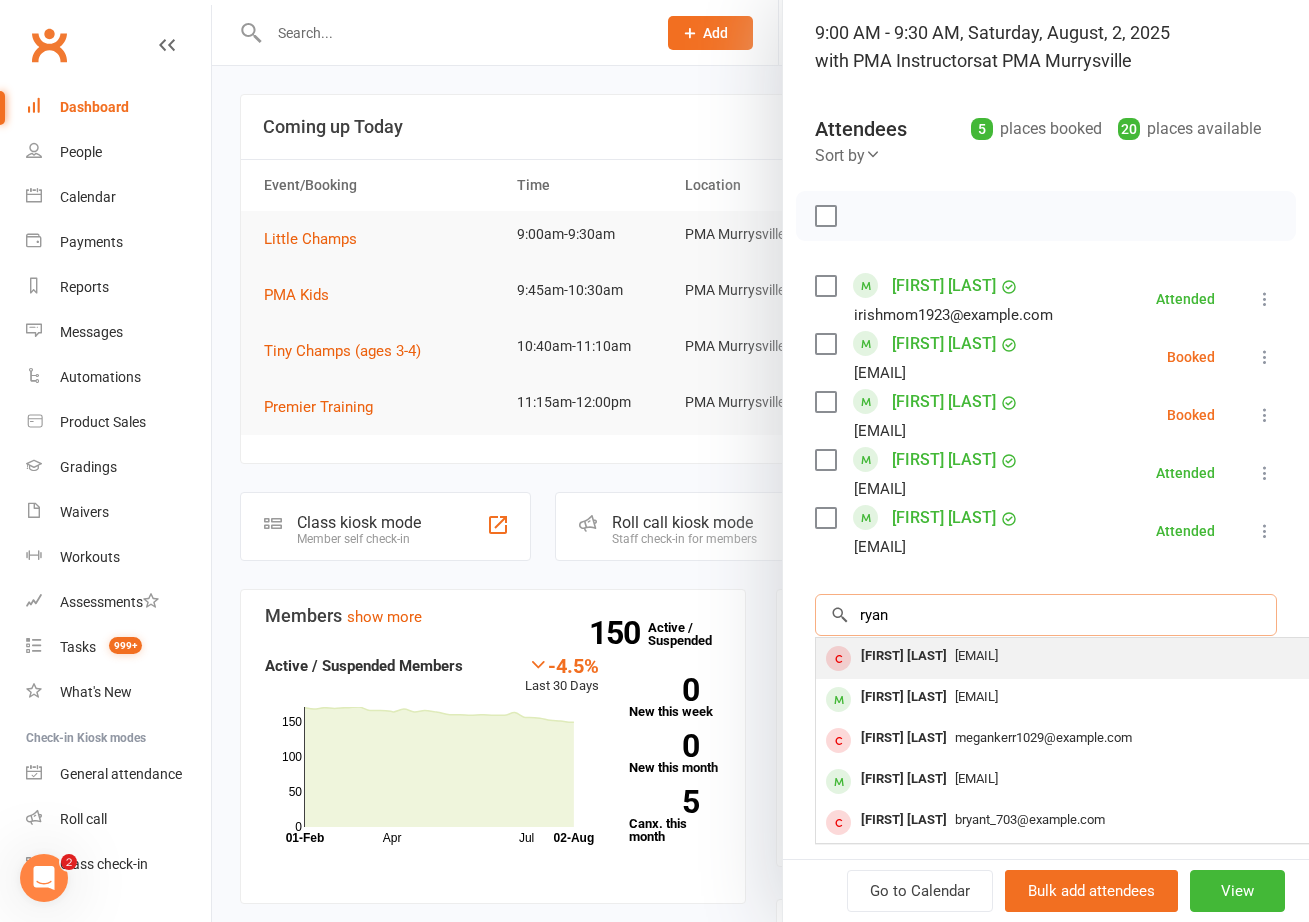 type on "[FIRST]" 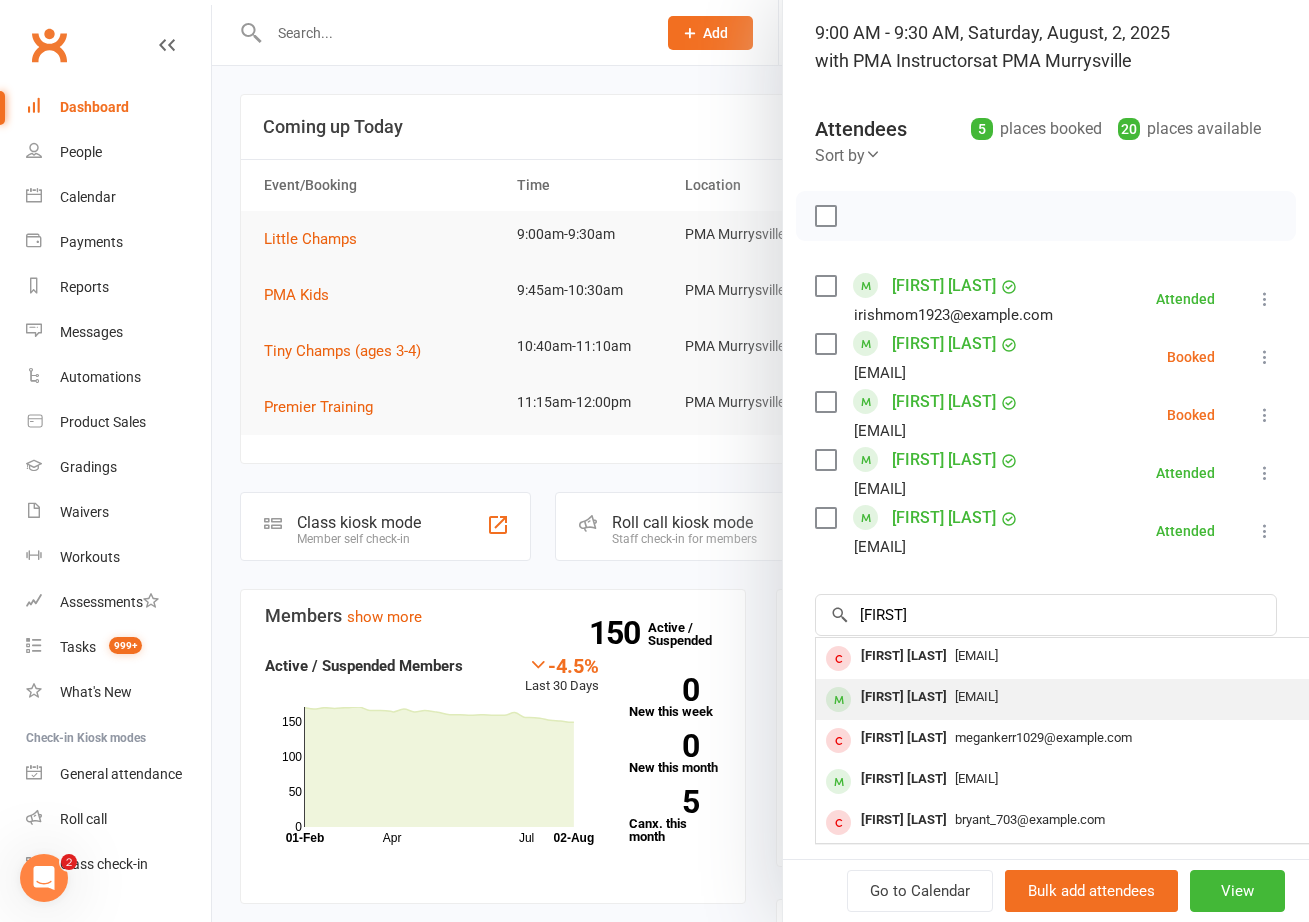 drag, startPoint x: 902, startPoint y: 649, endPoint x: 902, endPoint y: 683, distance: 34 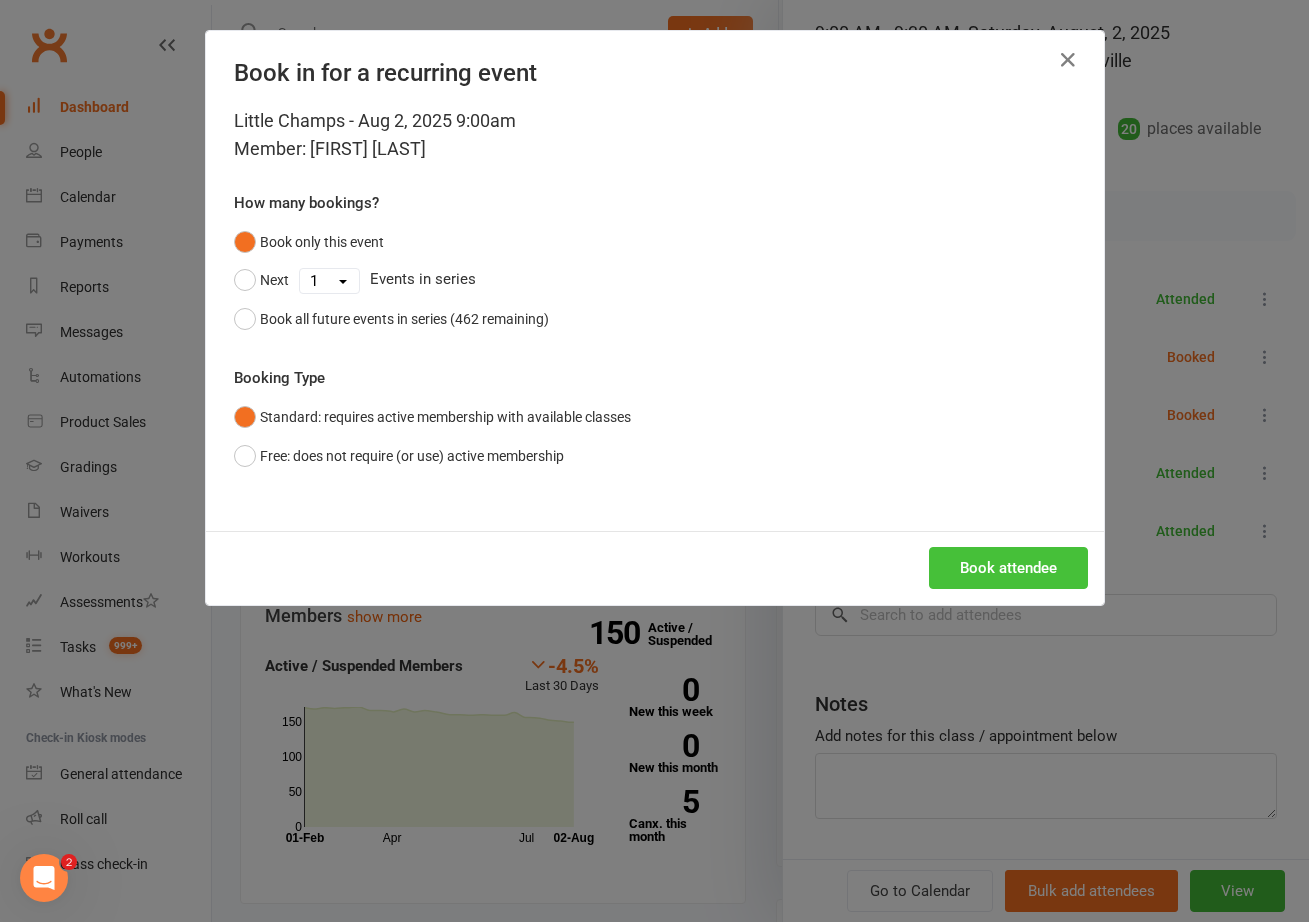 click on "Book attendee" at bounding box center [1008, 568] 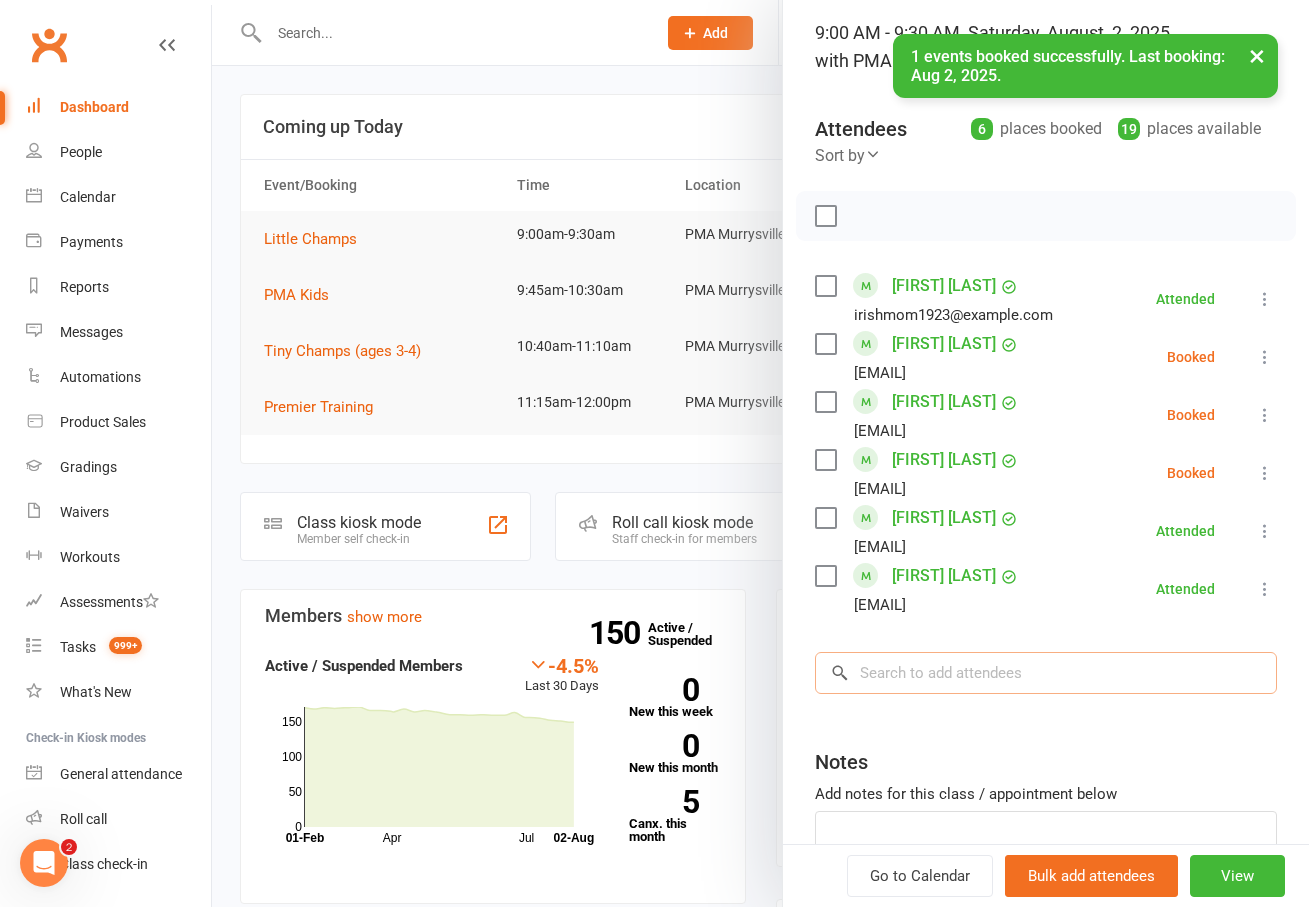 click at bounding box center (1046, 673) 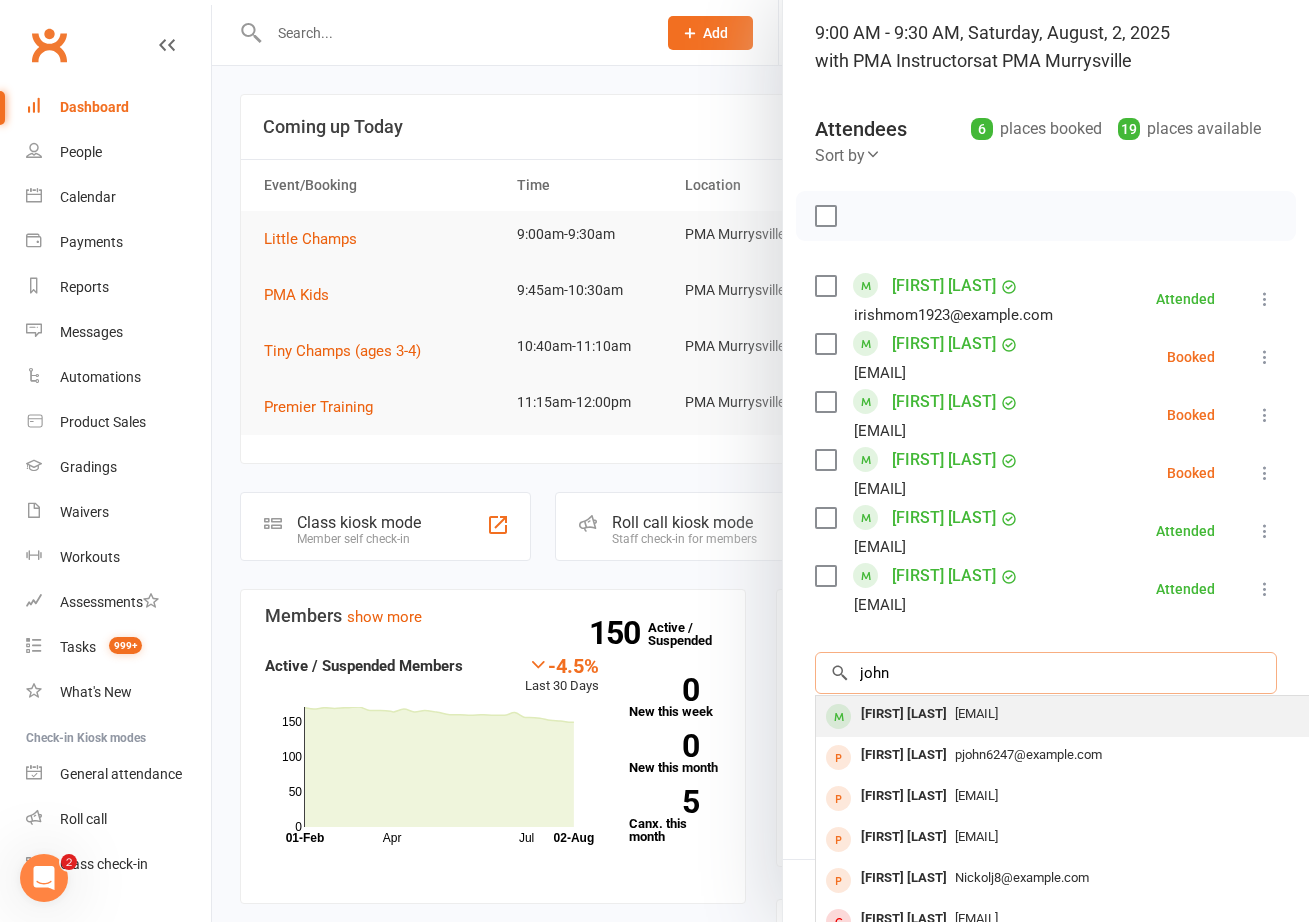 type on "[FIRST]" 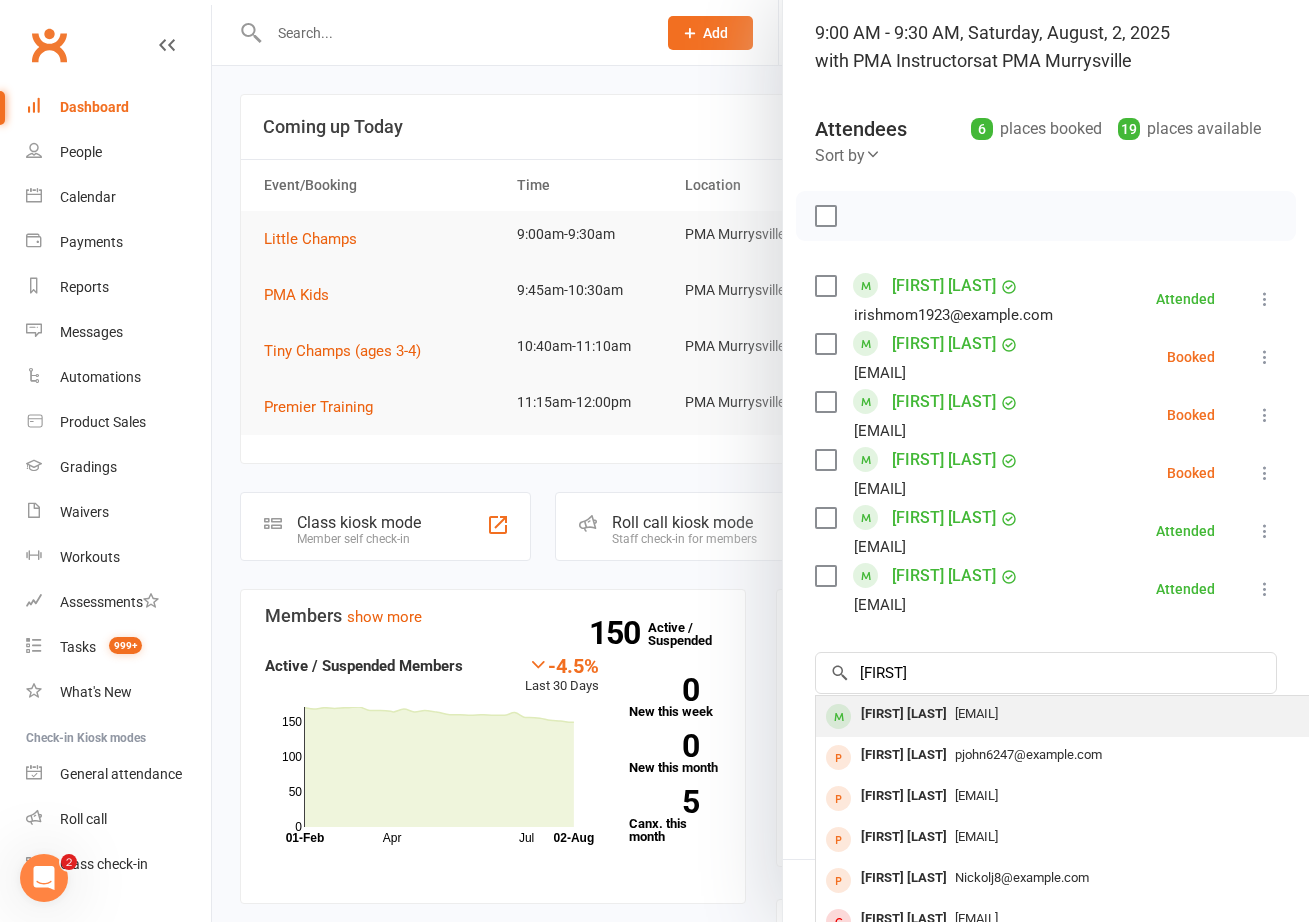 drag, startPoint x: 880, startPoint y: 709, endPoint x: 889, endPoint y: 714, distance: 10.29563 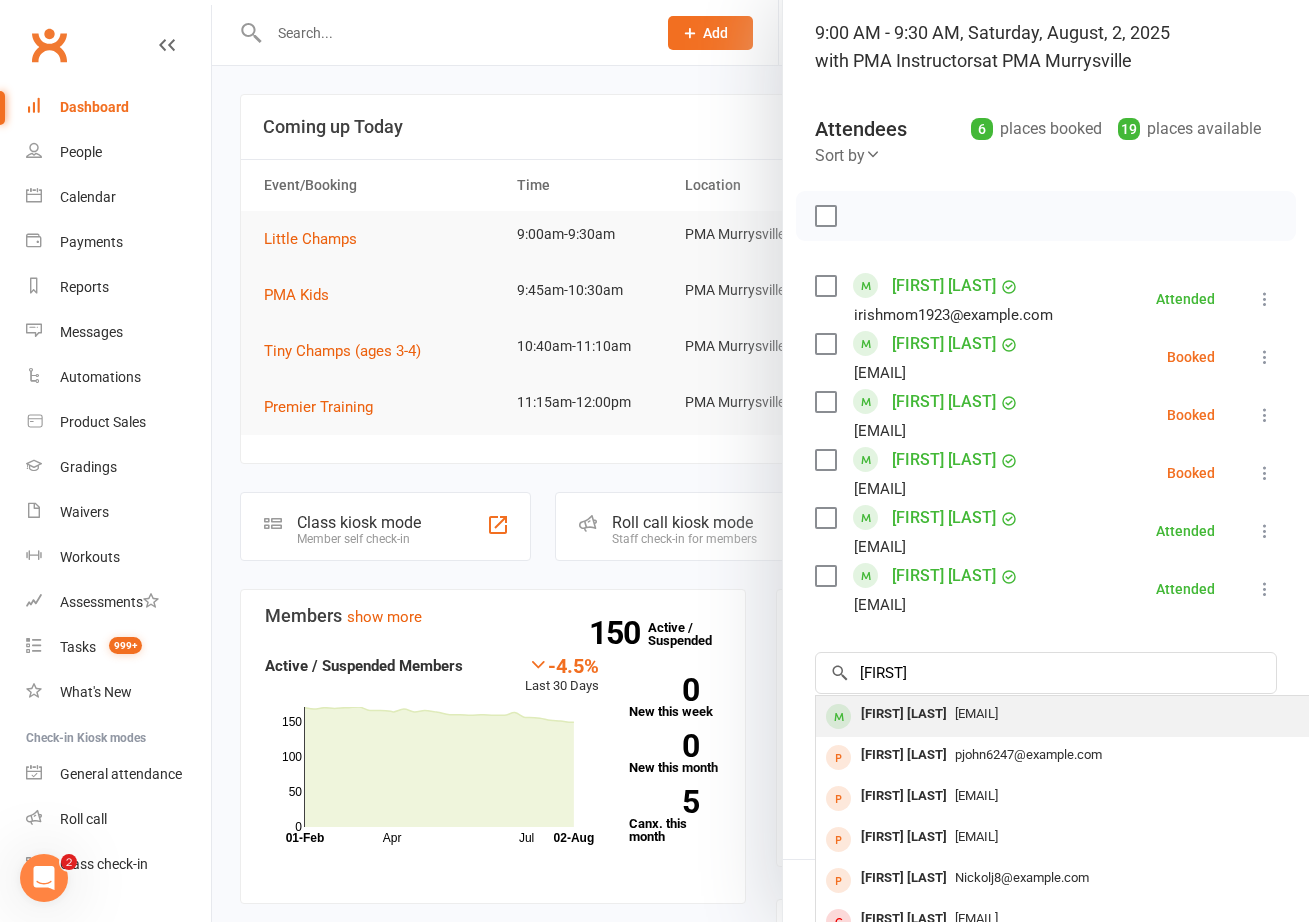 click on "[FIRST] [LAST]" at bounding box center (904, 714) 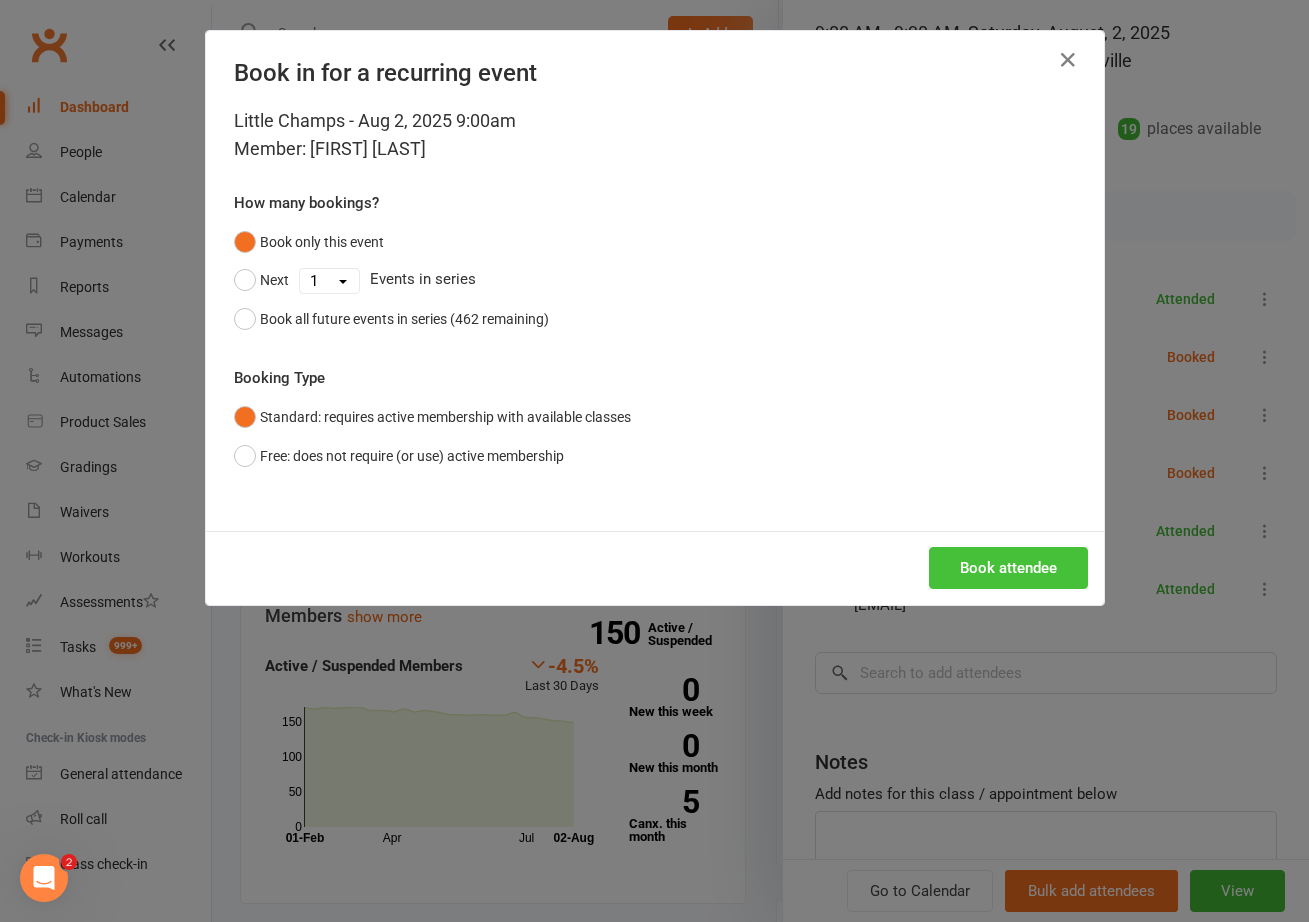 click on "Book attendee" at bounding box center (655, 568) 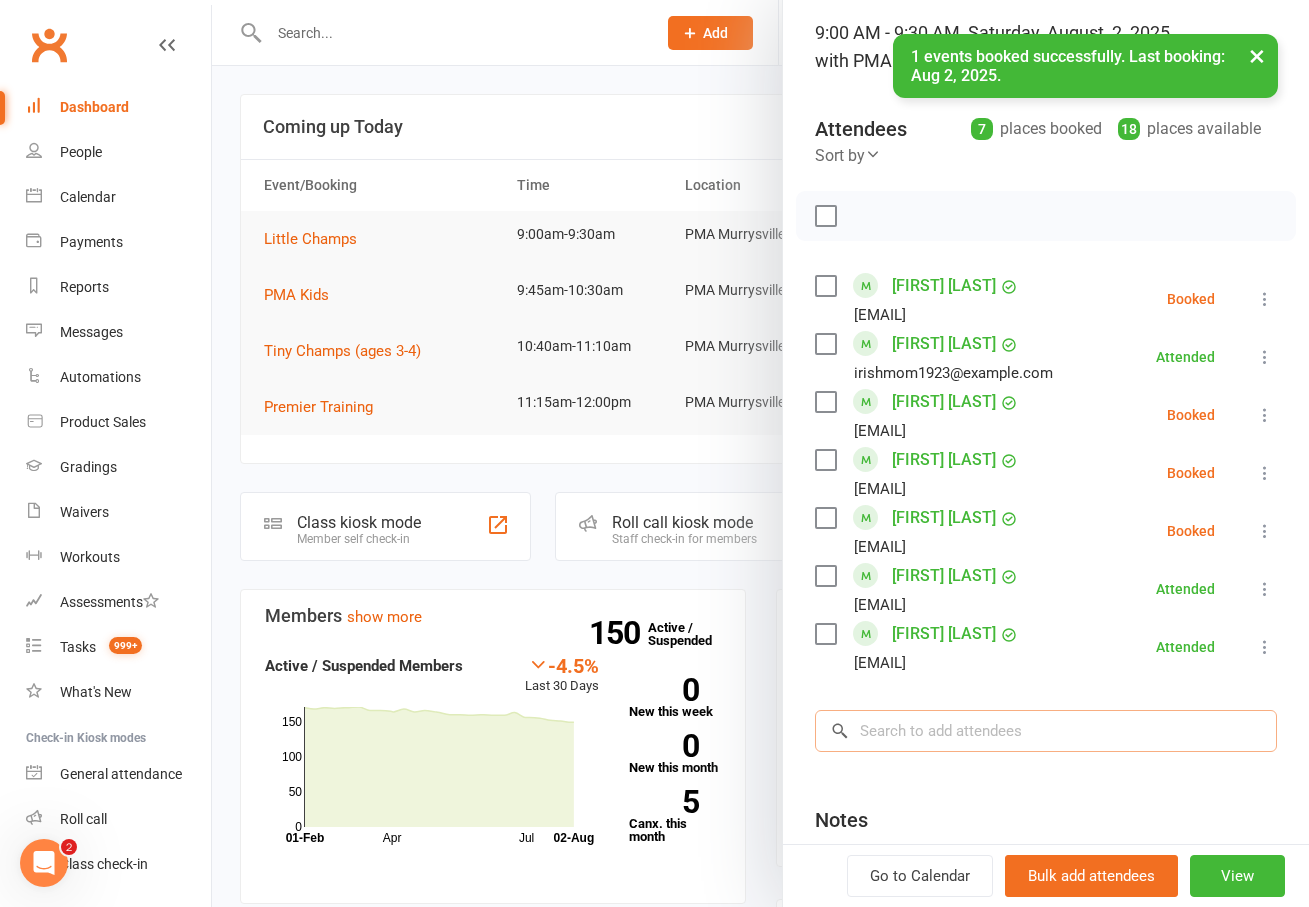 click at bounding box center (1046, 731) 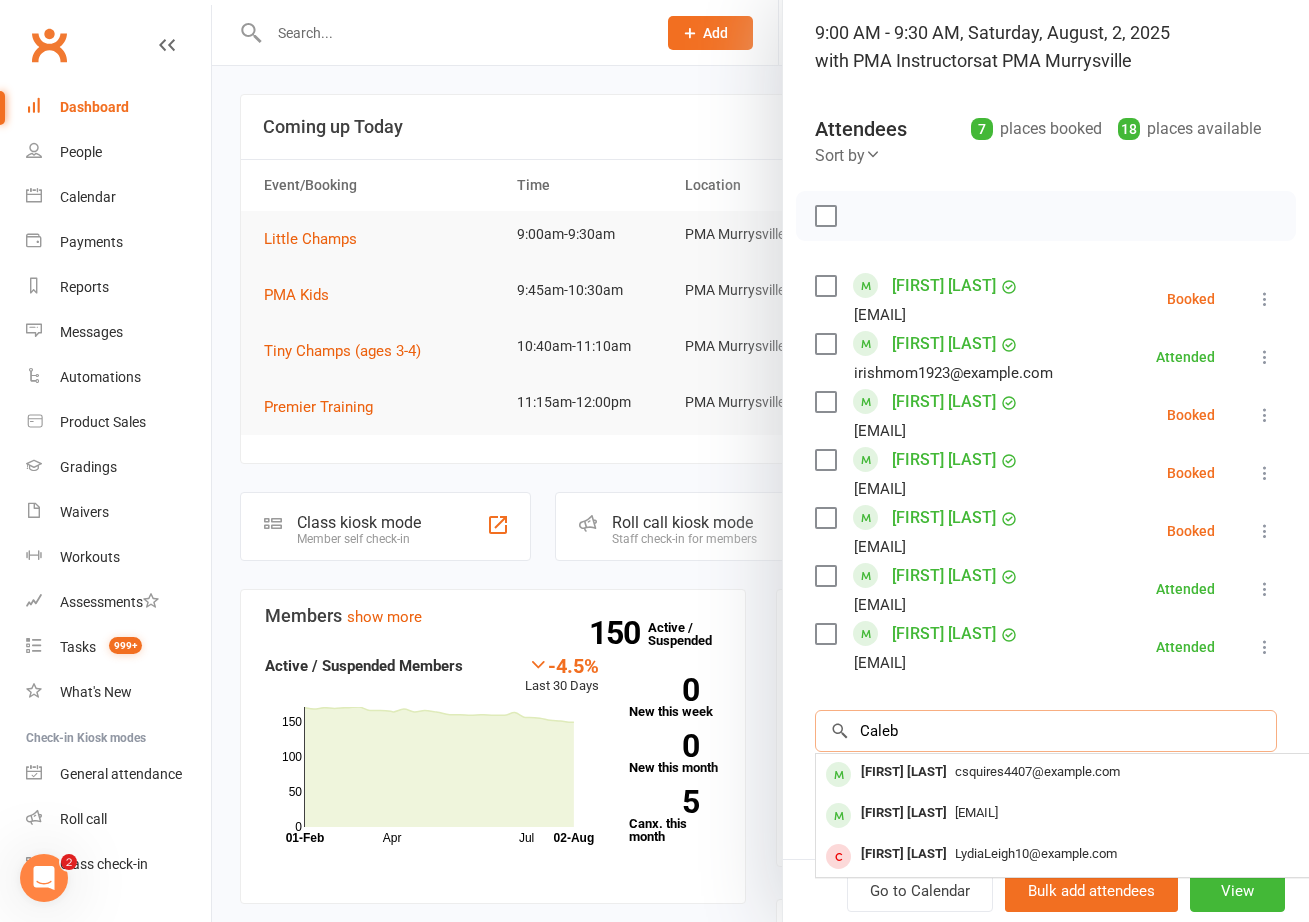 type on "Caleb" 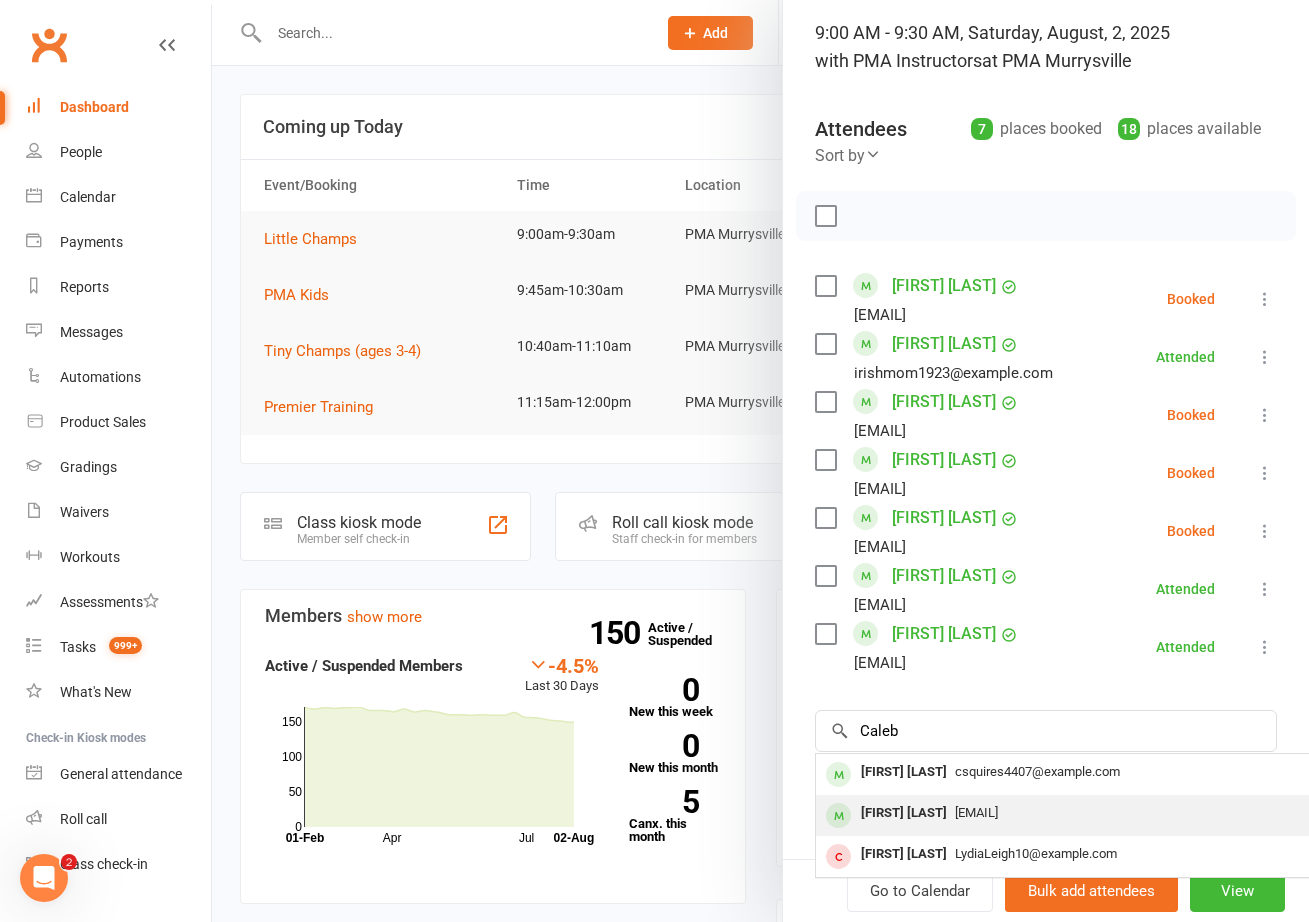 drag, startPoint x: 901, startPoint y: 765, endPoint x: 939, endPoint y: 824, distance: 70.178345 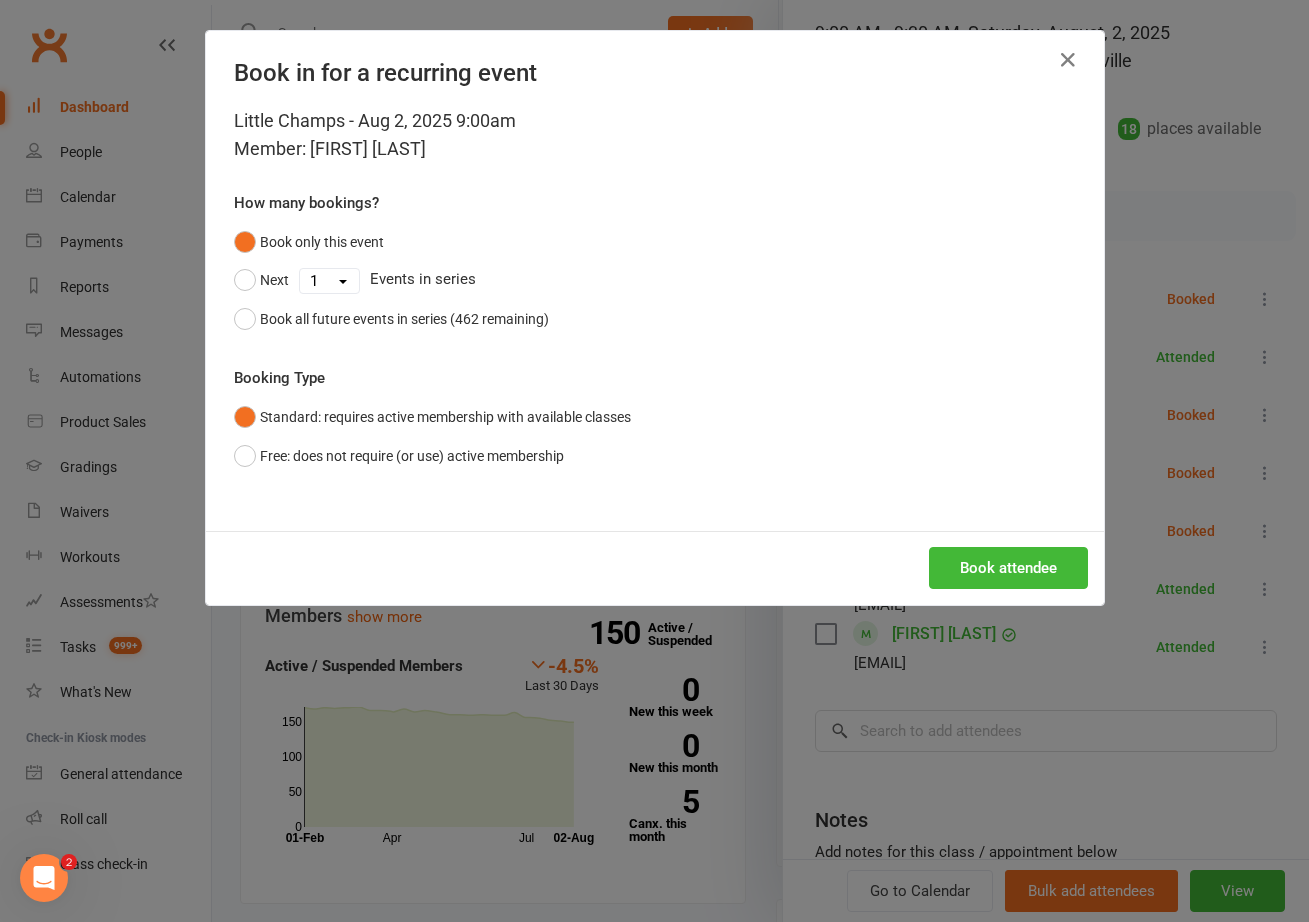 click on "Book attendee" at bounding box center (655, 568) 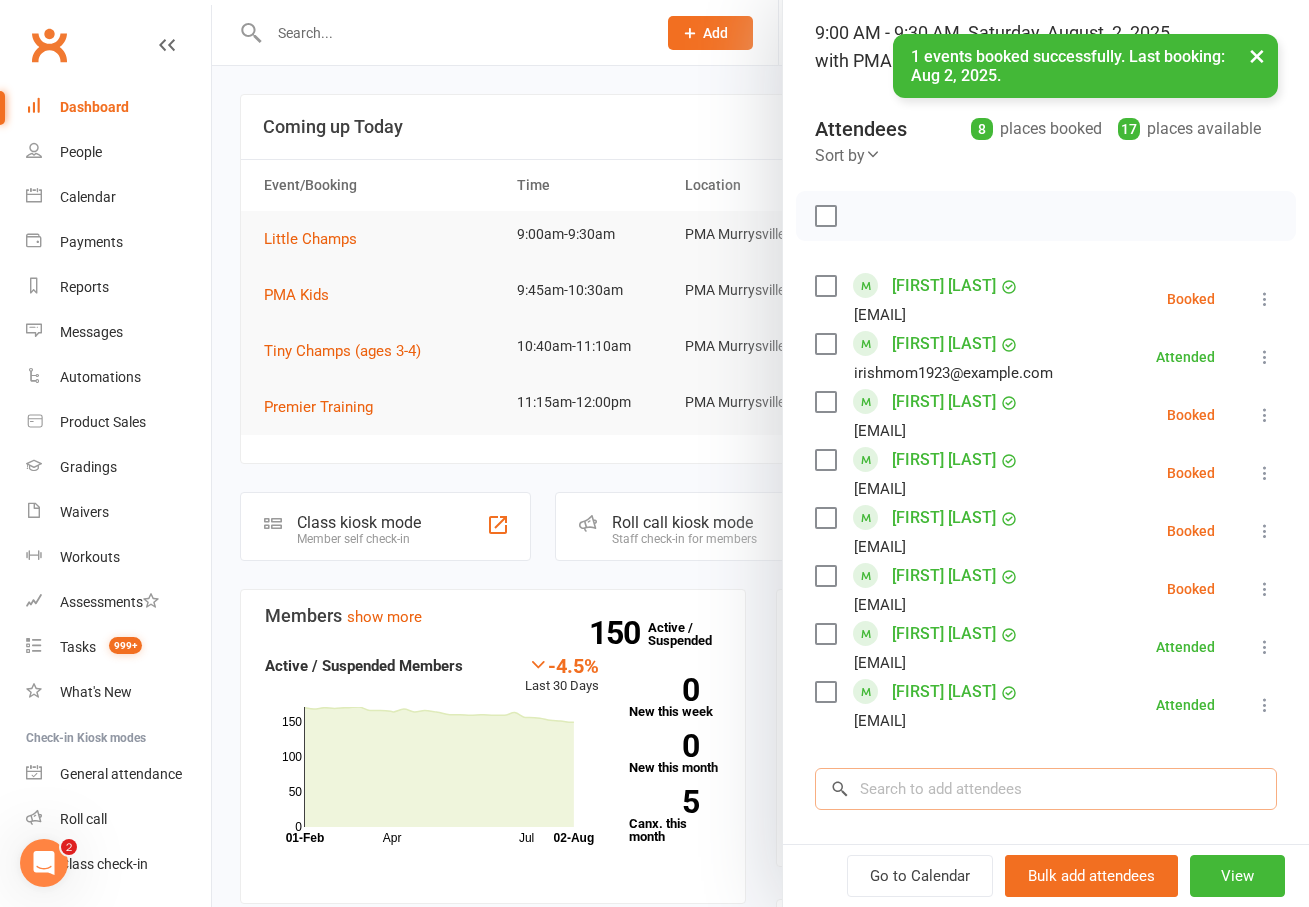 click at bounding box center (1046, 789) 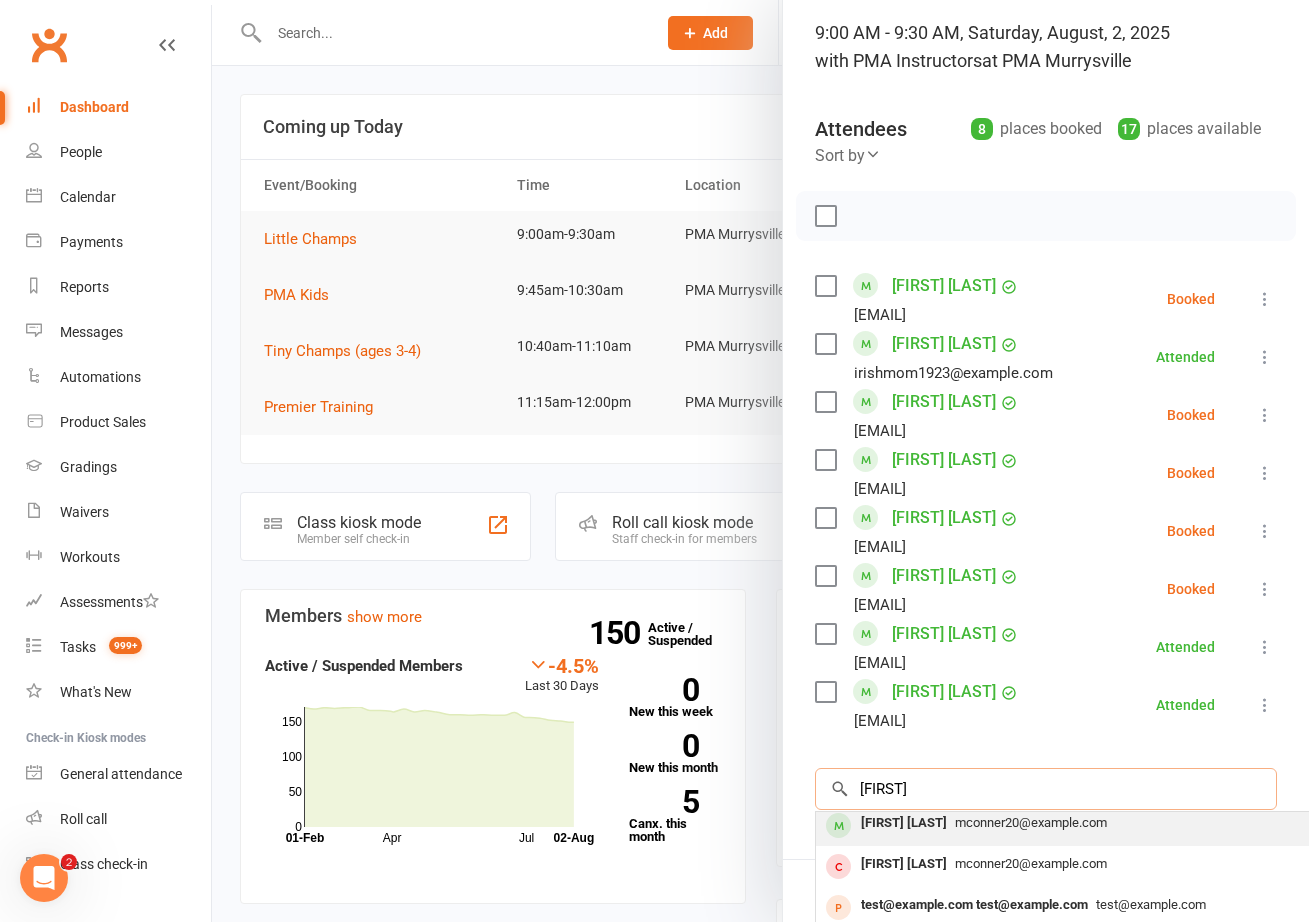 scroll, scrollTop: 110, scrollLeft: 0, axis: vertical 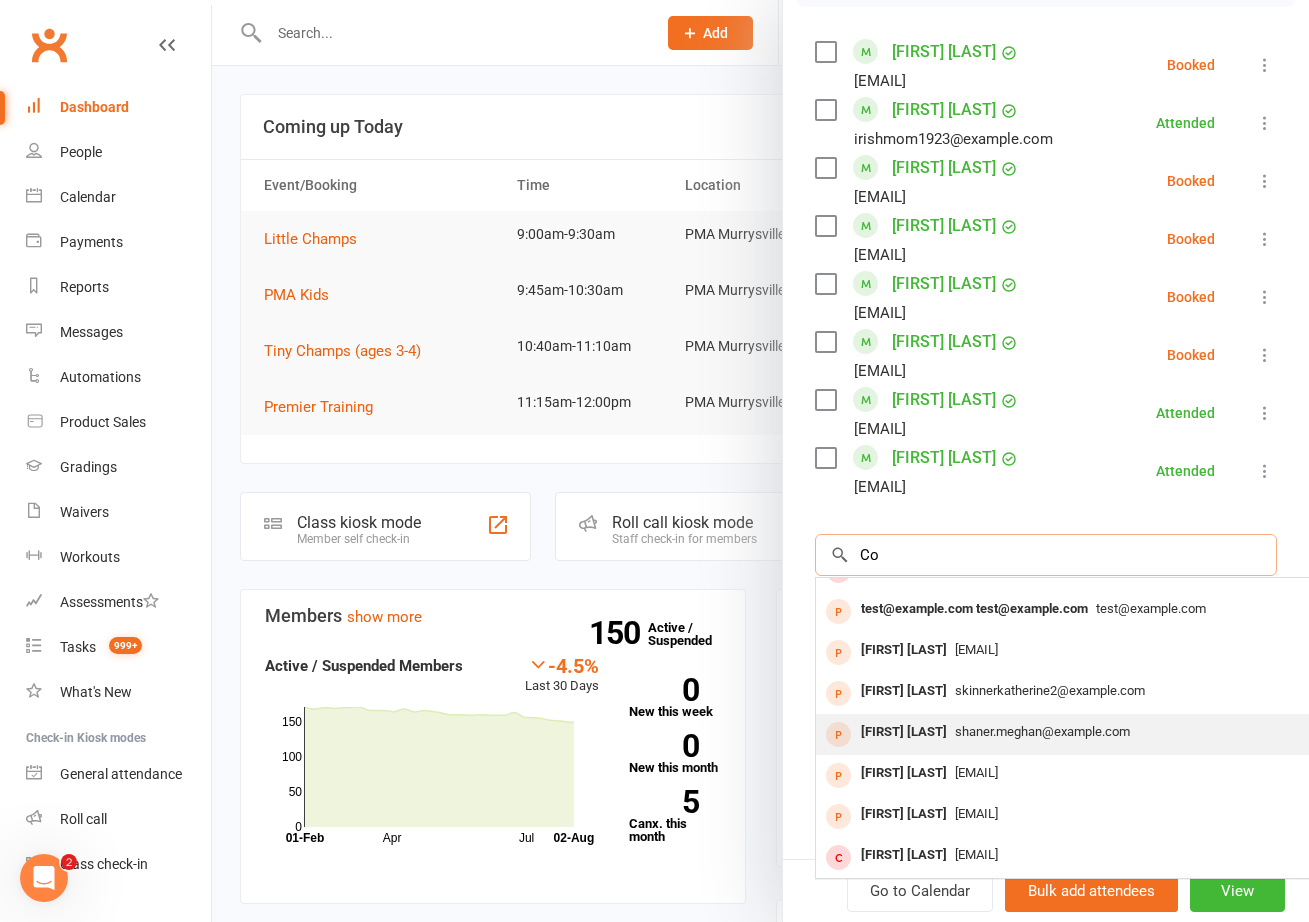 type on "C" 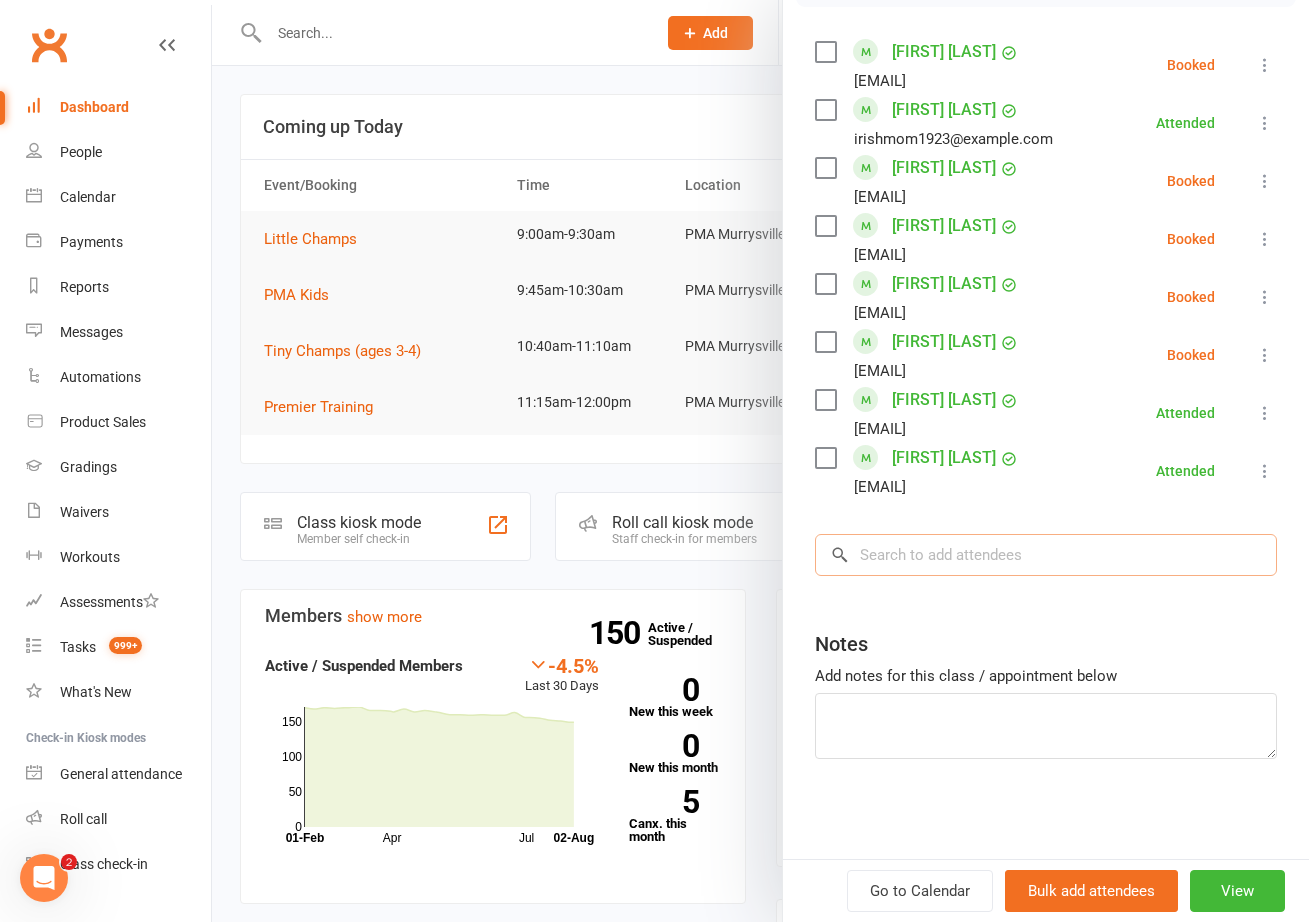 scroll, scrollTop: 361, scrollLeft: 0, axis: vertical 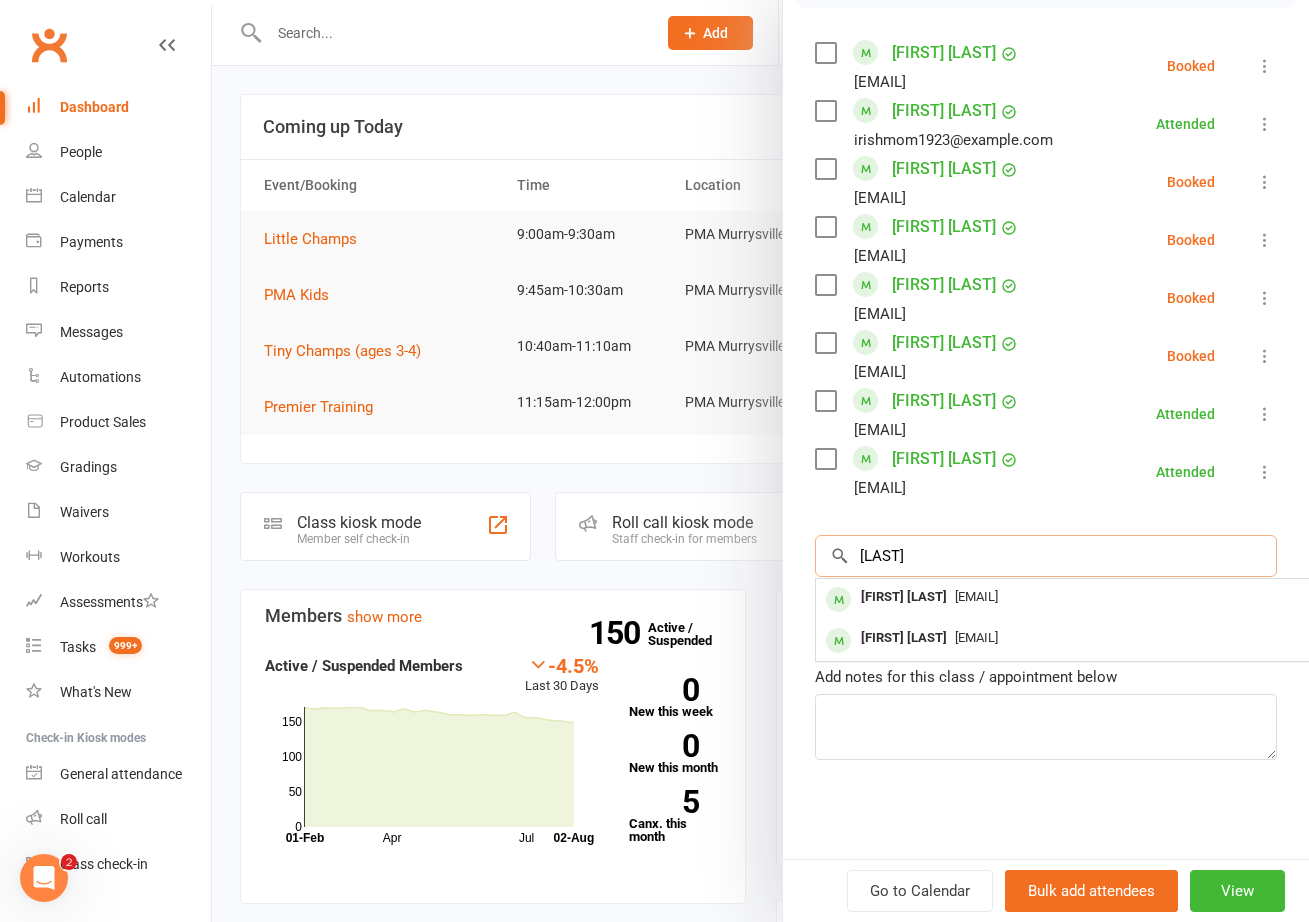 type on "pleas" 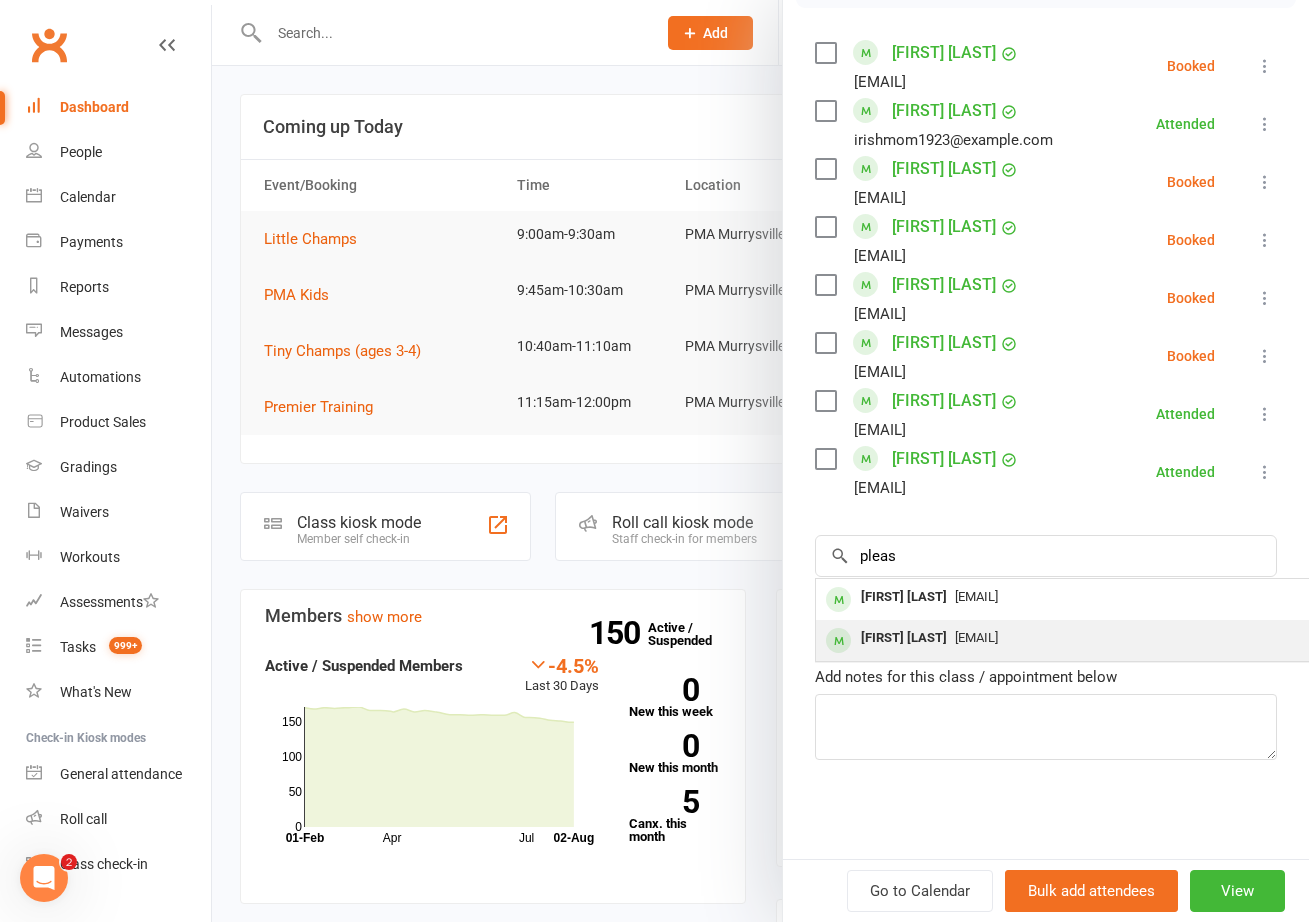 drag, startPoint x: 920, startPoint y: 738, endPoint x: 895, endPoint y: 639, distance: 102.10779 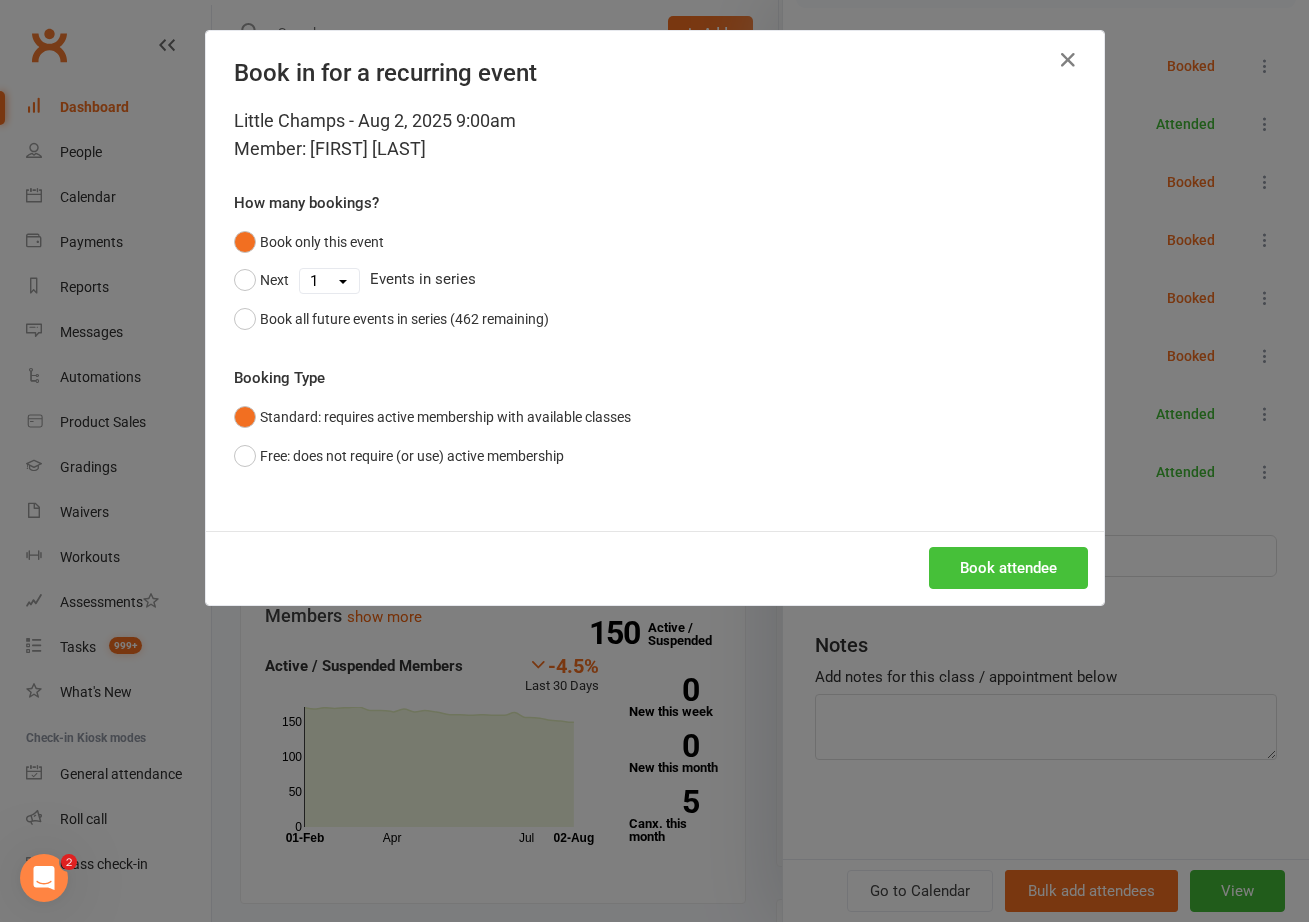 click on "Book attendee" at bounding box center (1008, 568) 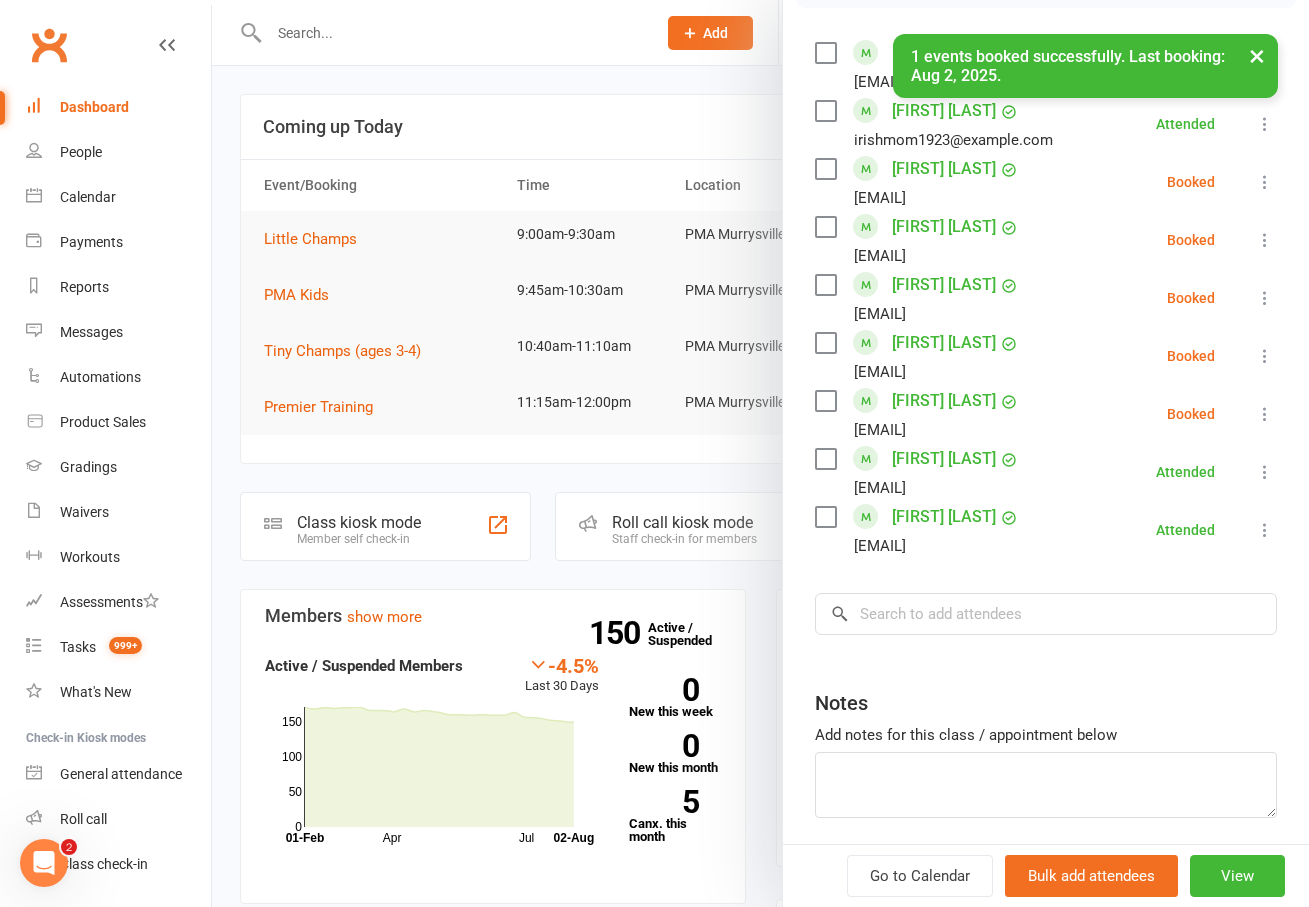 click on "[FIRST] [LAST]  [EMAIL] Booked More info  Remove  Check in  Mark absent  Send message  All bookings for series" at bounding box center [1046, 182] 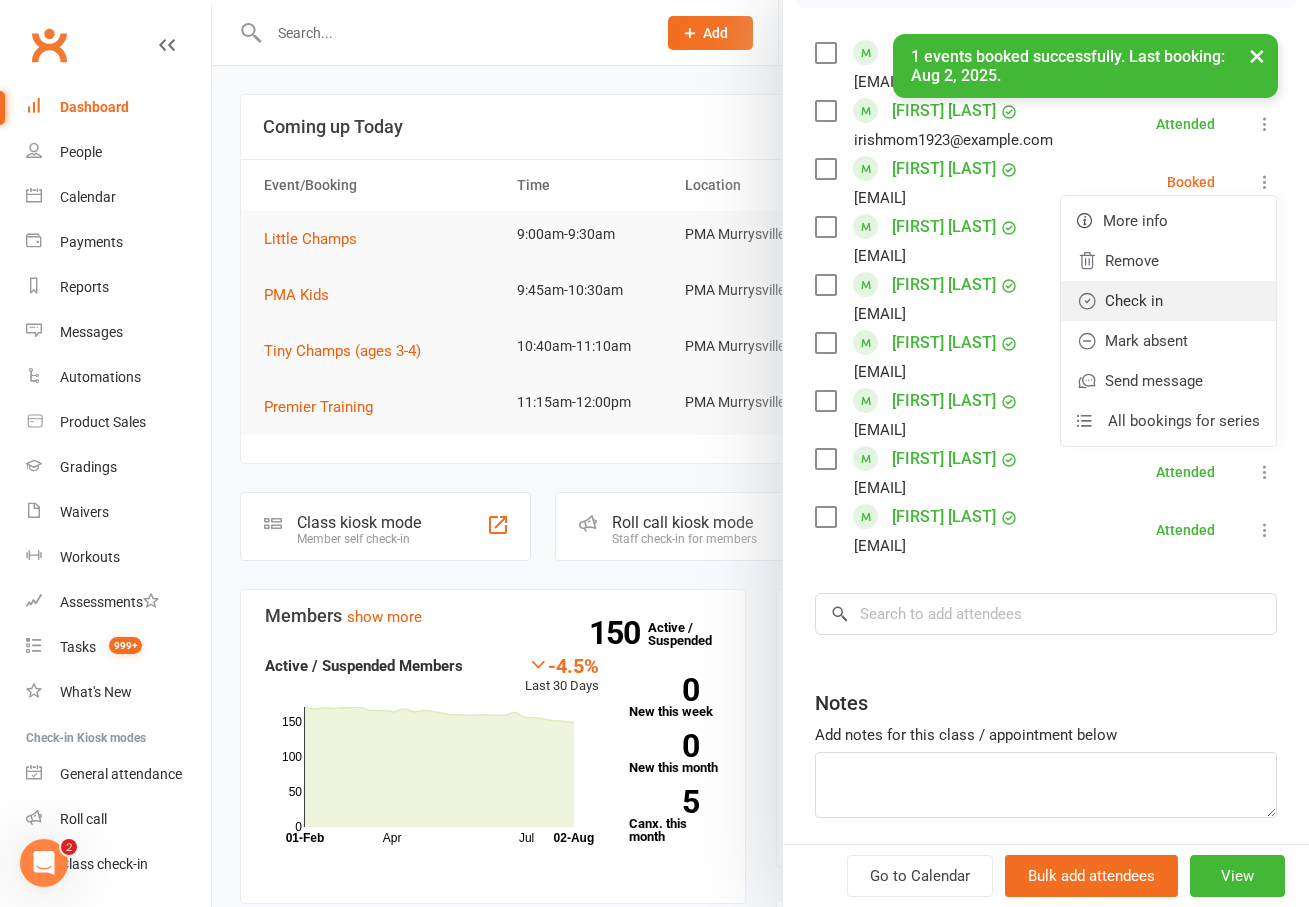 click on "Check in" at bounding box center [1168, 301] 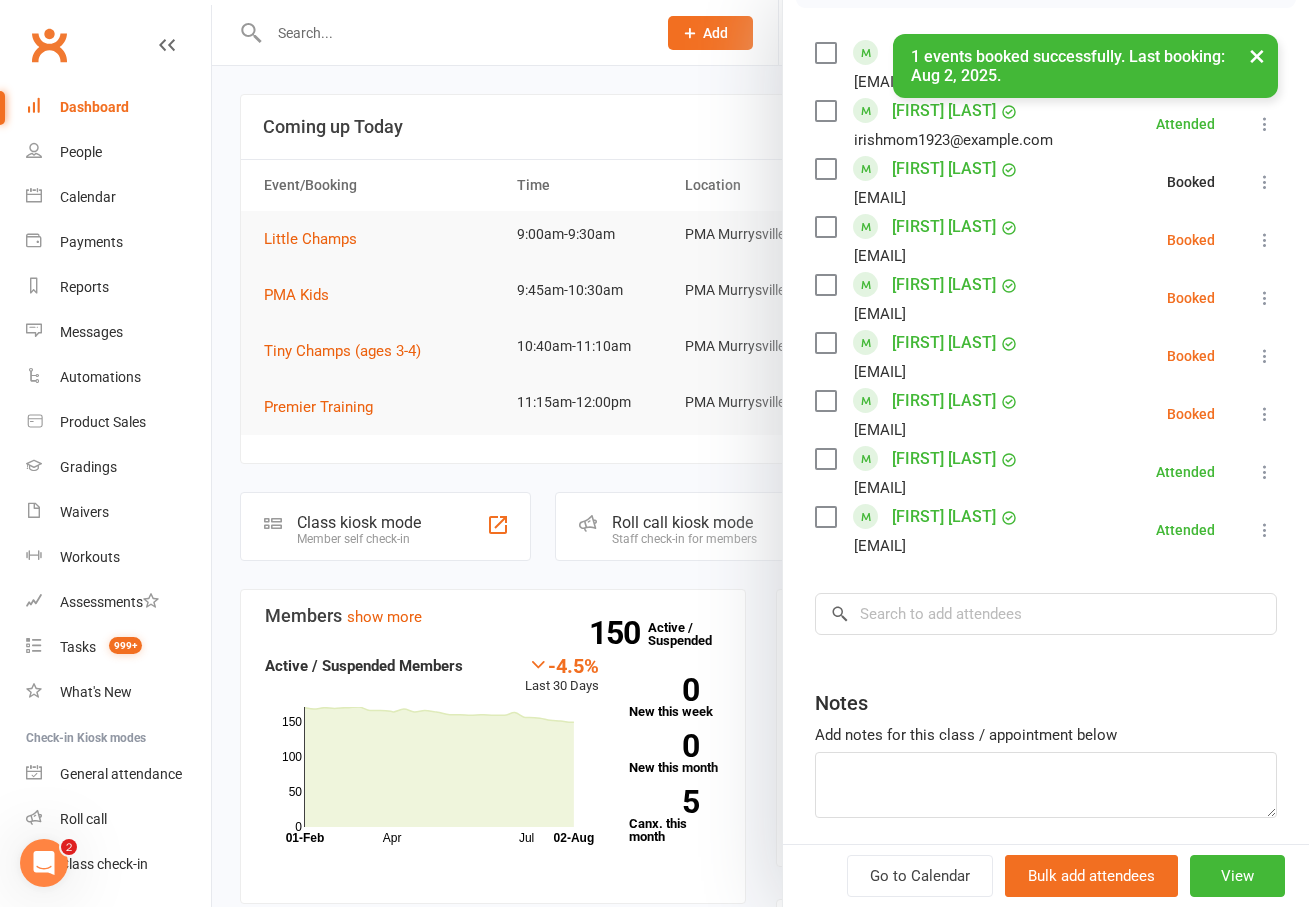 click at bounding box center (1265, 240) 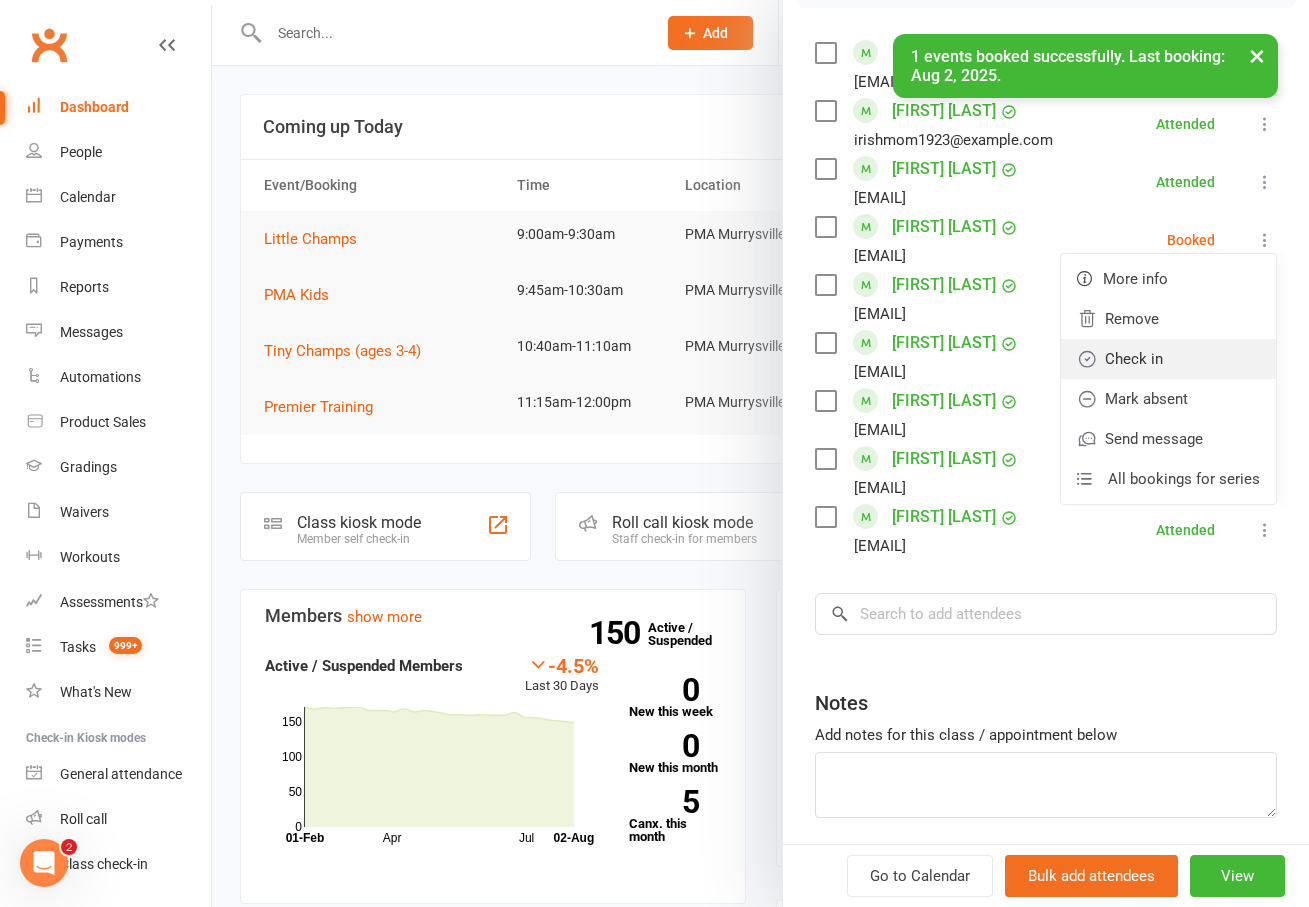click on "Check in" at bounding box center [1168, 359] 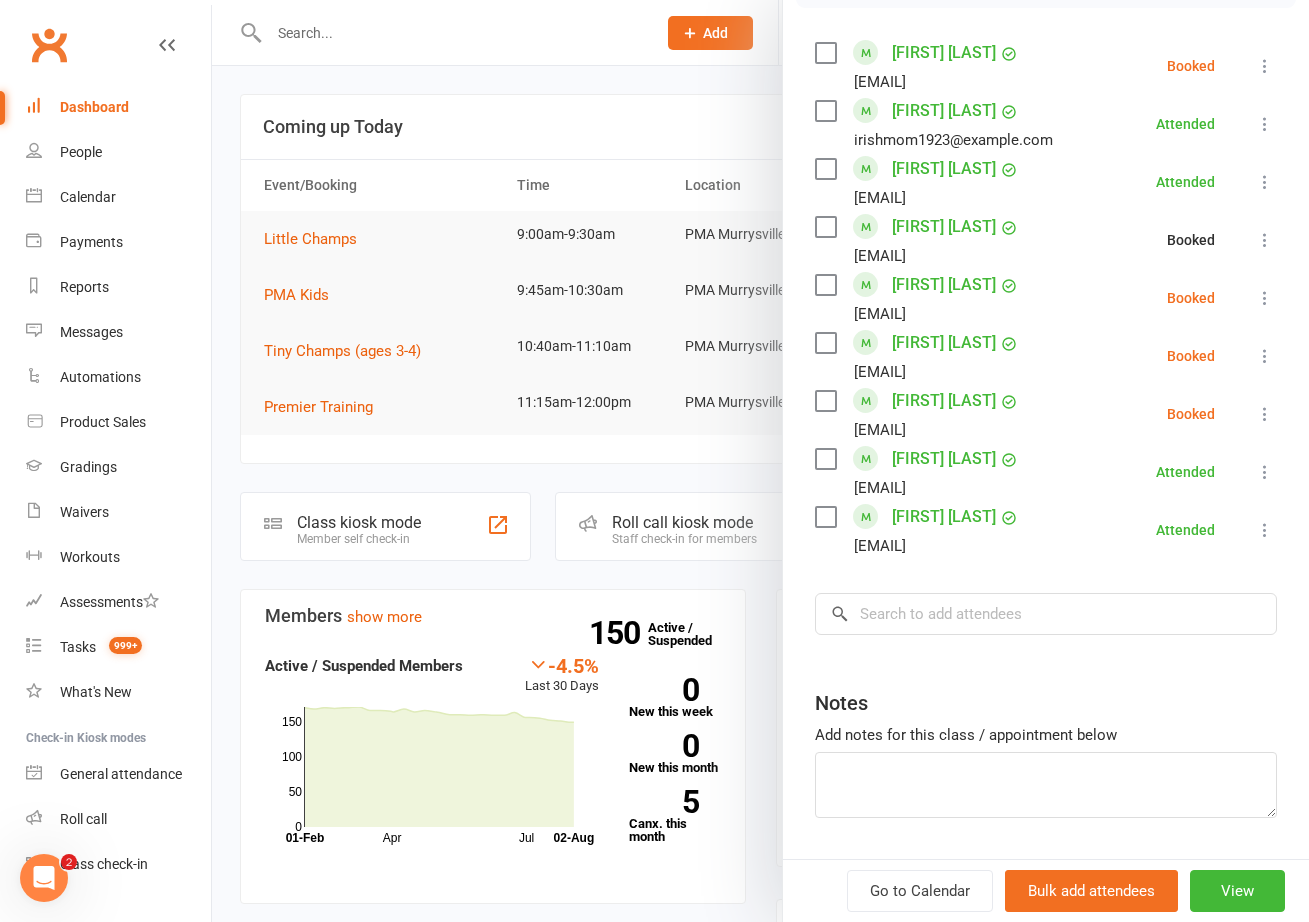 click on "[FIRST] [LAST]  [EMAIL] Booked More info  Remove  Check in  Mark absent  Send message  All bookings for series" at bounding box center (1046, 298) 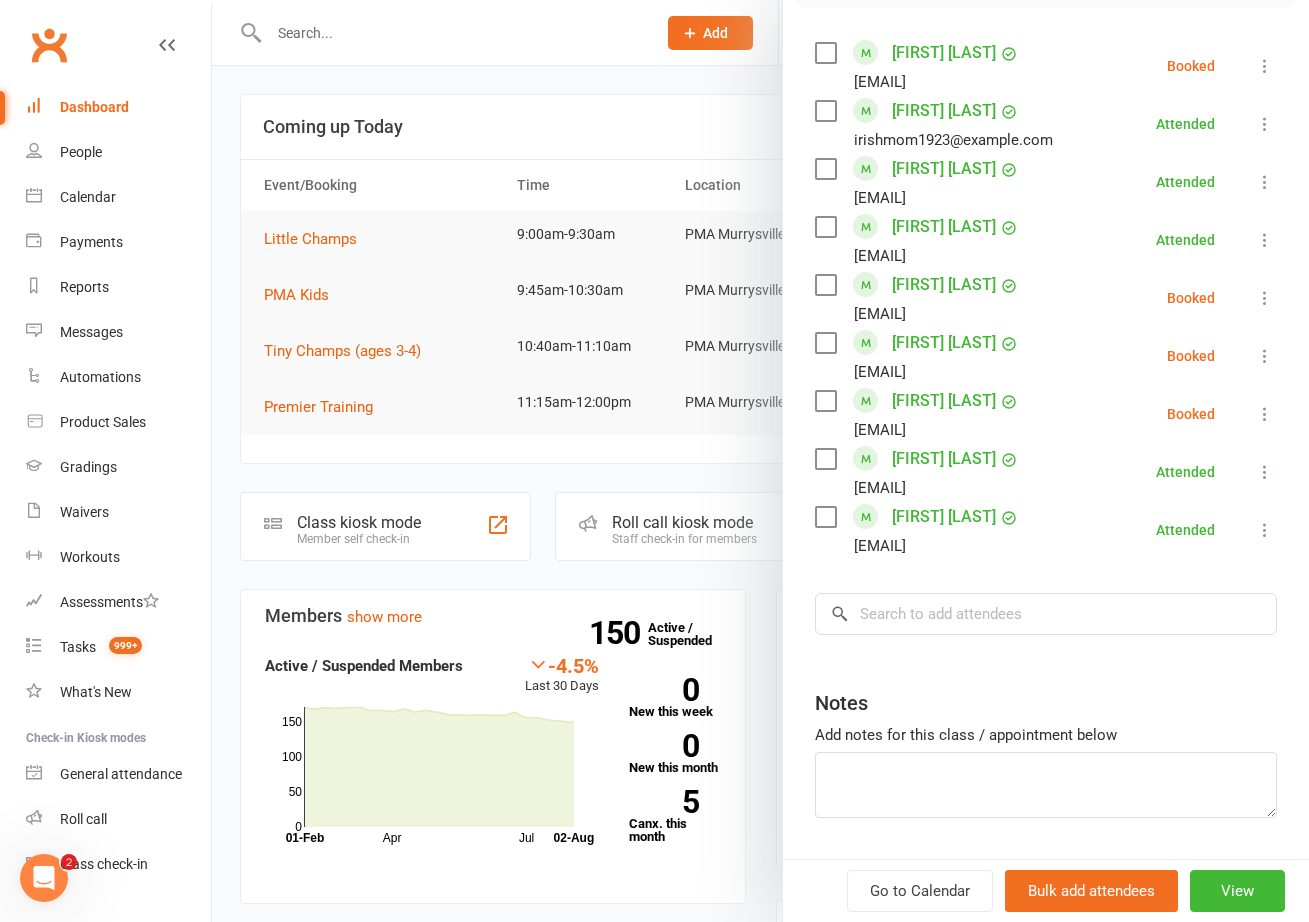 click on "[FIRST] [LAST]  [EMAIL] Booked More info  Remove  Check in  Mark absent  Send message  All bookings for series" at bounding box center (1046, 298) 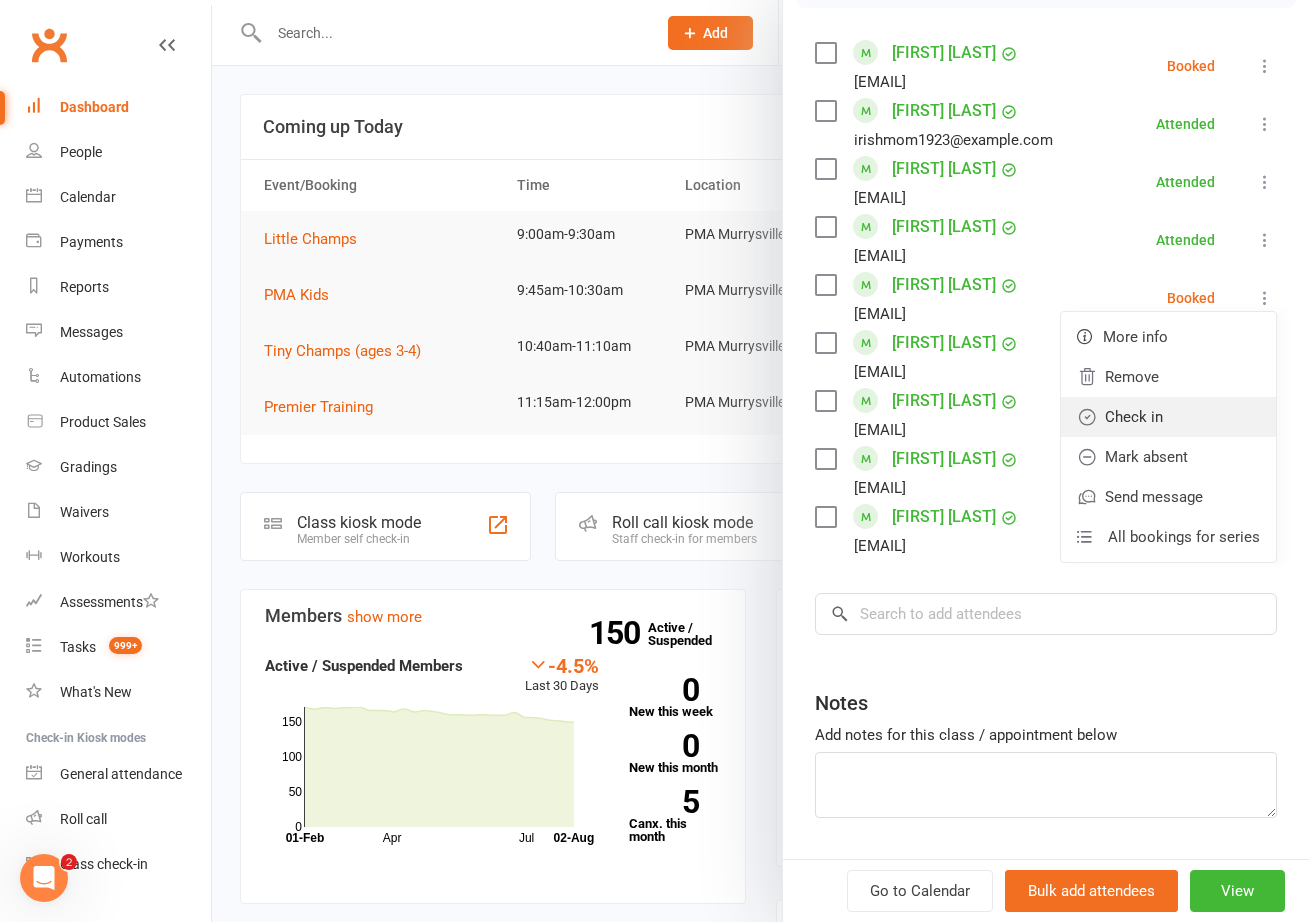 click on "Check in" at bounding box center (1168, 417) 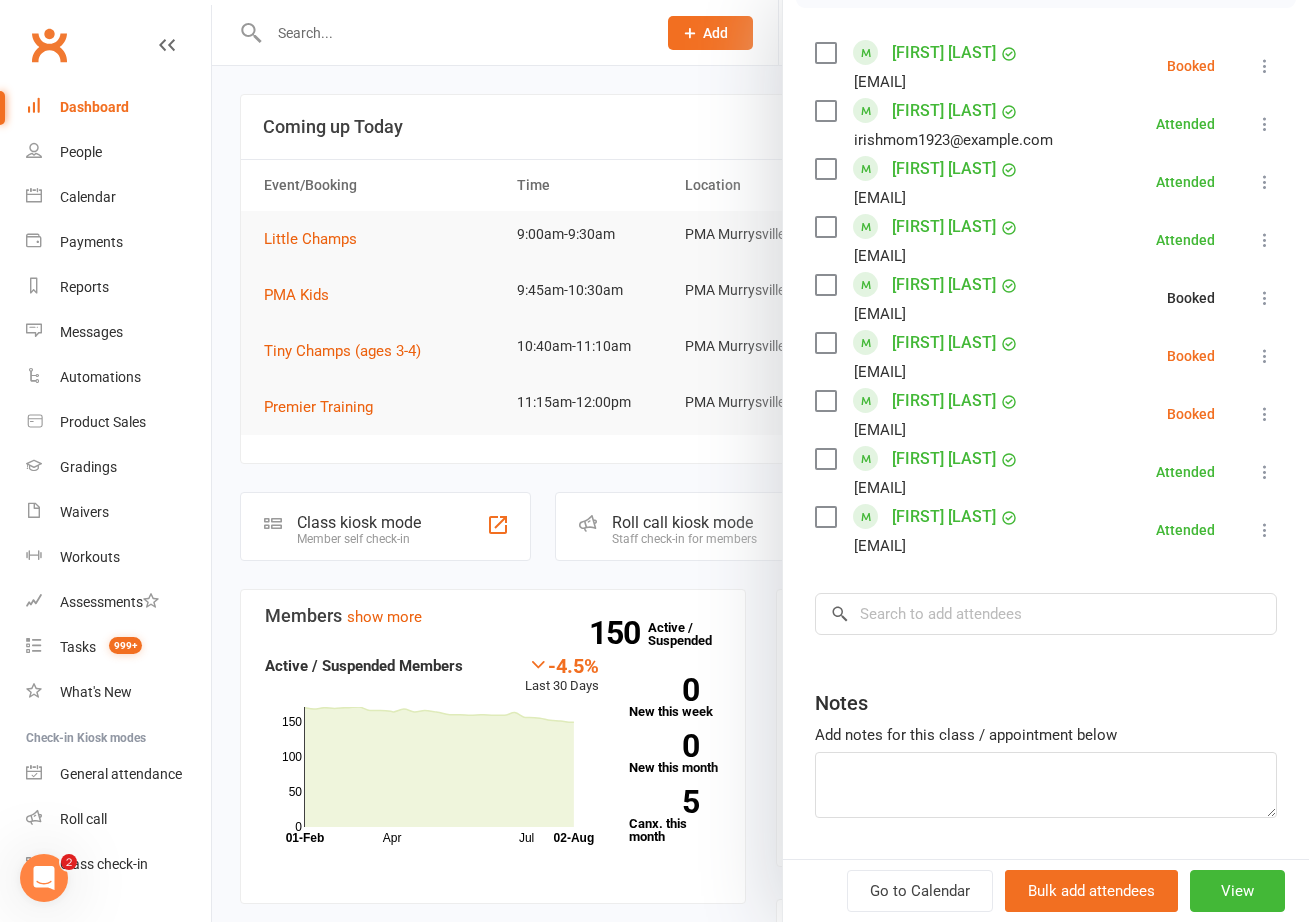 click on "[FIRST] [LAST]  [EMAIL] Booked More info  Remove  Check in  Mark absent  Send message  All bookings for series" at bounding box center (1046, 356) 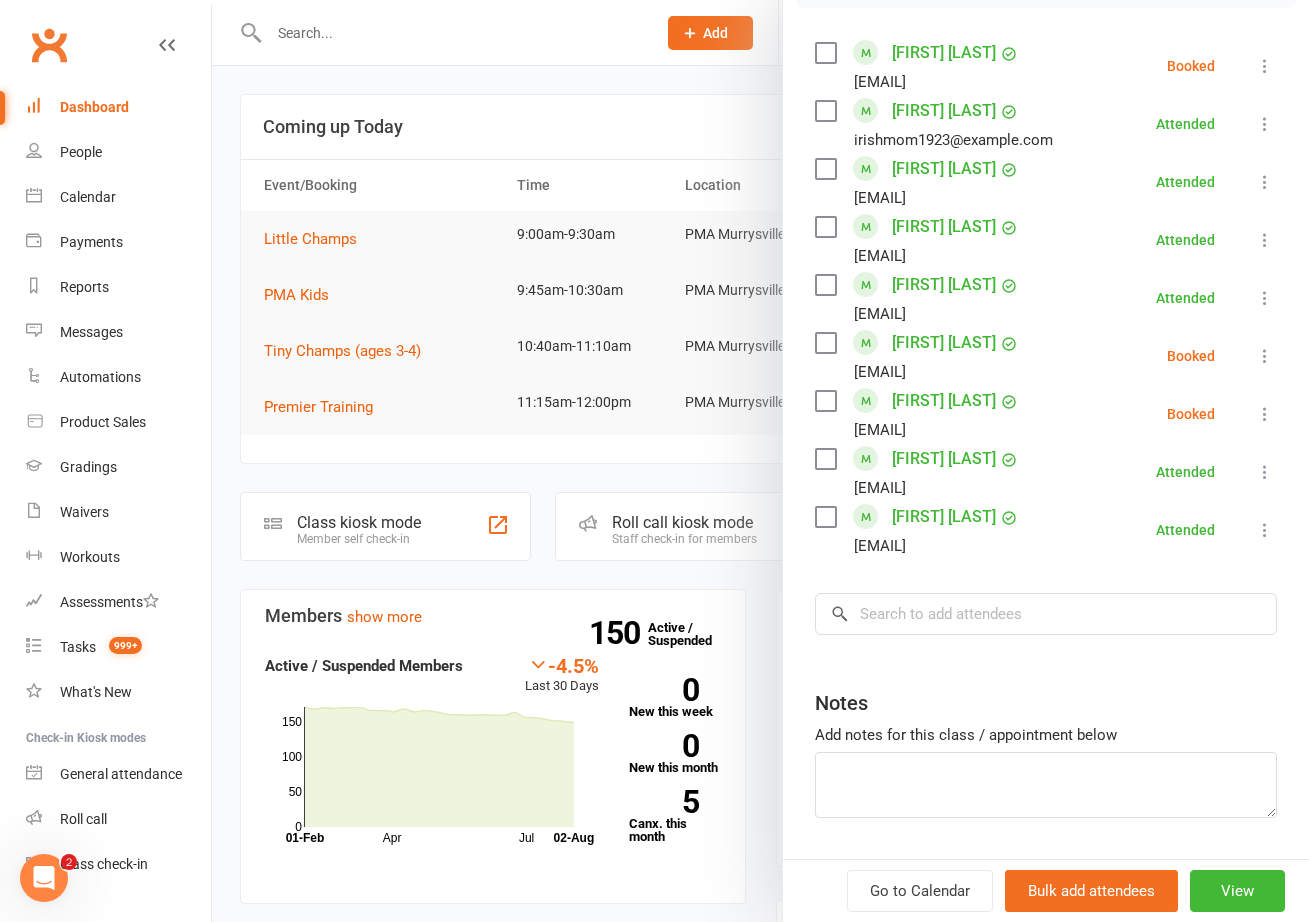 click at bounding box center (1265, 356) 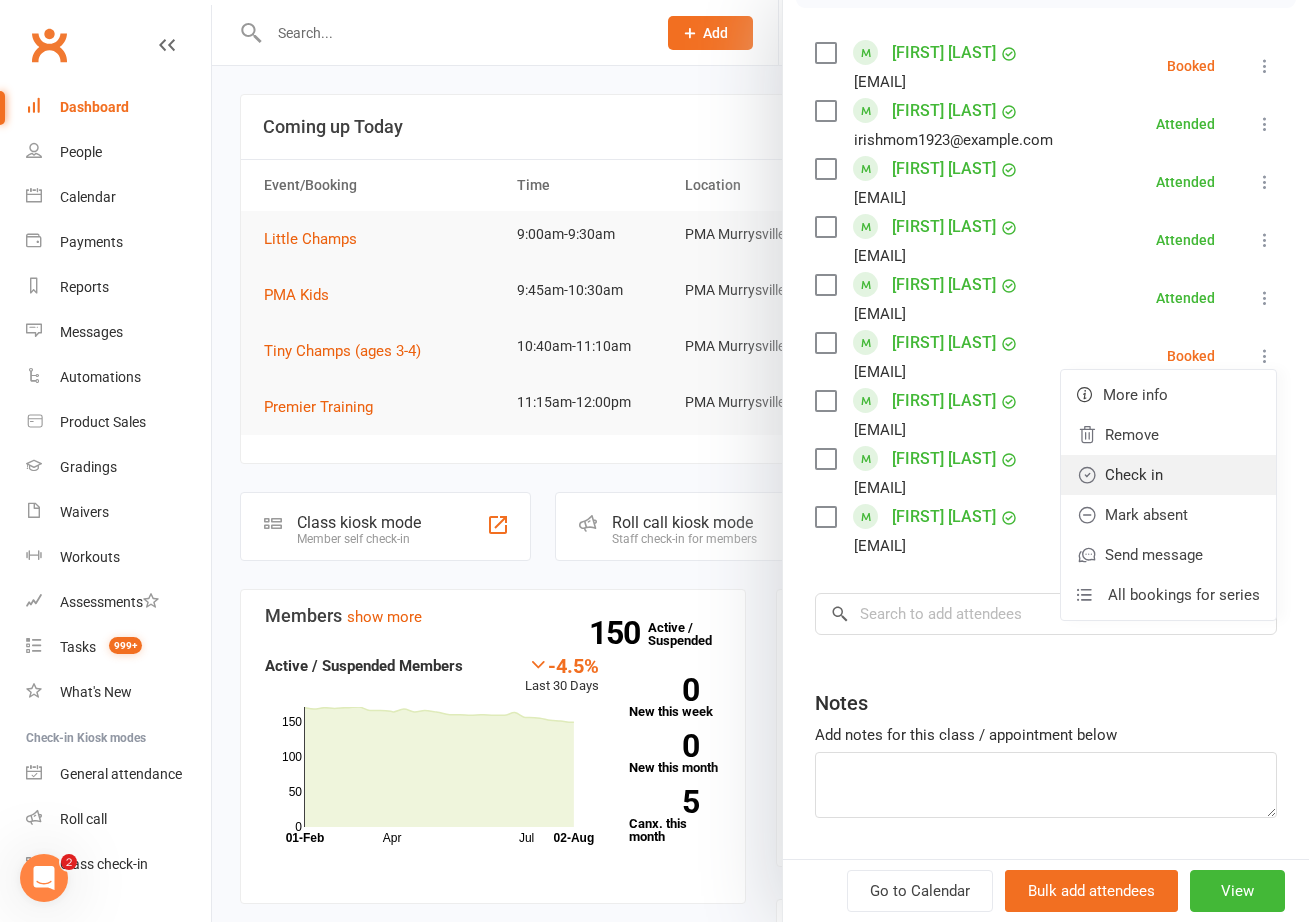 click on "Check in" at bounding box center [1168, 475] 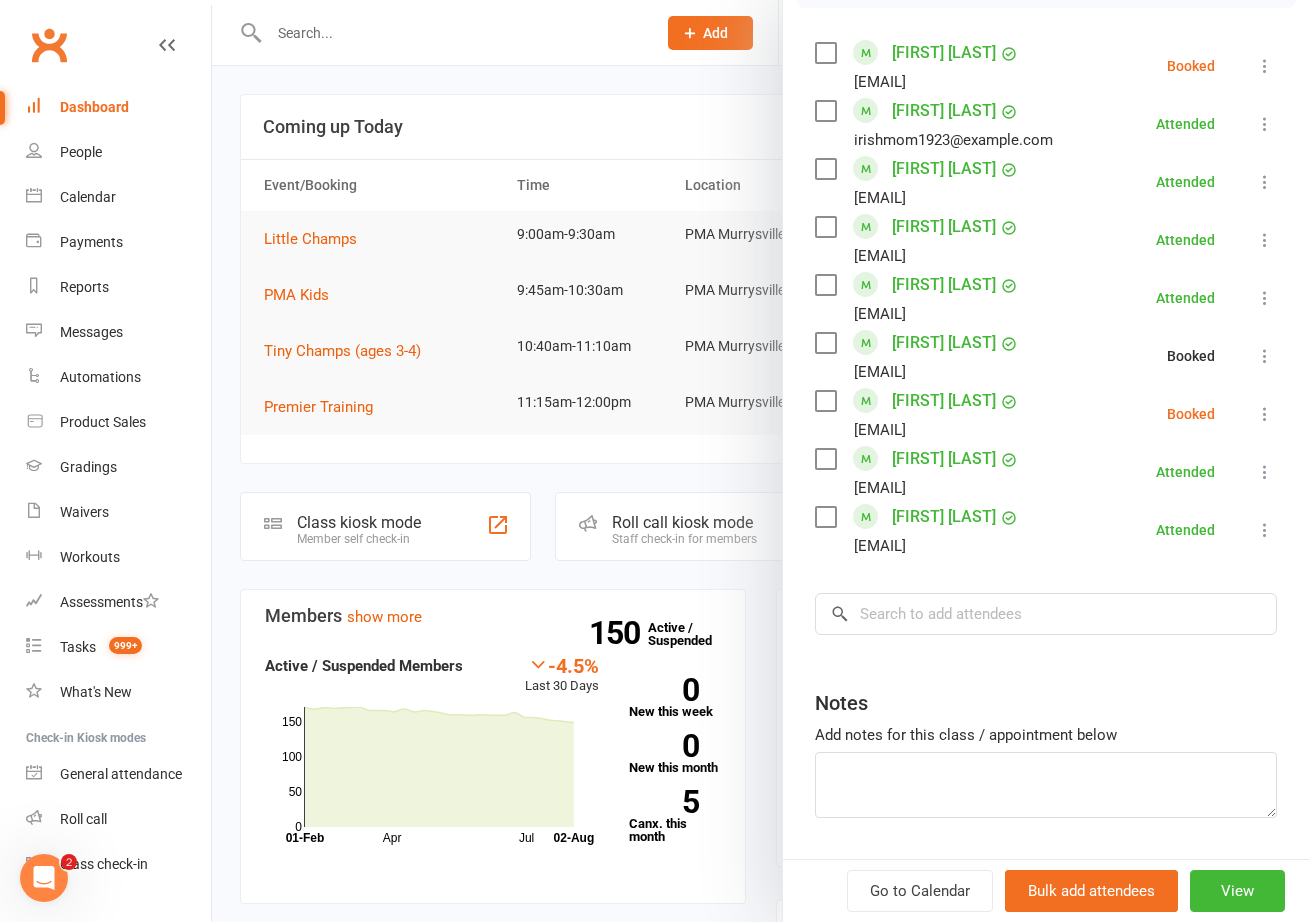 click on "Class kiosk mode  Roll call  9:00 AM - 9:30 AM, Saturday, August, 2, 2025 with PMA Instructors  at  PMA Murrysville  Attendees  9  places booked 16  places available Sort by  Last name  First name  Booking created    [FIRST] [LAST]  [EMAIL] Booked More info  Remove  Check in  Mark absent  Send message  All bookings for series    [FIRST] [LAST]  [EMAIL] Attended More info  Remove  Mark absent  Undo check-in  Send message  All bookings for series    [FIRST] [LAST]  [EMAIL] Attended More info  Remove  Mark absent  Undo check-in  Send message  All bookings for series    [FIRST] [LAST]  [EMAIL] Attended More info  Remove  Mark absent  Undo check-in  Send message  All bookings for series    [FIRST] [LAST]  [EMAIL] Attended More info  Remove  Mark absent  Undo check-in  Send message  All bookings for series    [FIRST] [LAST]  [EMAIL] Booked More info  Remove  Mark absent  Undo check-in  Send message" at bounding box center [1046, 321] 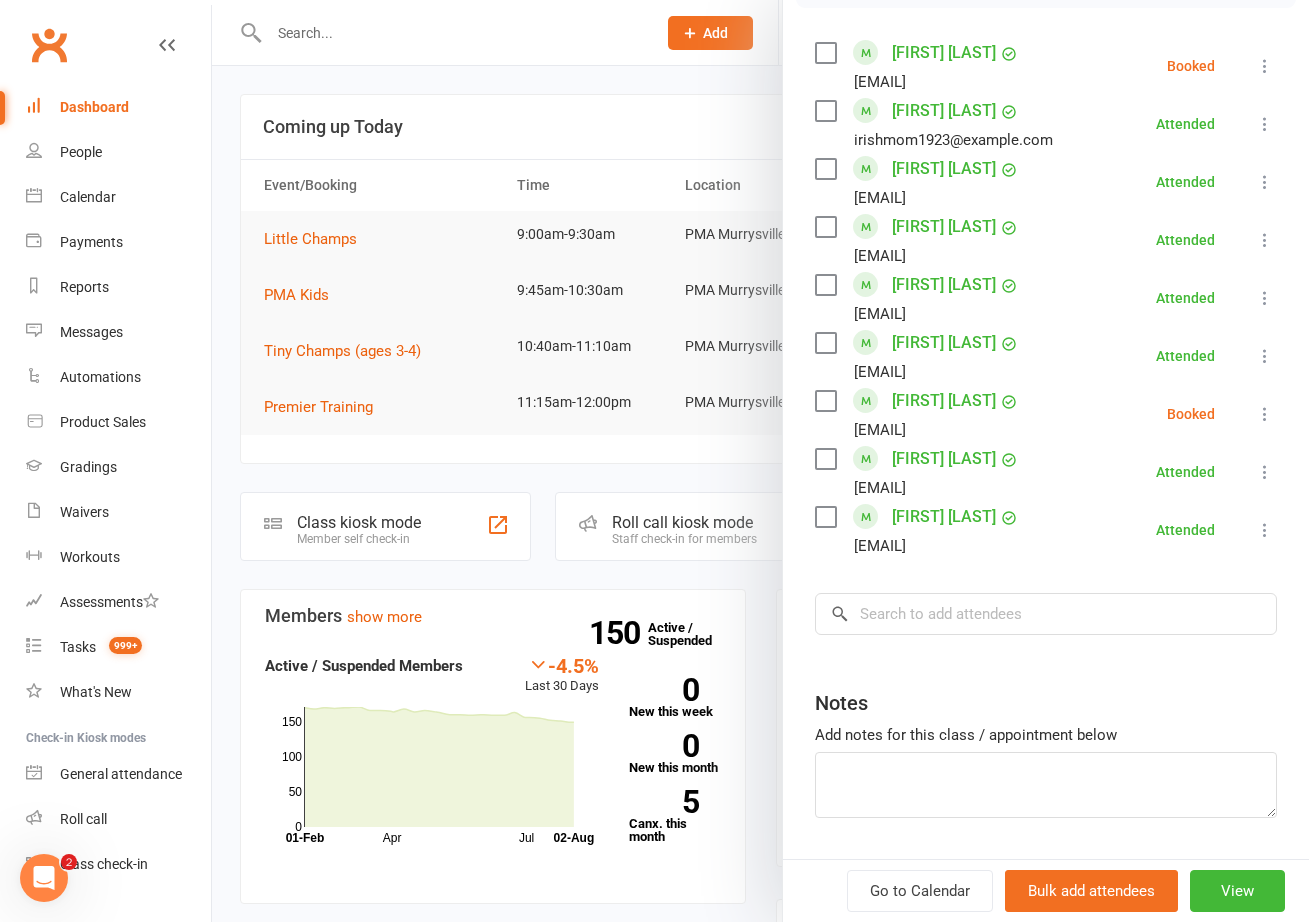 click on "[FIRST] [LAST]  laurin.scanlon@example.com Booked More info  Remove  Check in  Mark absent  Send message  All bookings for series" at bounding box center [1046, 414] 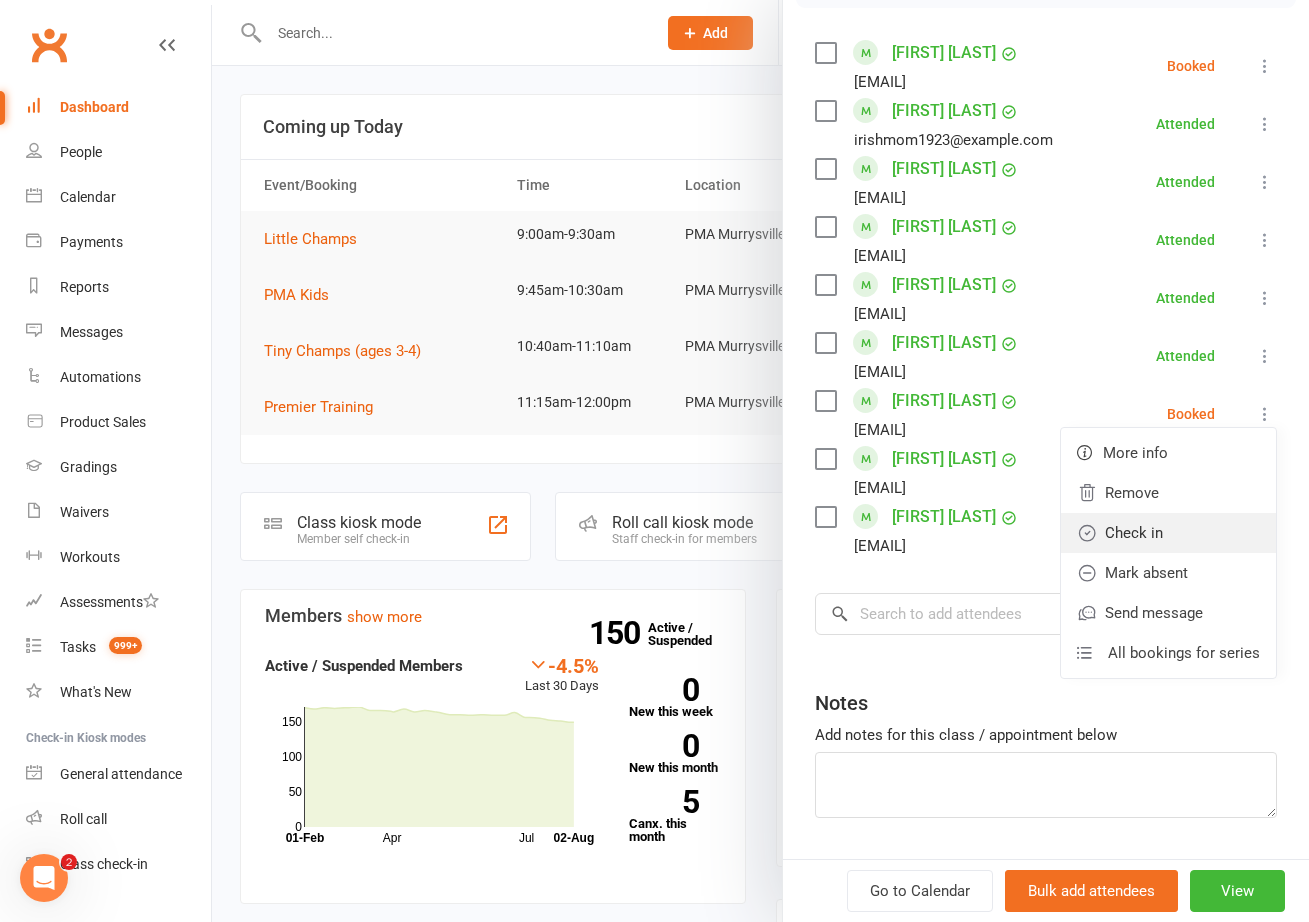 click on "Check in" at bounding box center (1168, 533) 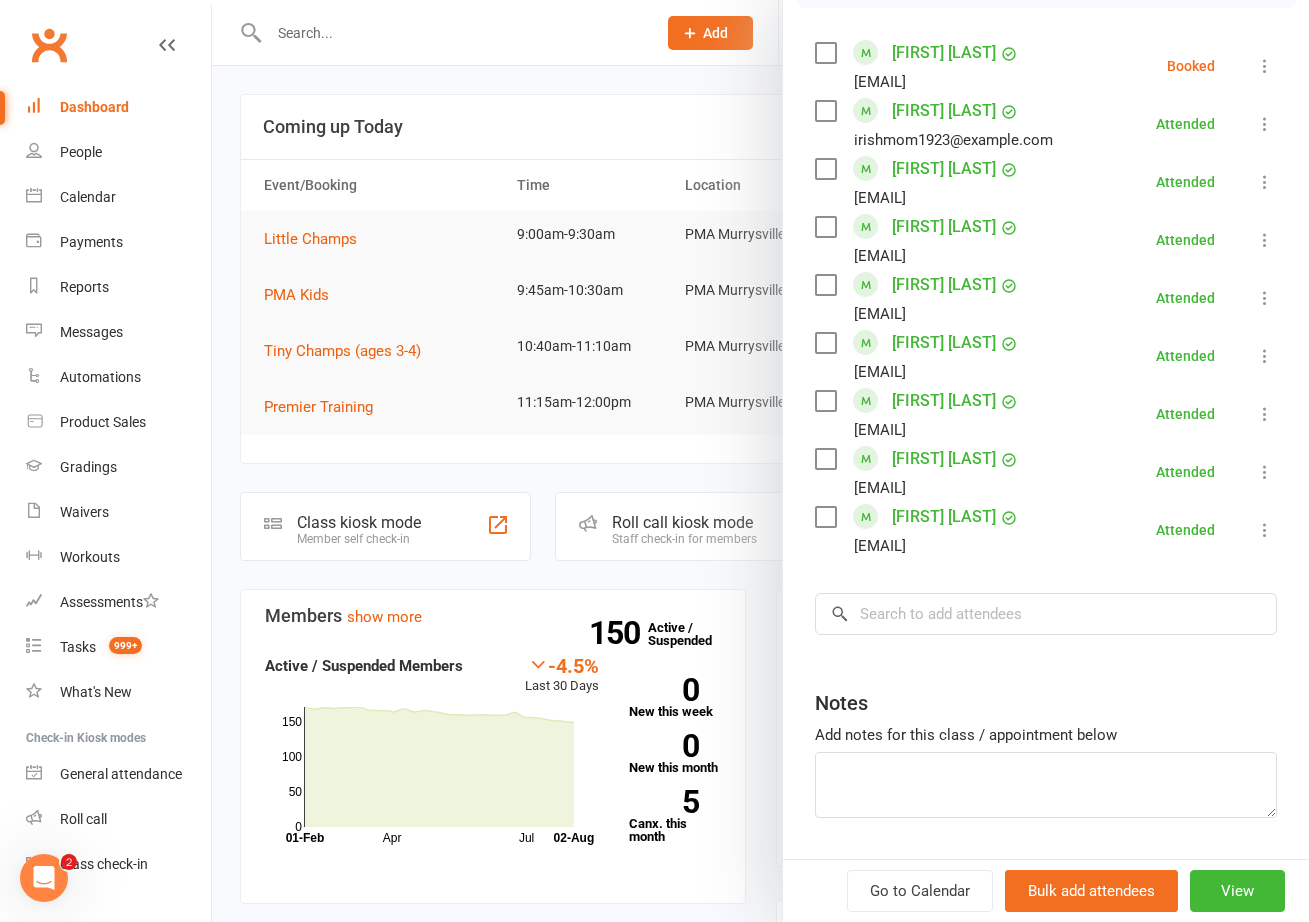 click at bounding box center (1265, 66) 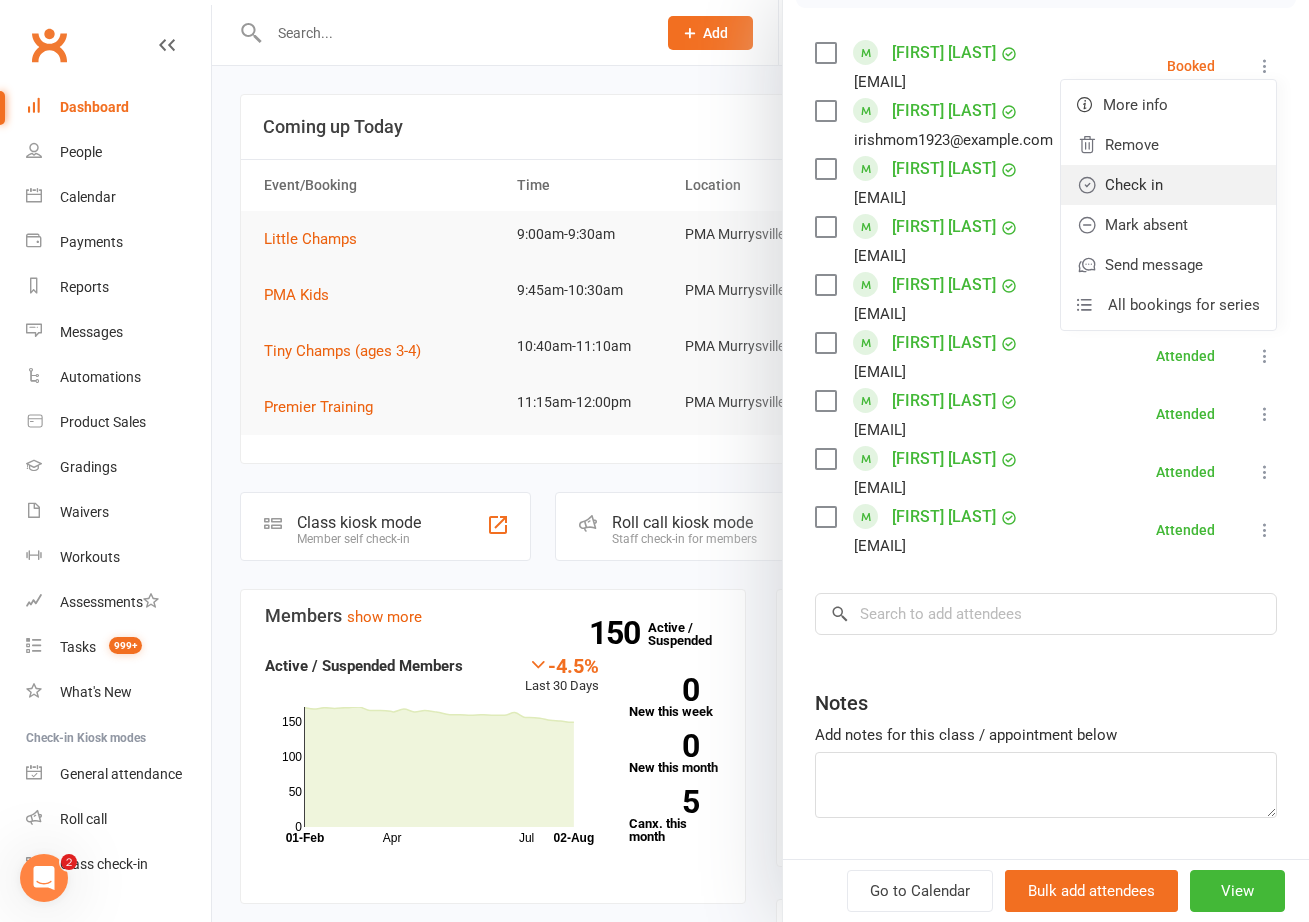 click on "Check in" at bounding box center [1168, 185] 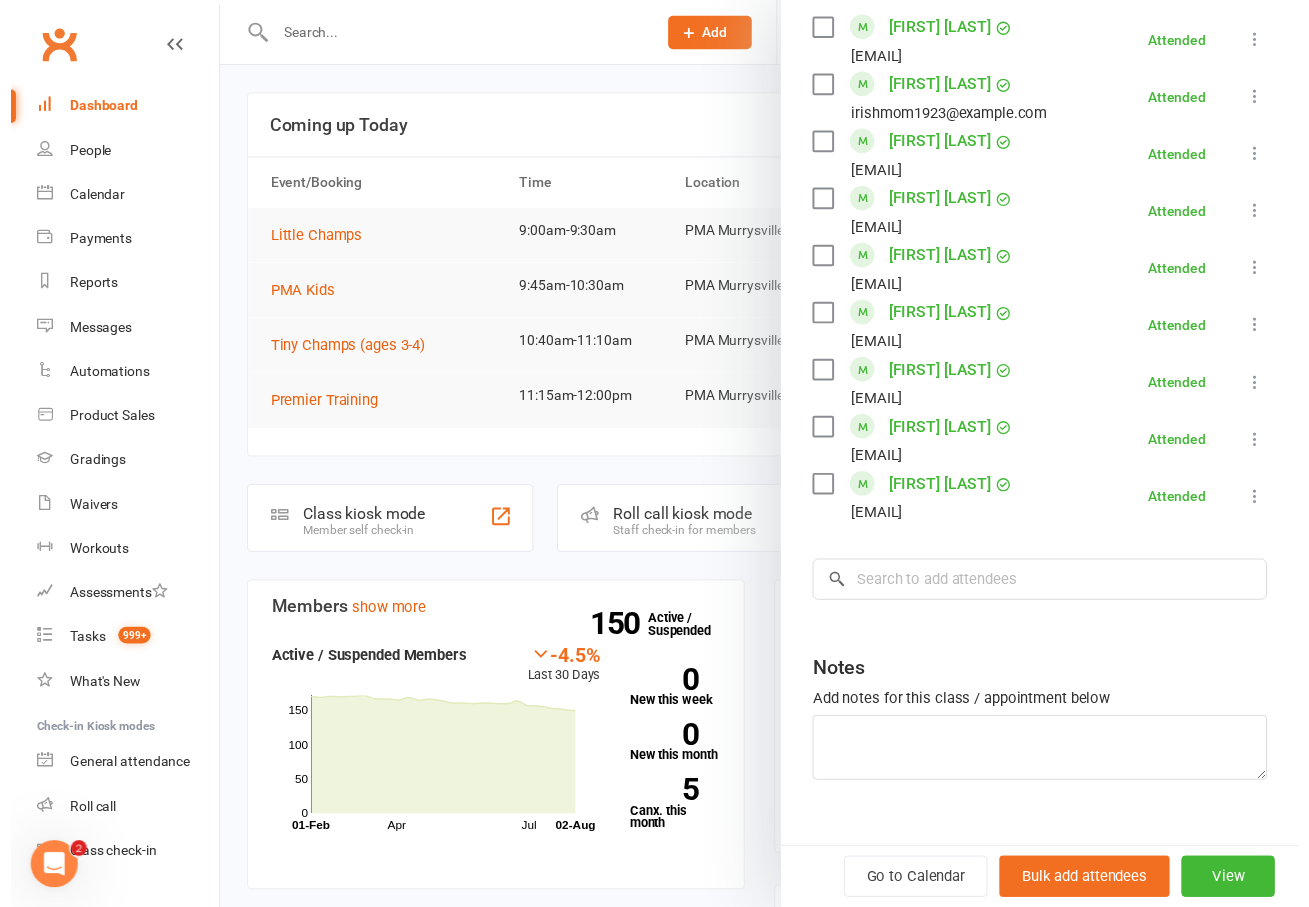 scroll, scrollTop: 419, scrollLeft: 0, axis: vertical 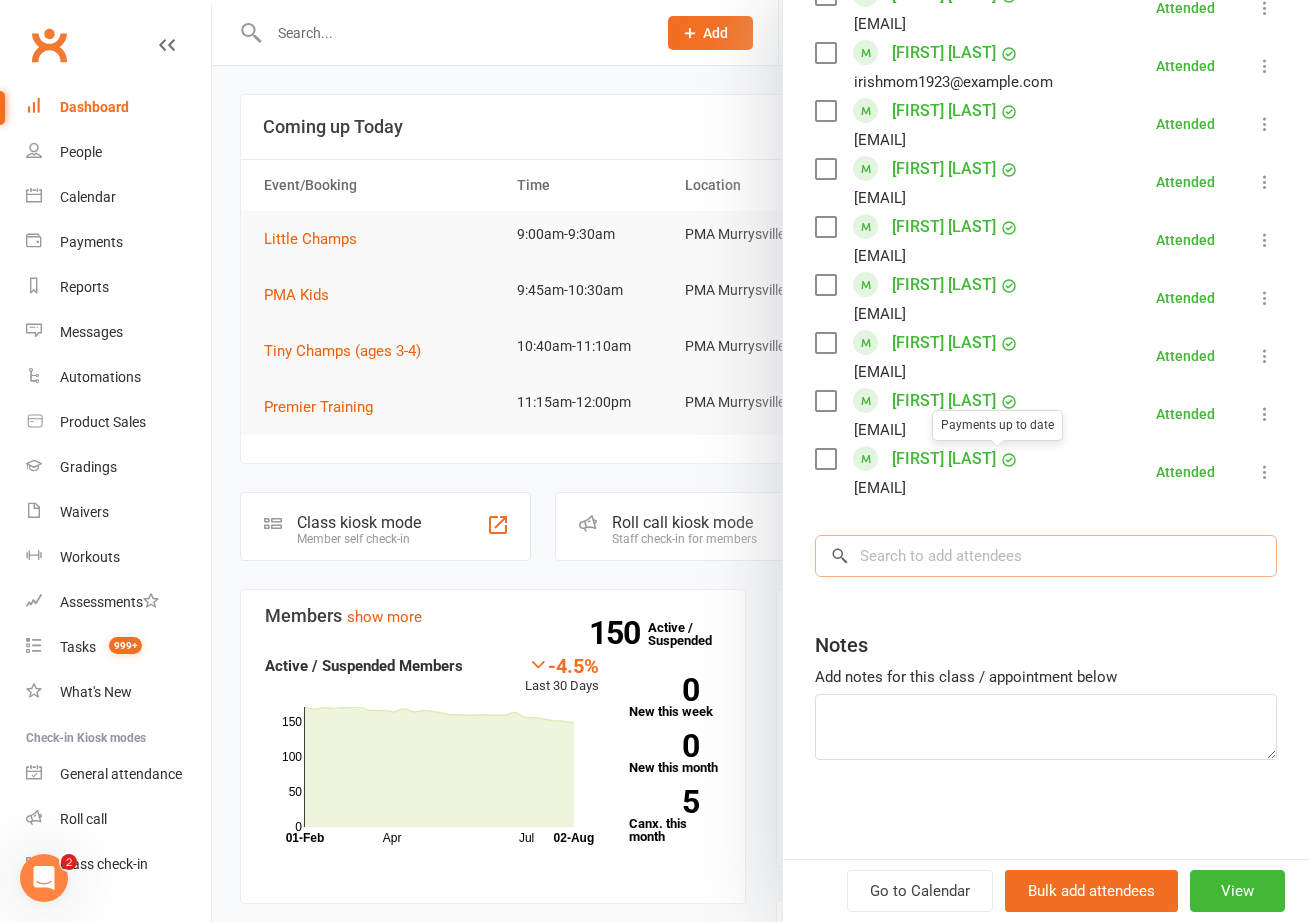 drag, startPoint x: 927, startPoint y: 559, endPoint x: 935, endPoint y: 525, distance: 34.928497 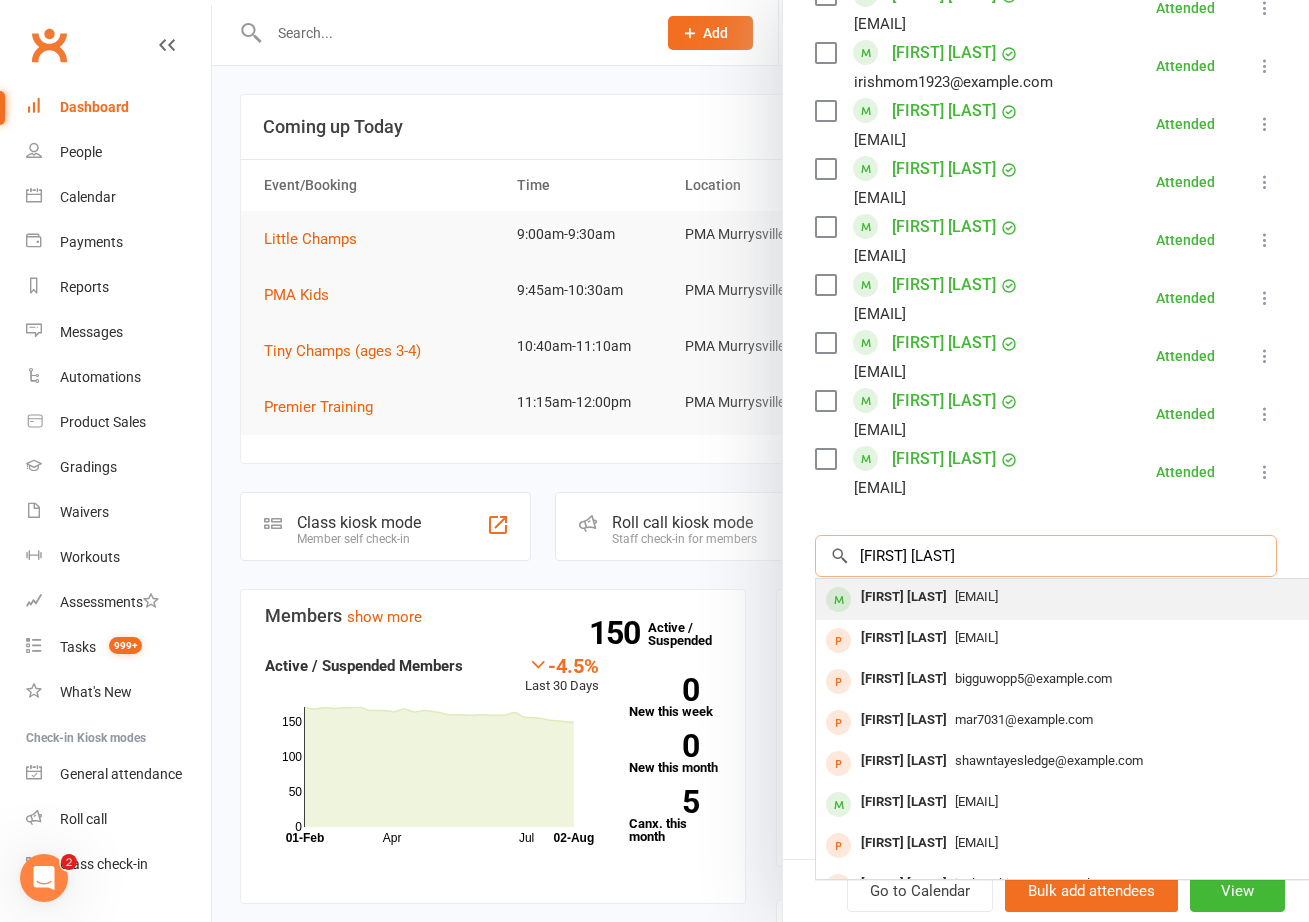 type on "[FIRST] [LAST]" 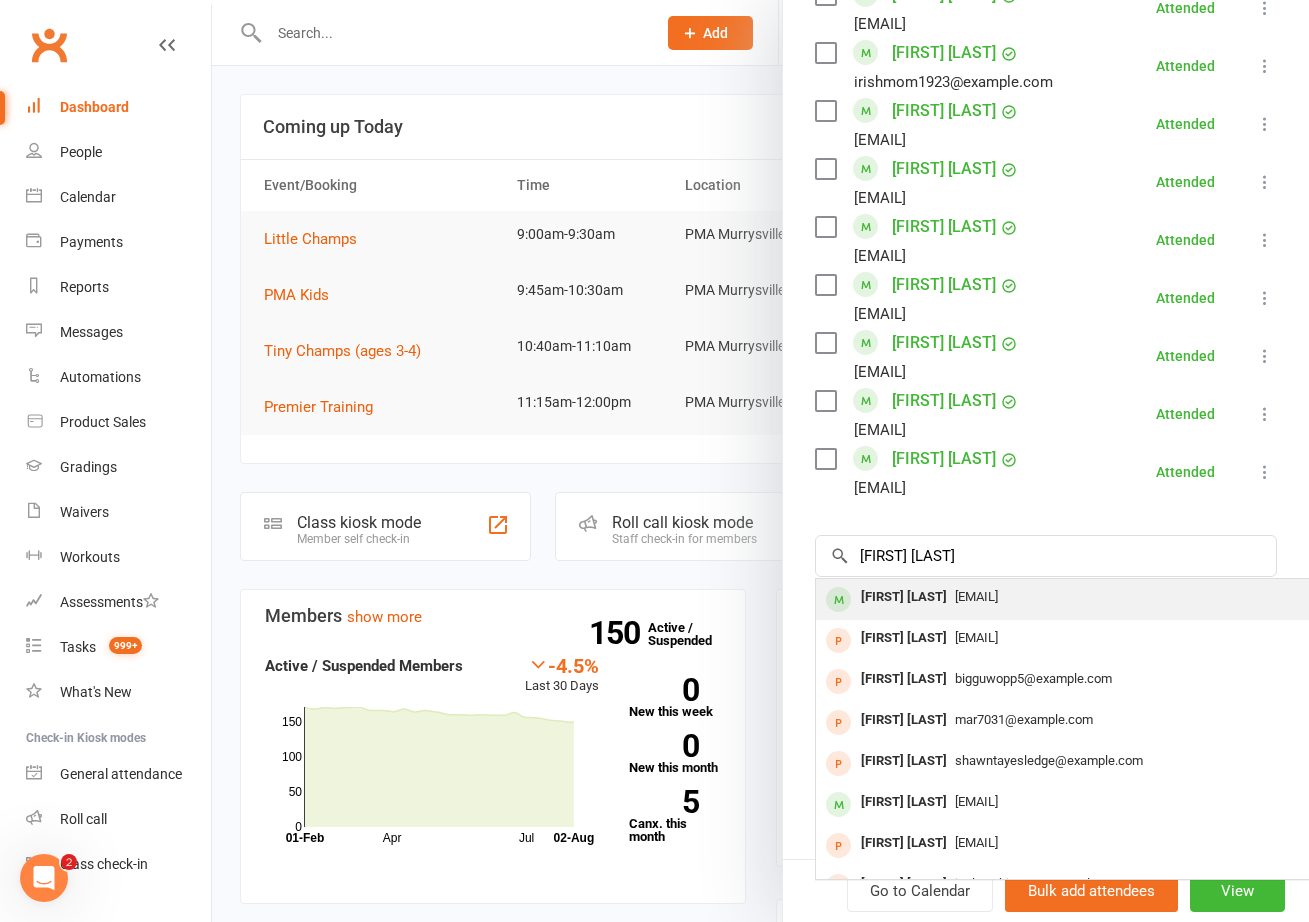 click on "[FIRST] [LAST]" at bounding box center [904, 597] 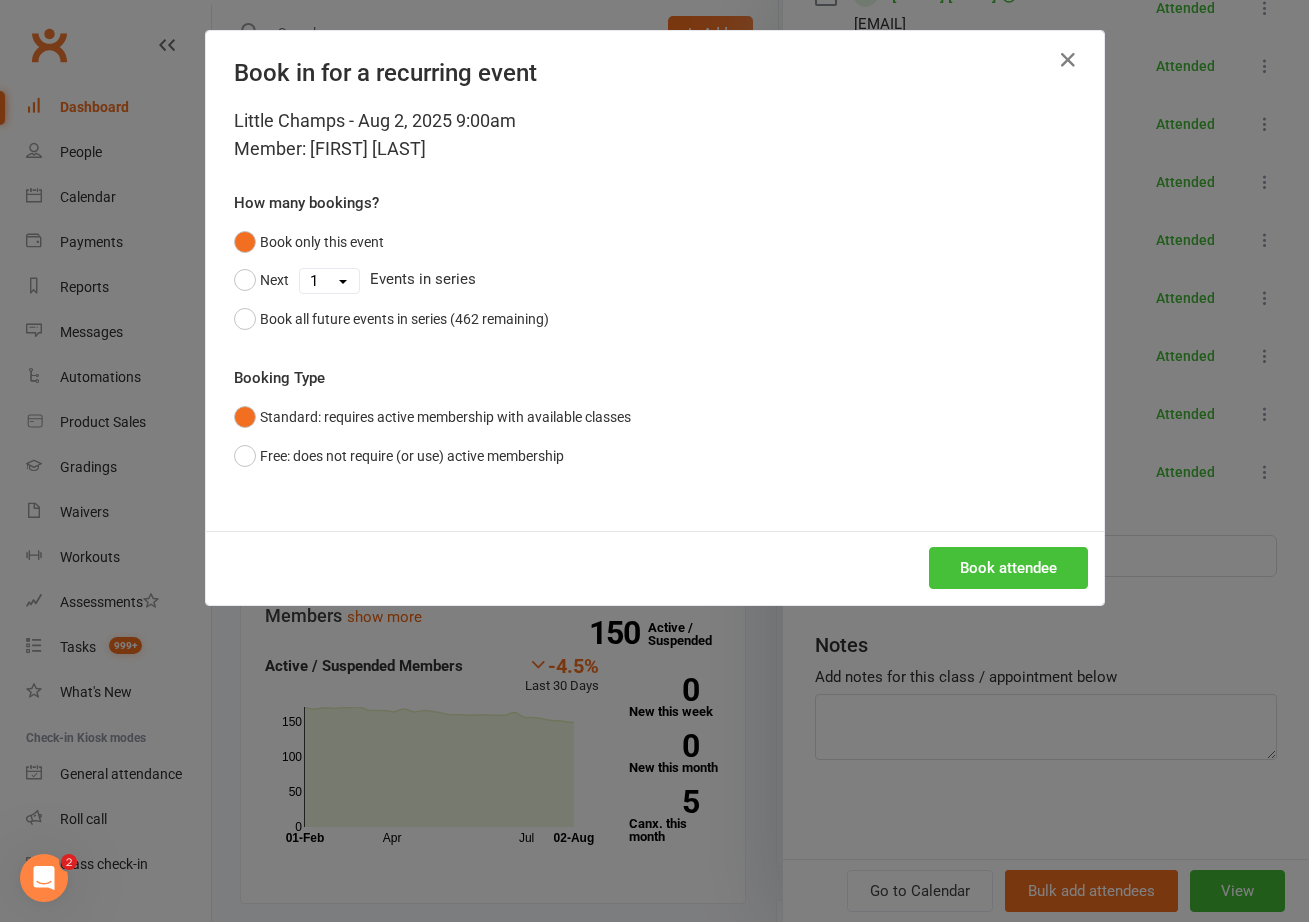 click on "Book attendee" at bounding box center [1008, 568] 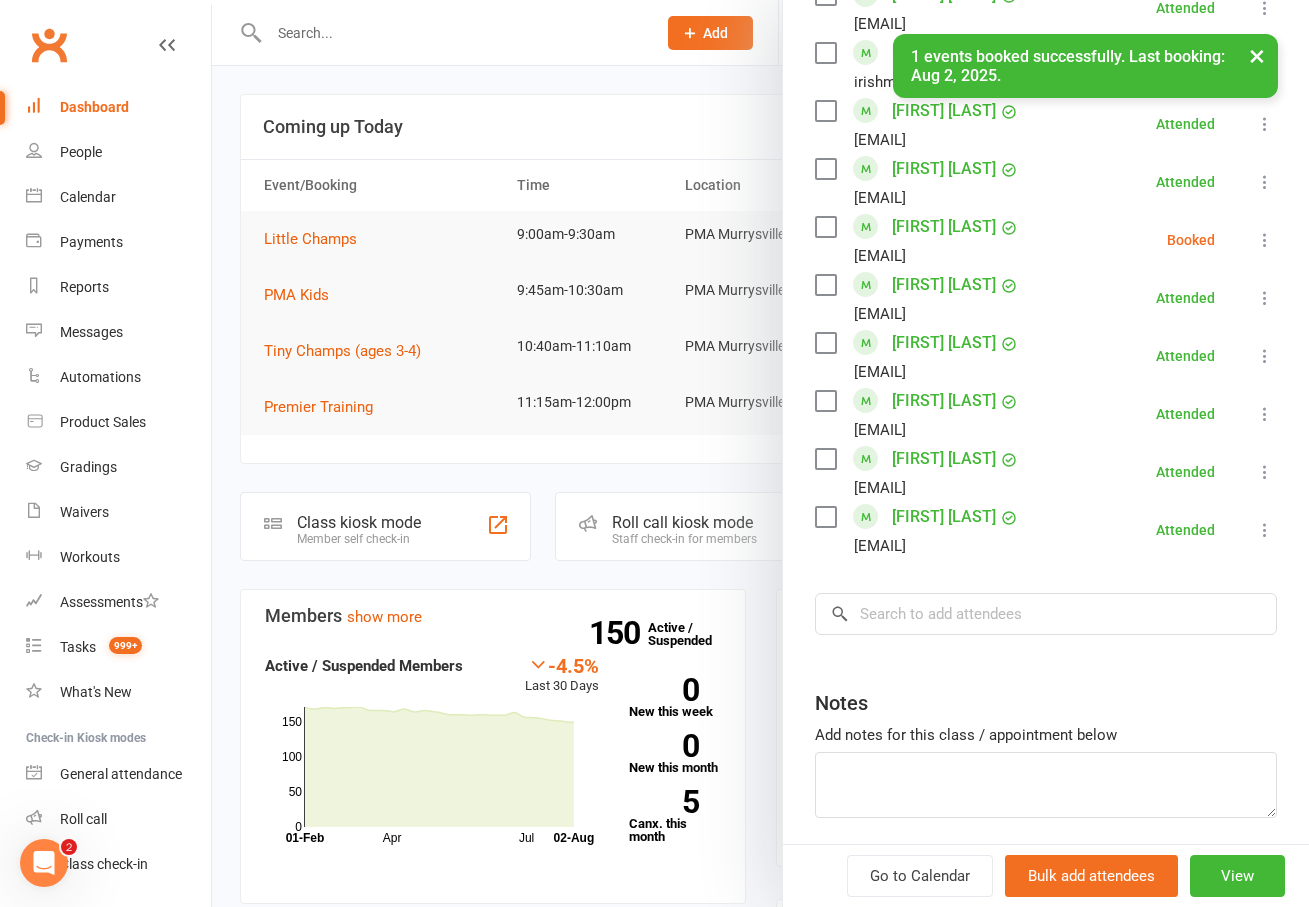 click at bounding box center [1265, 240] 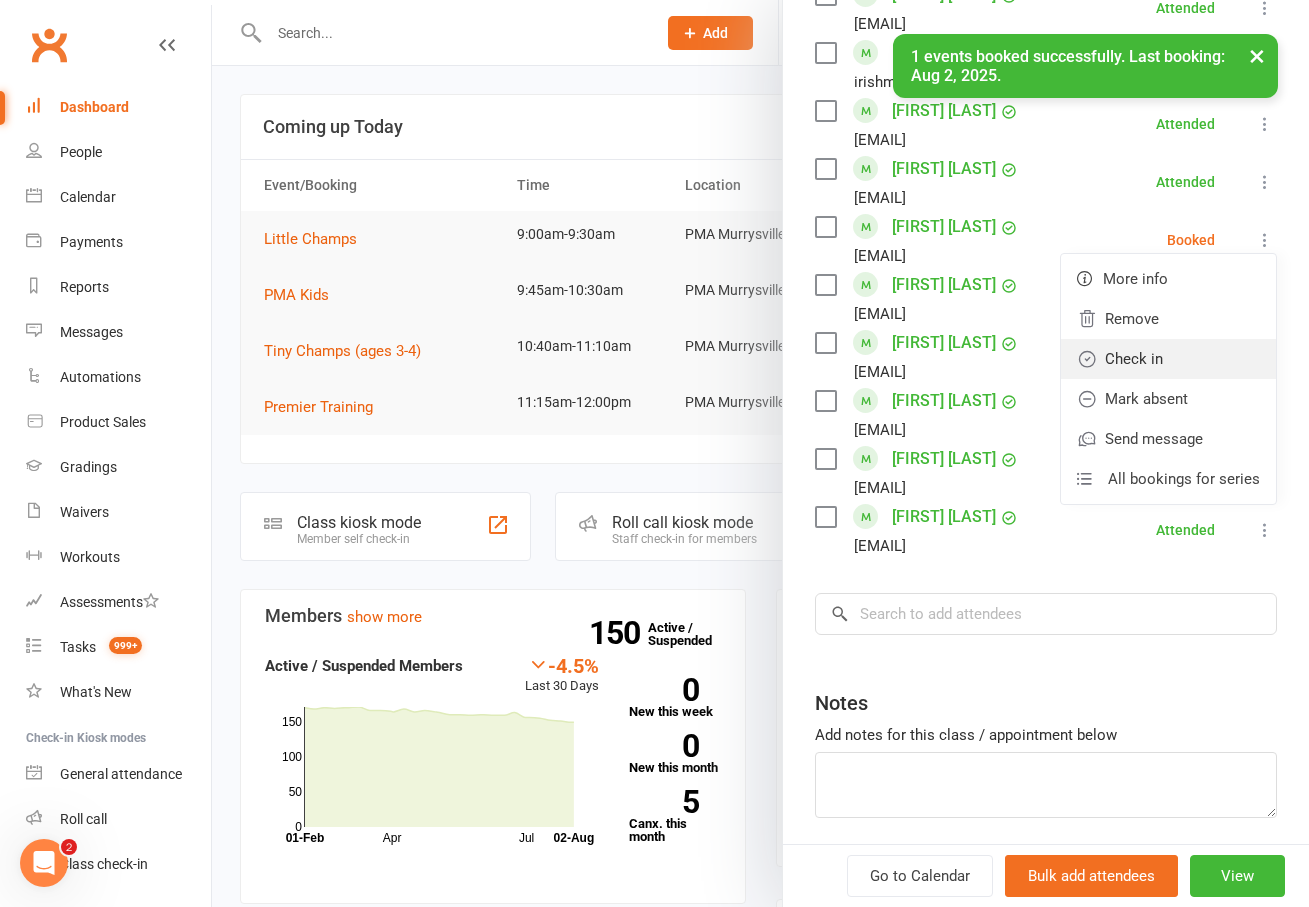 click on "Check in" at bounding box center (1168, 359) 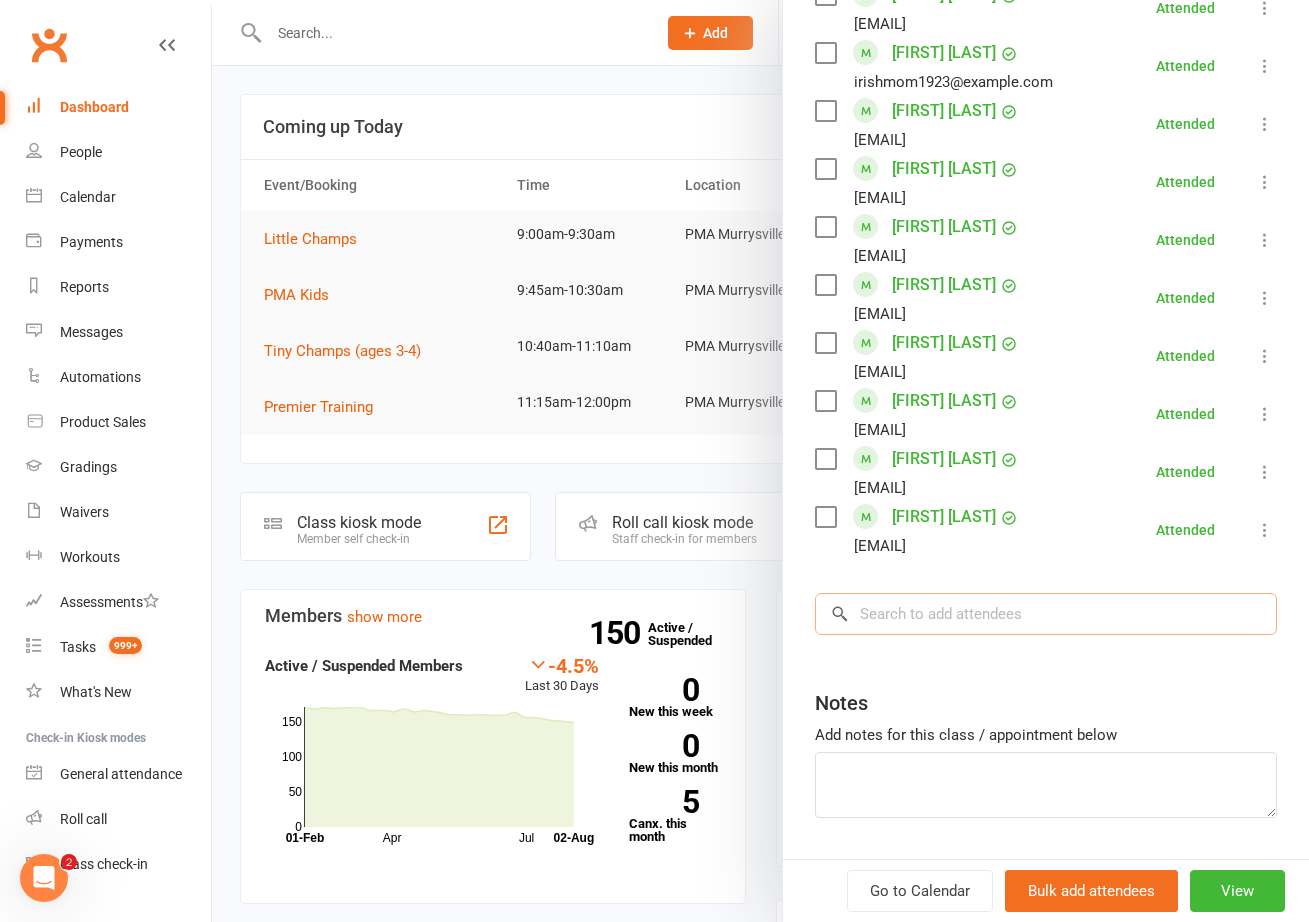 click at bounding box center (1046, 614) 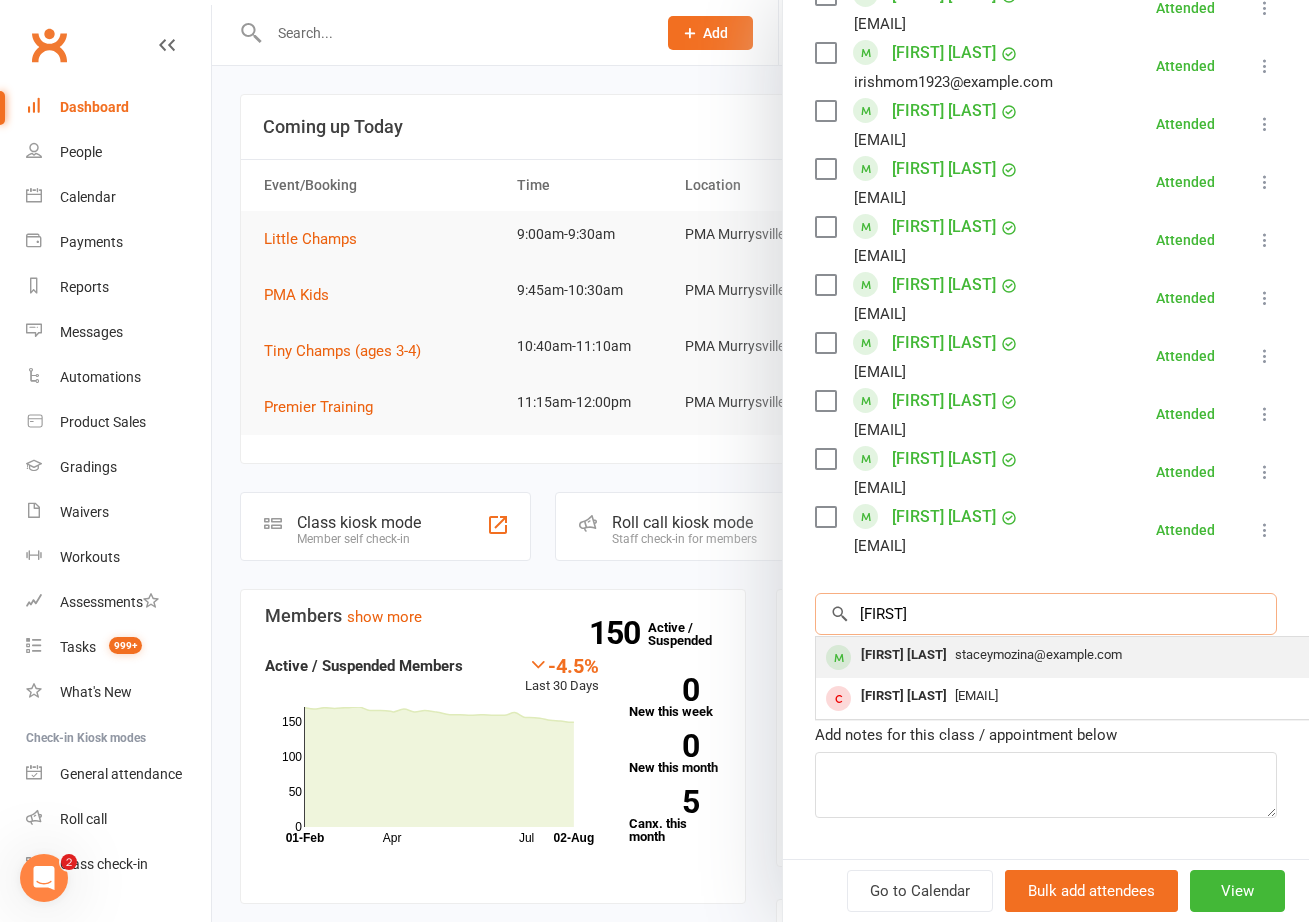 type on "[FIRST]" 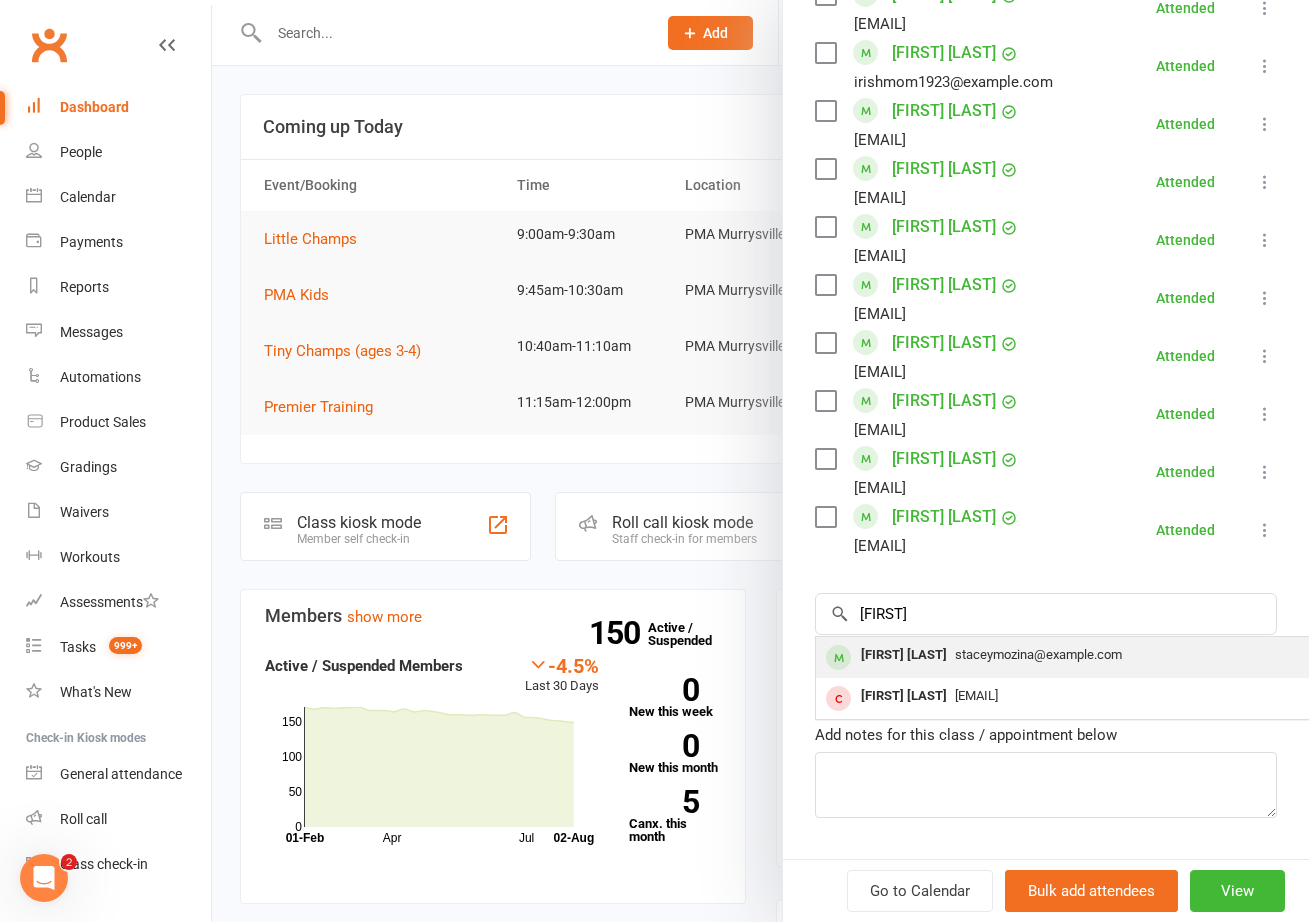 click on "staceymozina@example.com" at bounding box center [1038, 654] 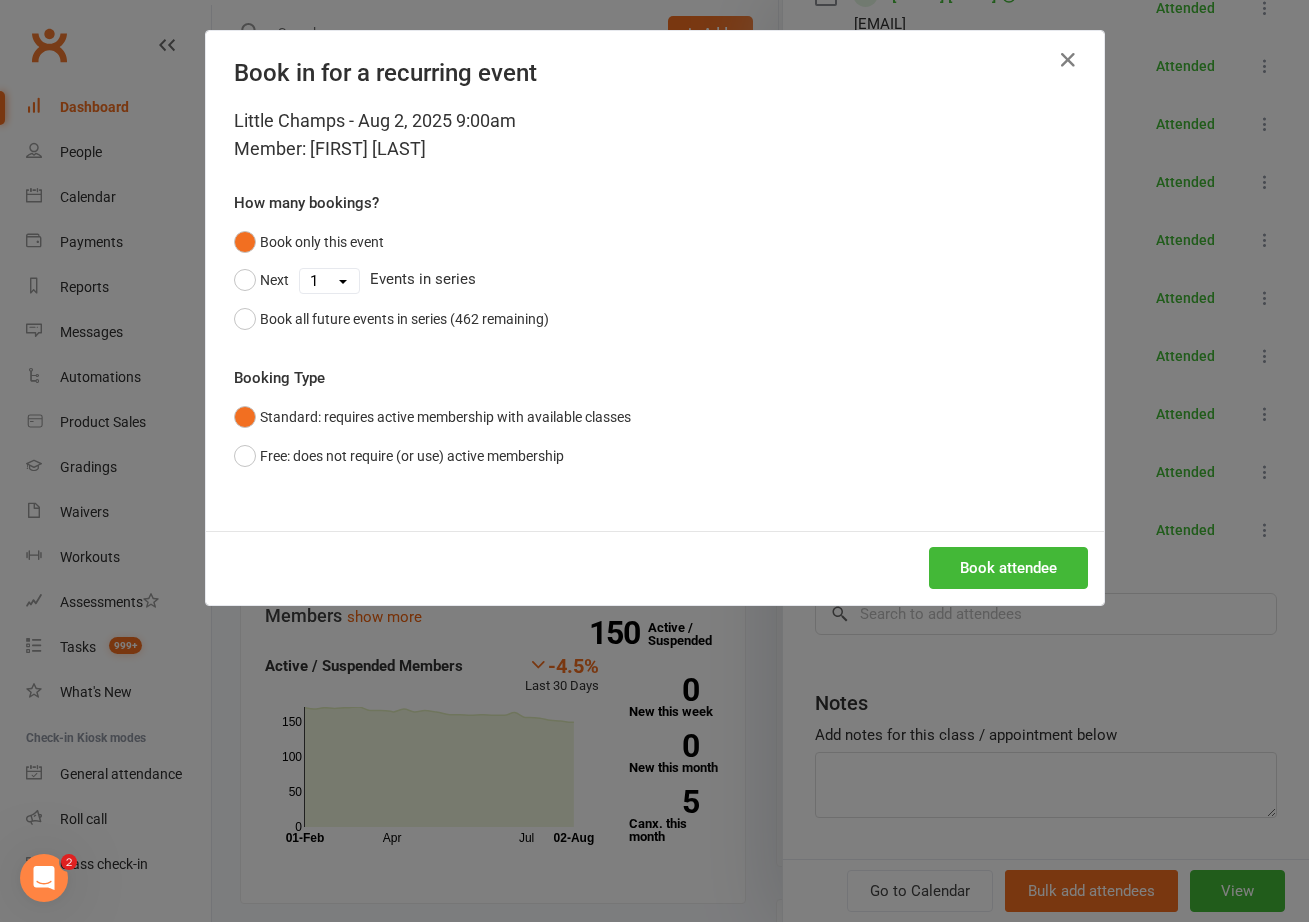 click on "Book attendee" at bounding box center (1008, 568) 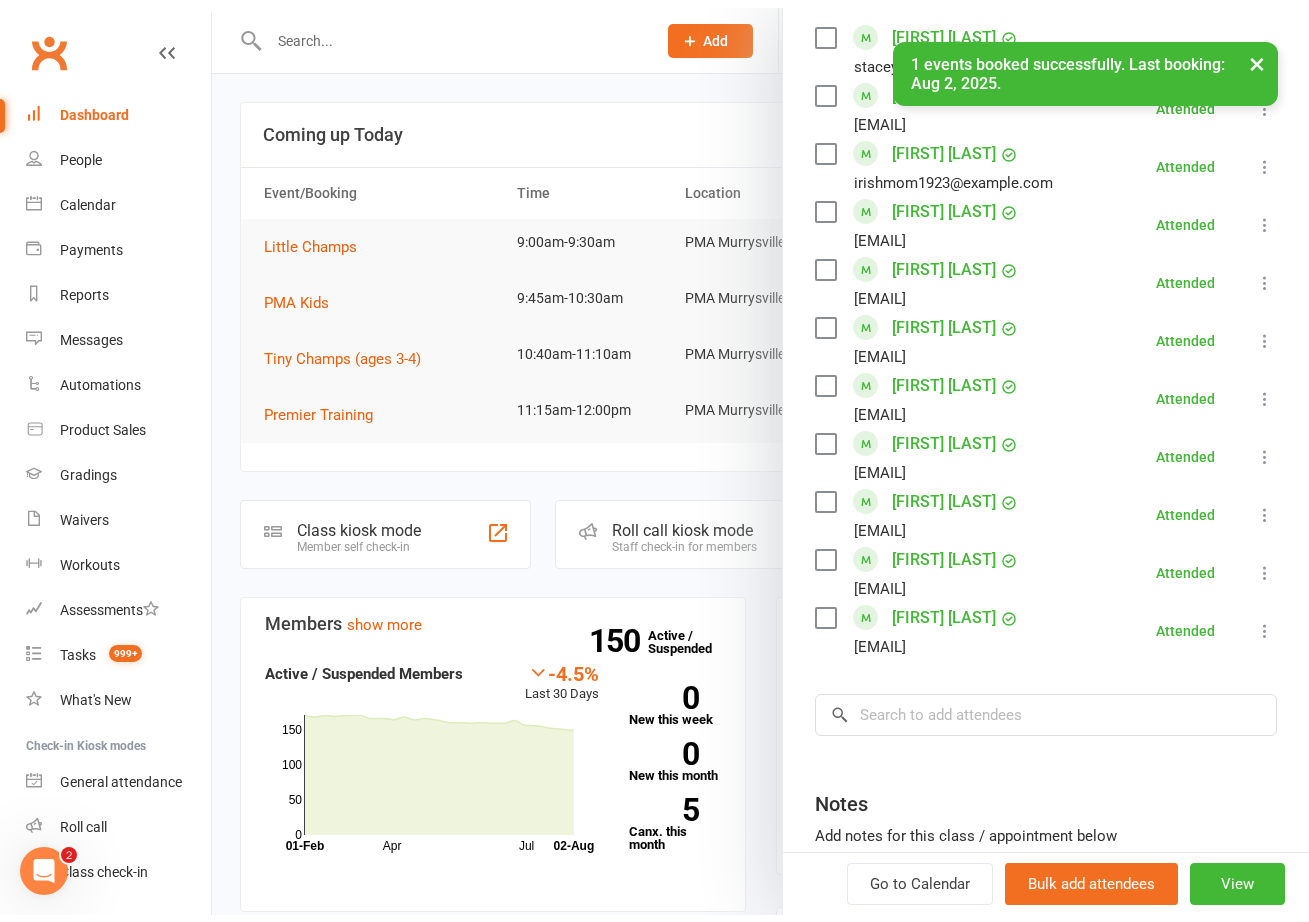 scroll, scrollTop: 231, scrollLeft: 0, axis: vertical 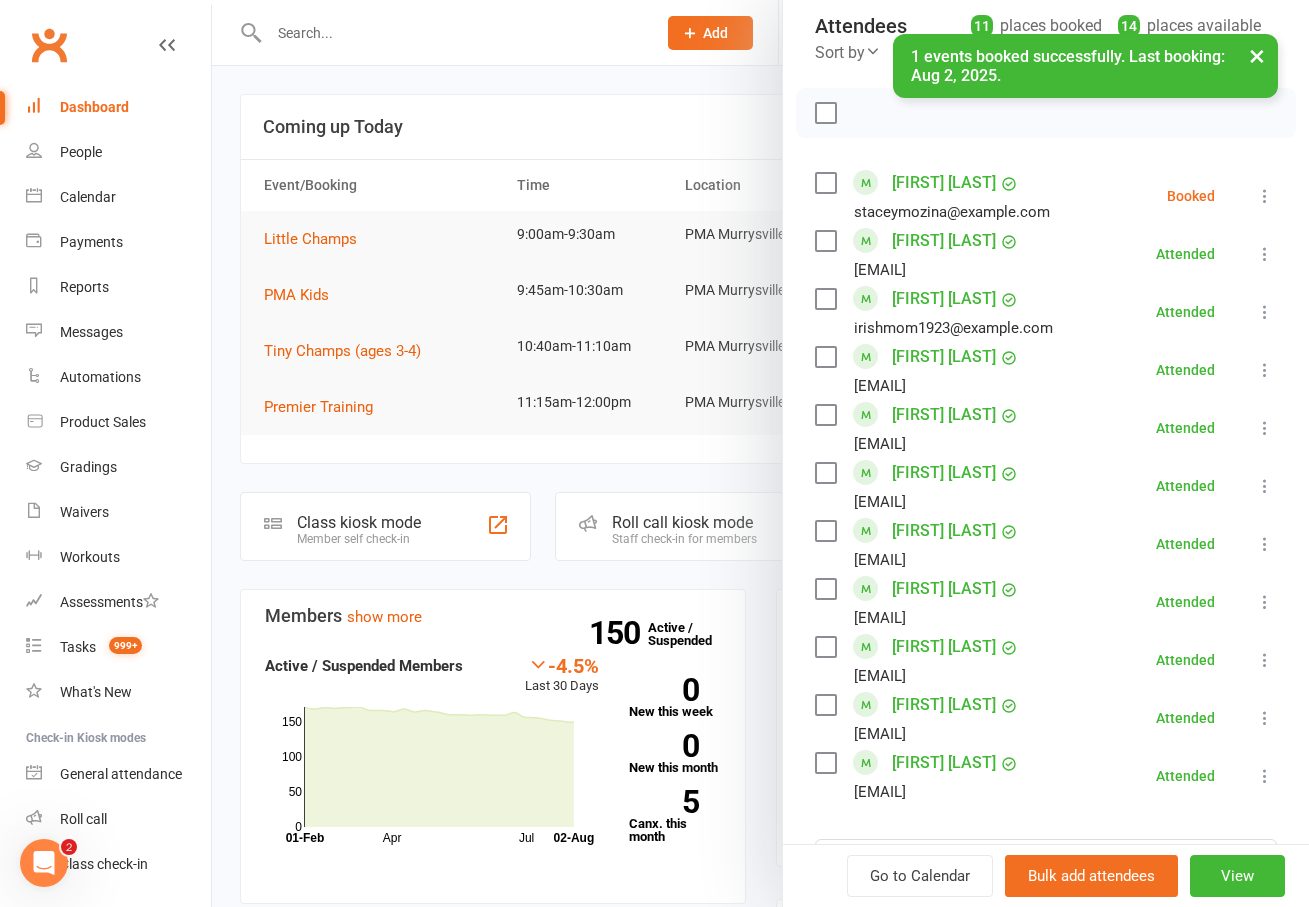 click on "[FIRST] [LAST]  staceymozina@example.com Booked More info  Remove  Check in  Mark absent  Send message  All bookings for series" at bounding box center (1046, 196) 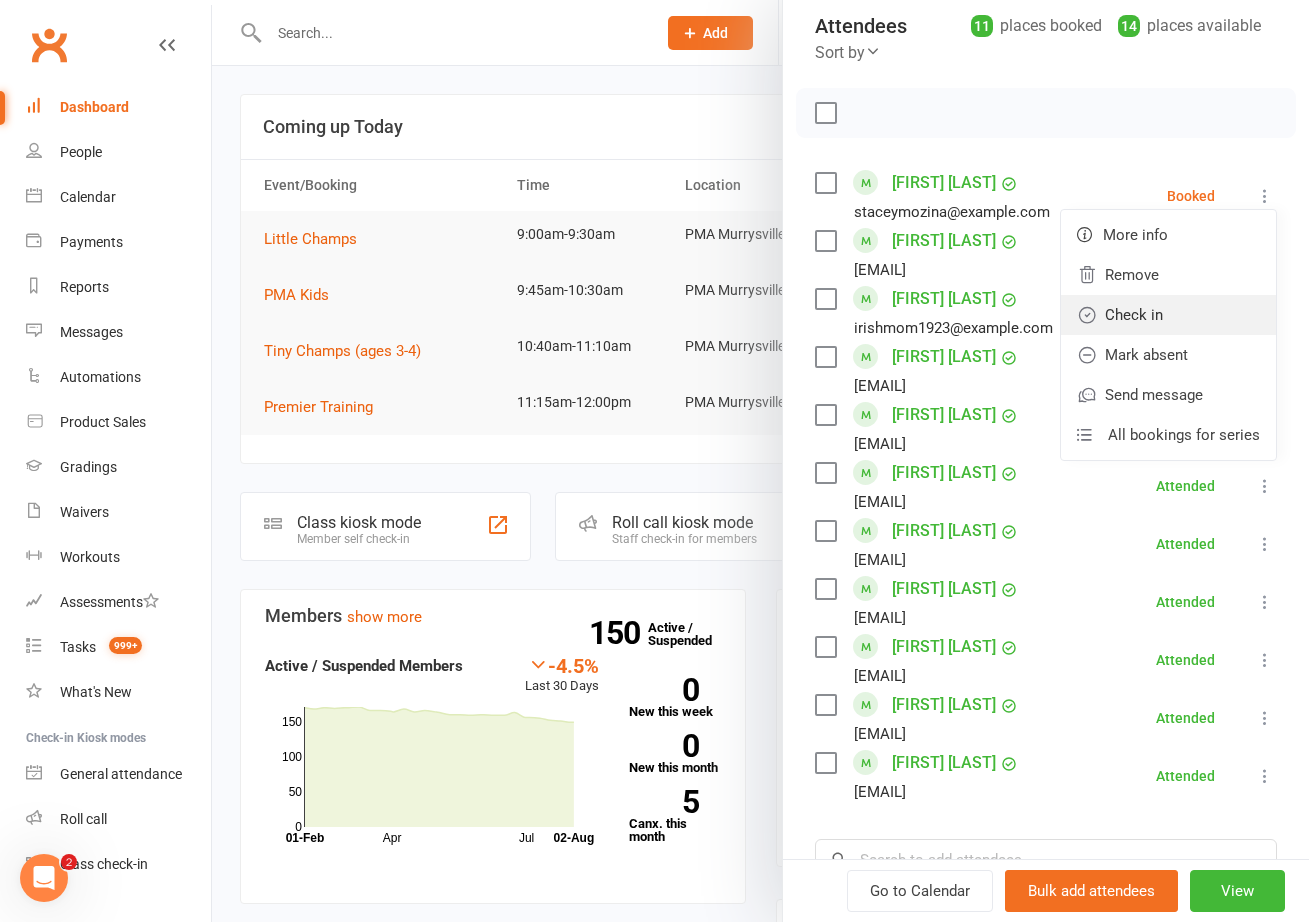 click on "Check in" at bounding box center [1168, 315] 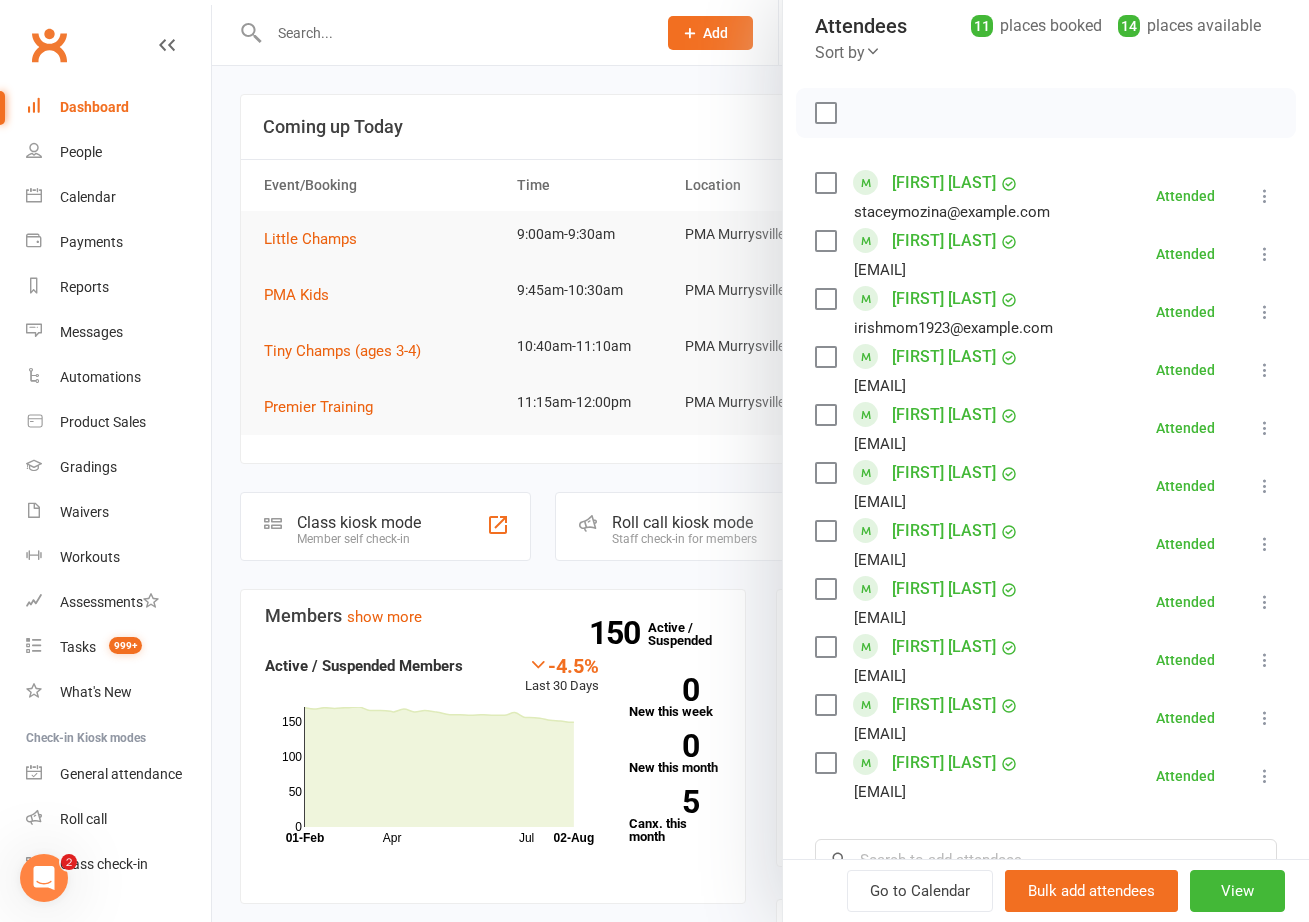 scroll, scrollTop: 252, scrollLeft: 0, axis: vertical 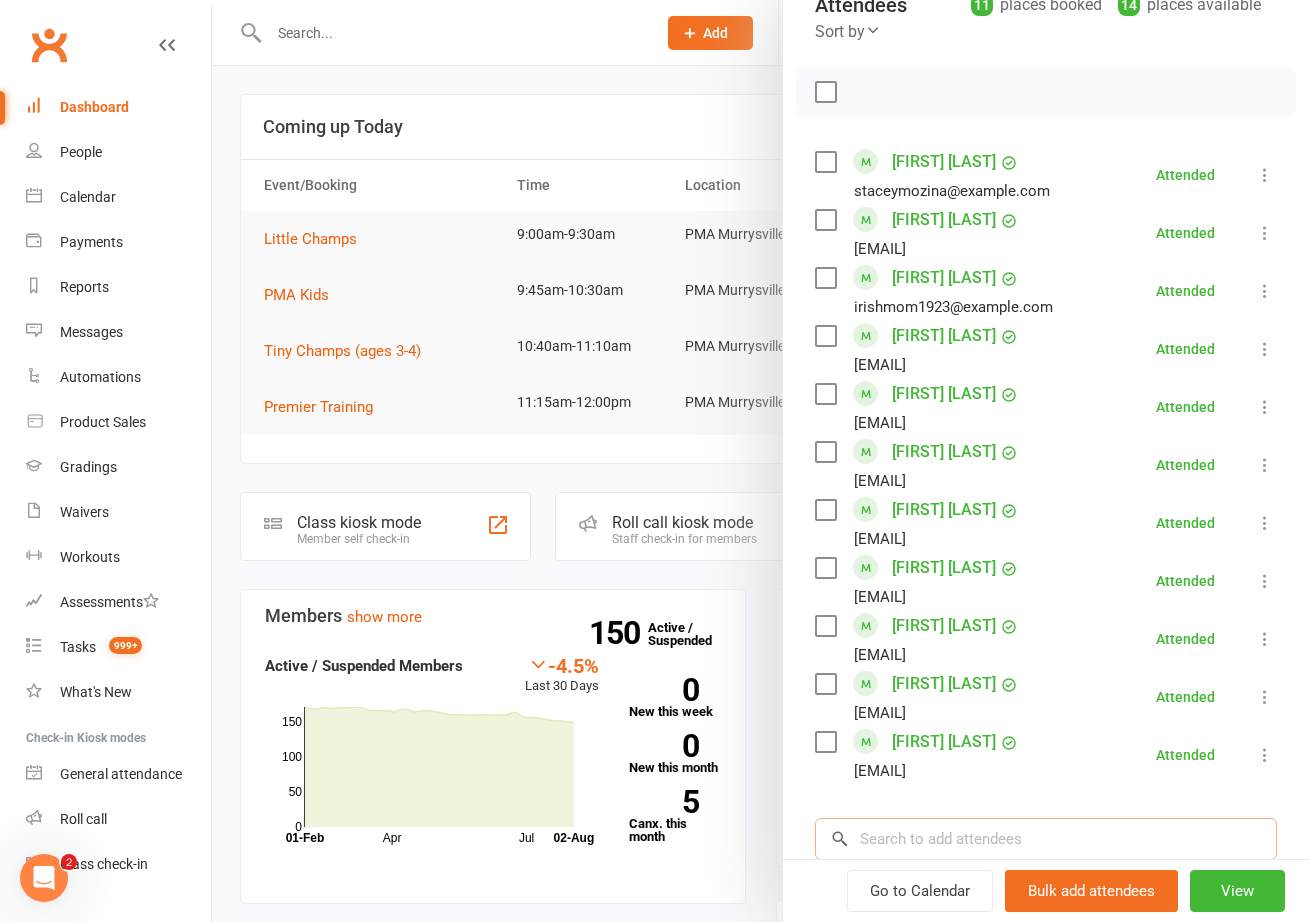 click at bounding box center [1046, 839] 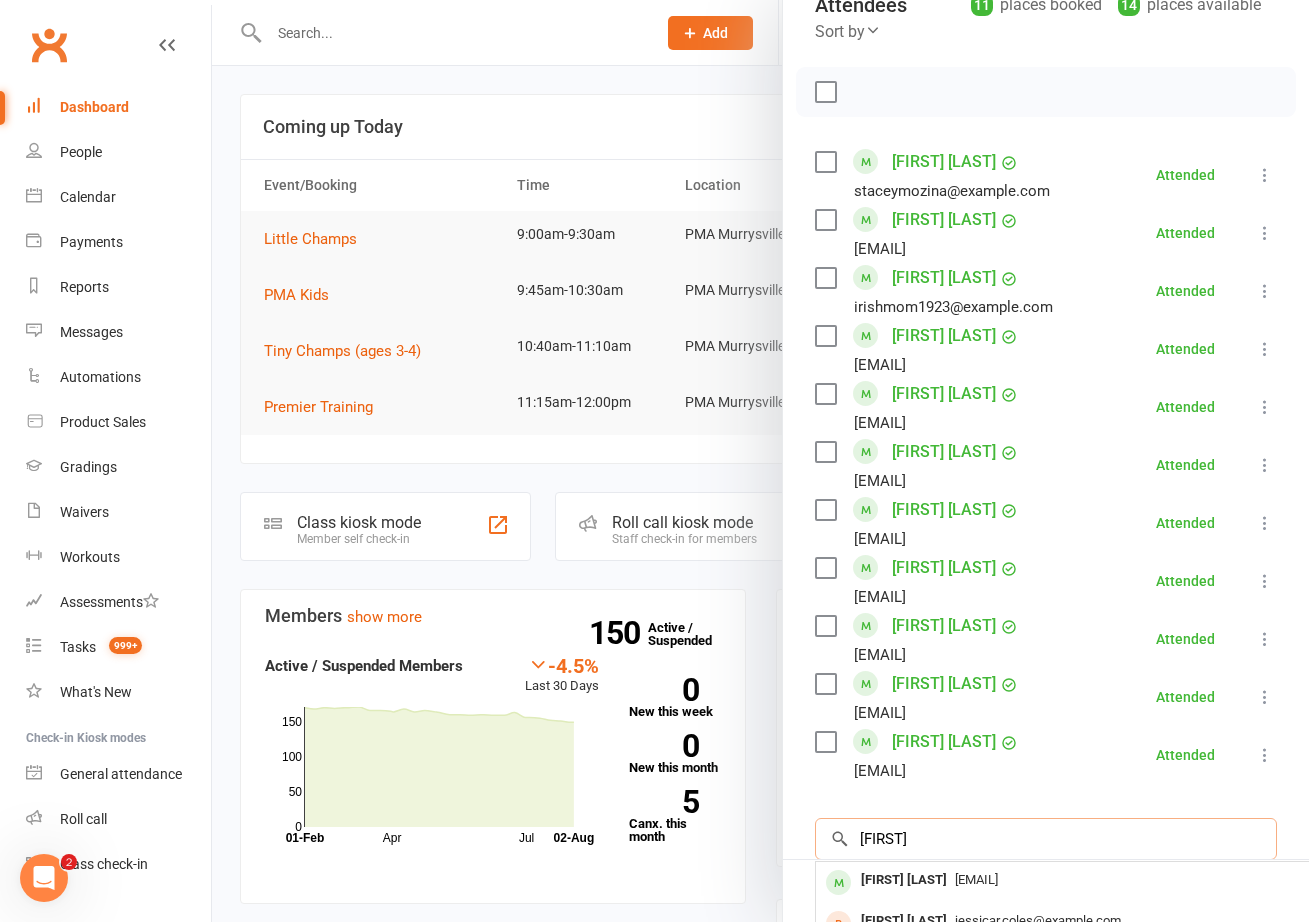 scroll, scrollTop: 293, scrollLeft: 0, axis: vertical 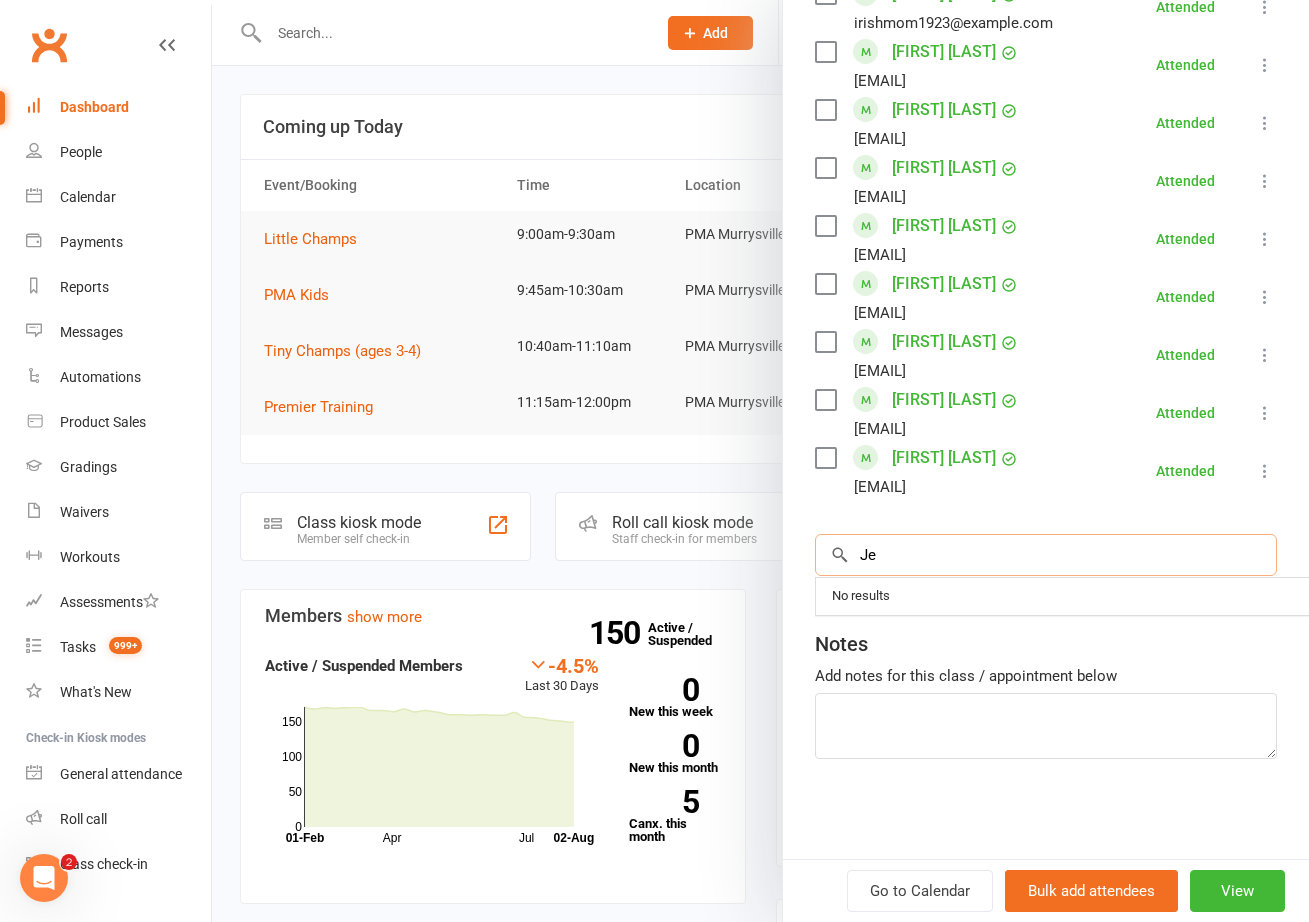 type on "J" 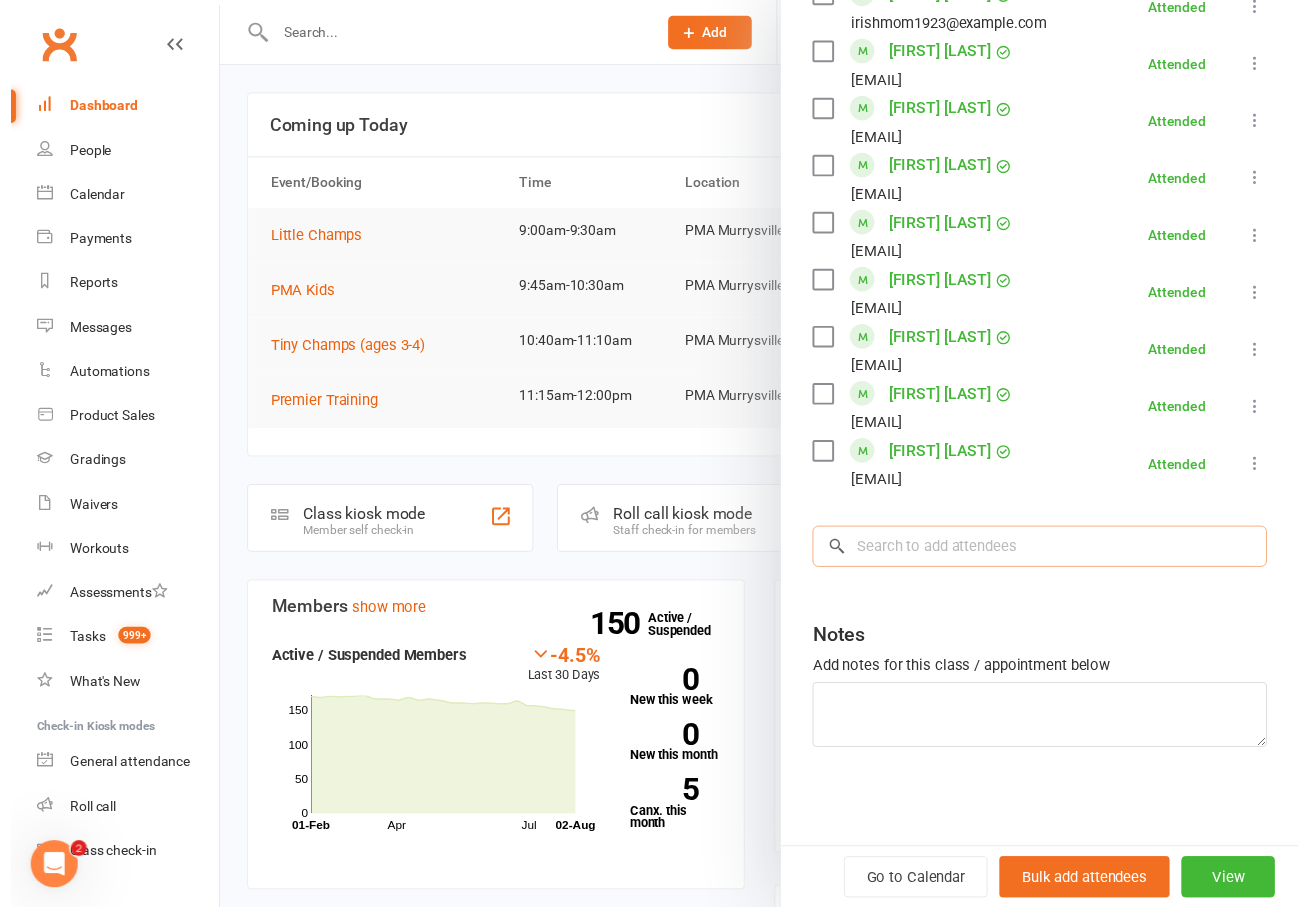 scroll, scrollTop: 535, scrollLeft: 0, axis: vertical 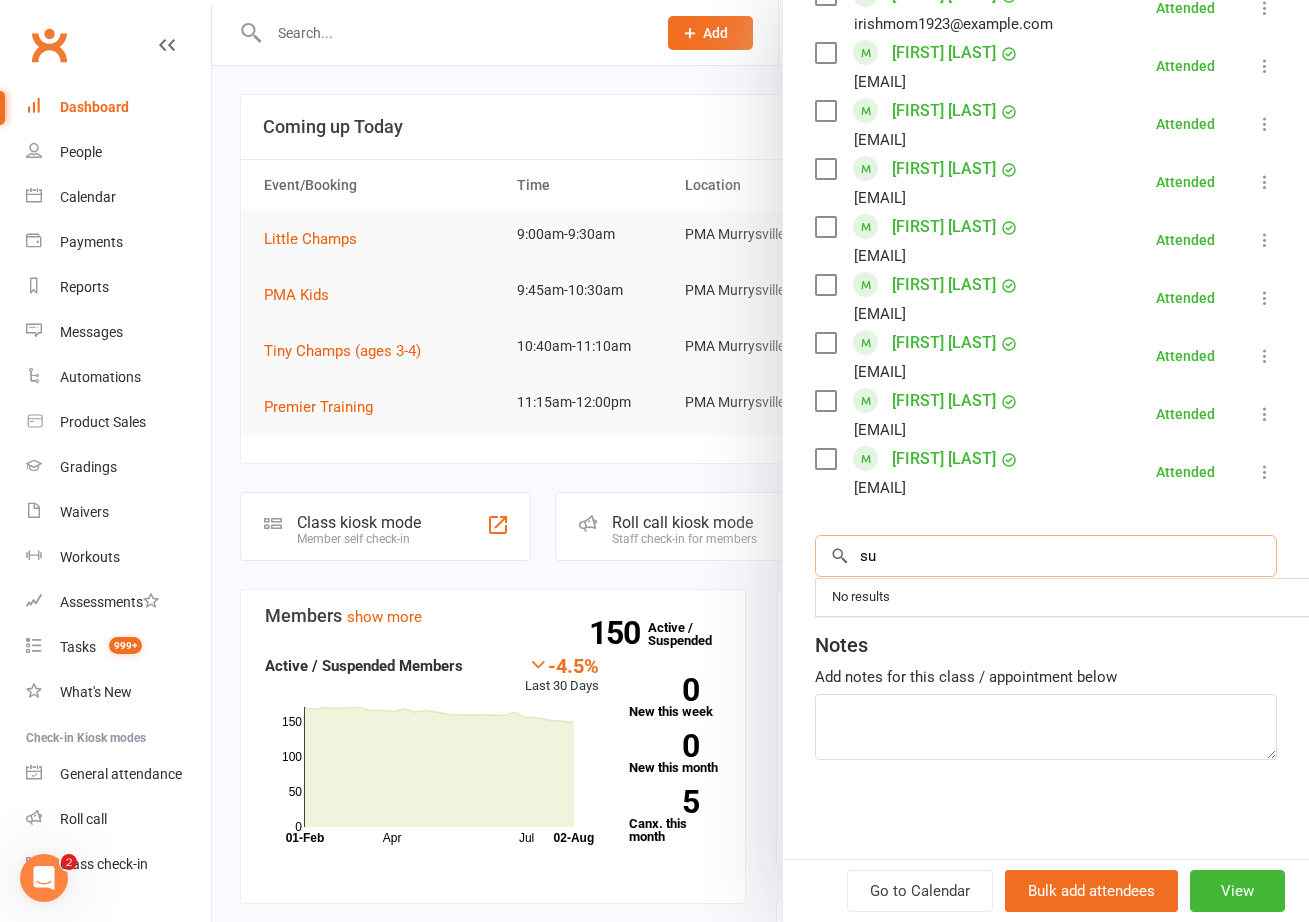 type on "s" 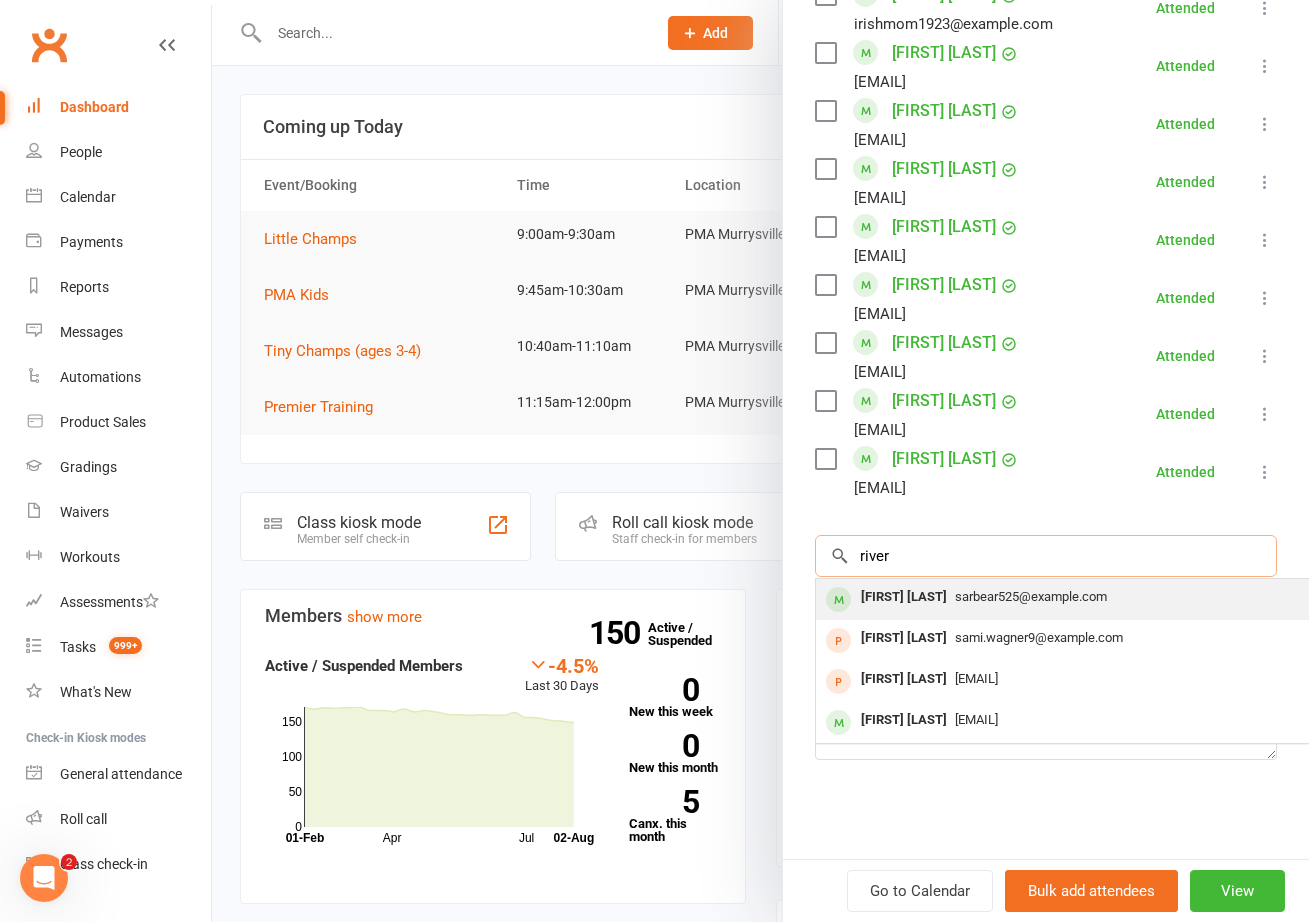 type on "river" 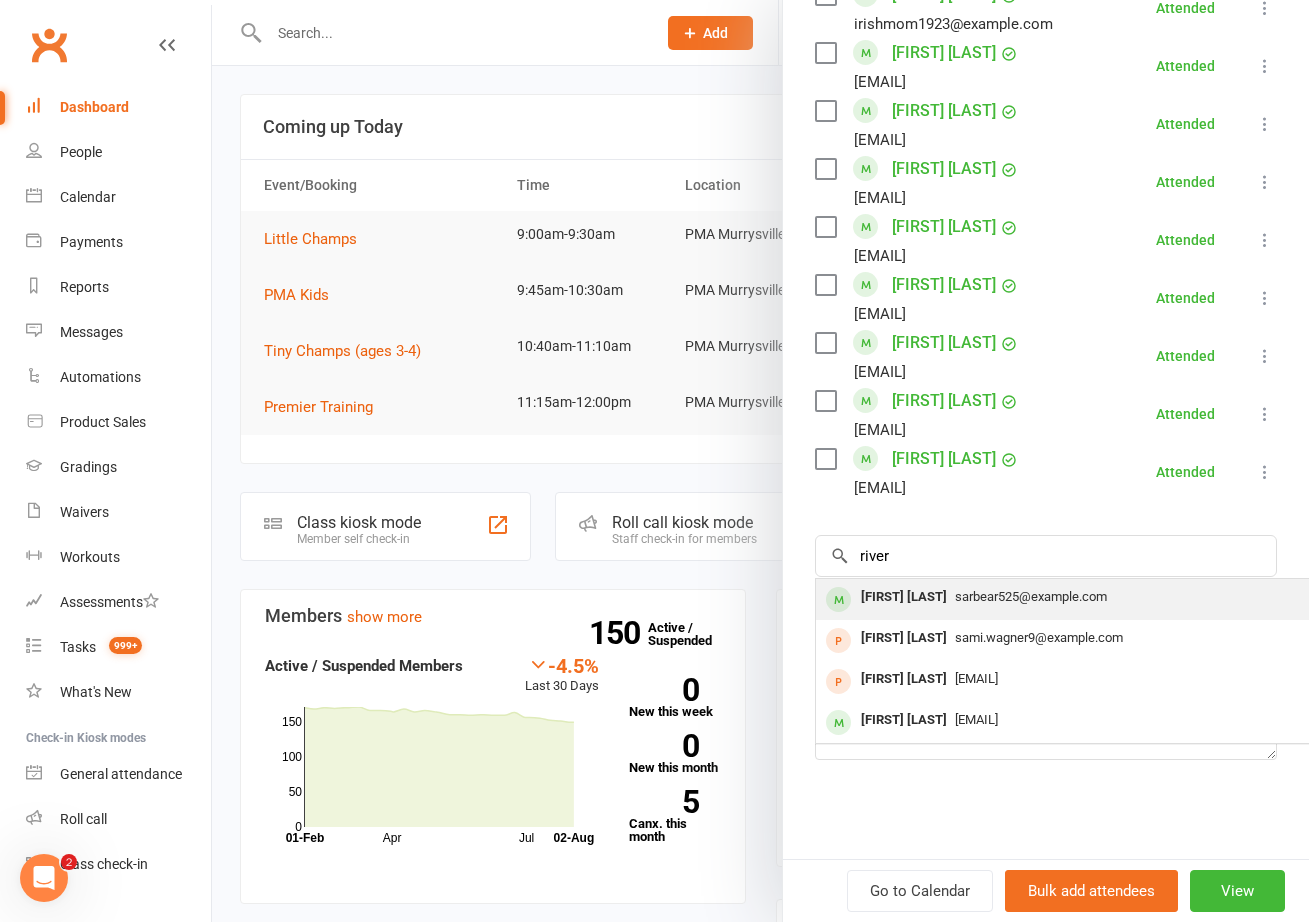 click on "[FIRST] [LAST]" at bounding box center [904, 597] 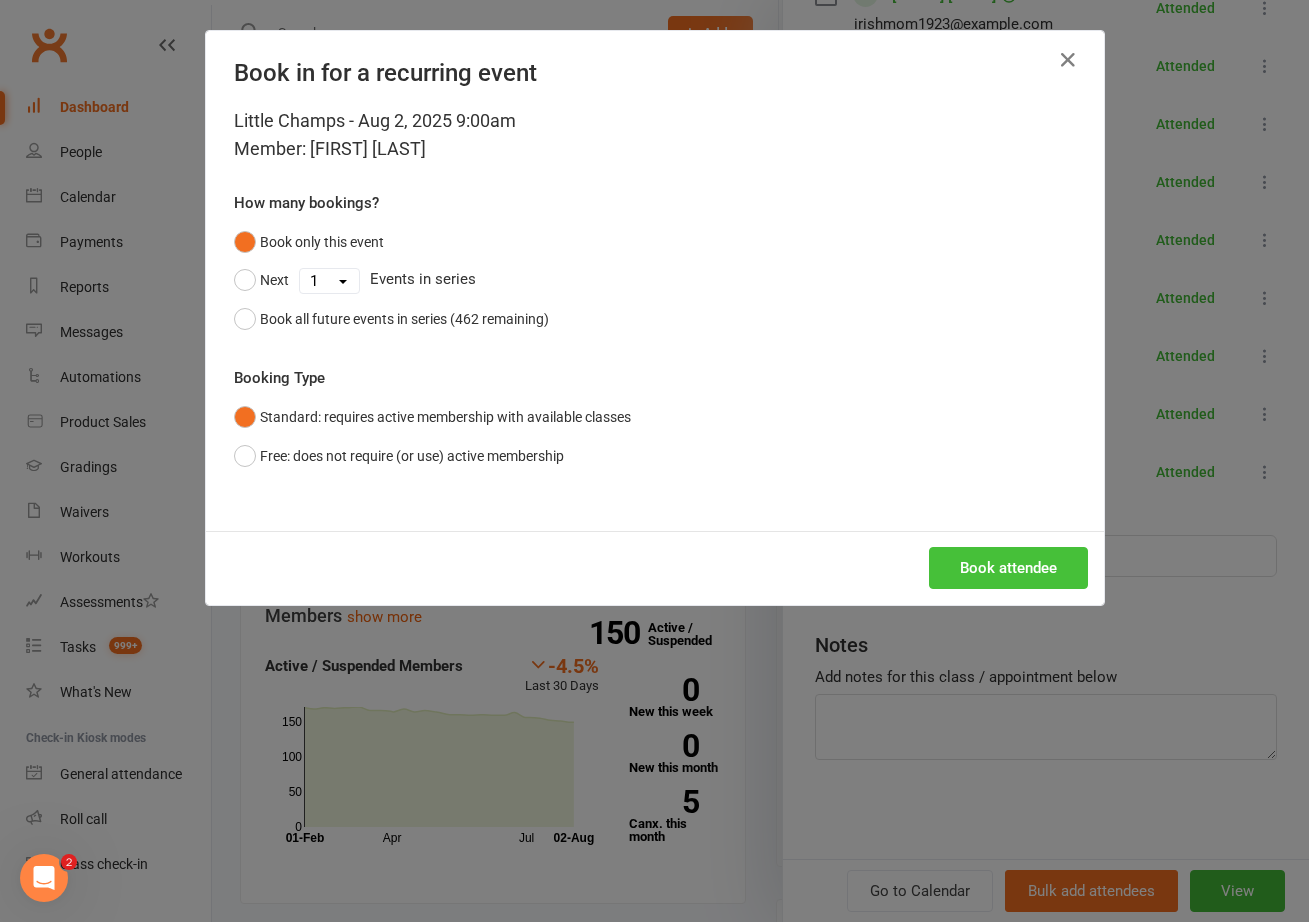 click on "Book attendee" at bounding box center (1008, 568) 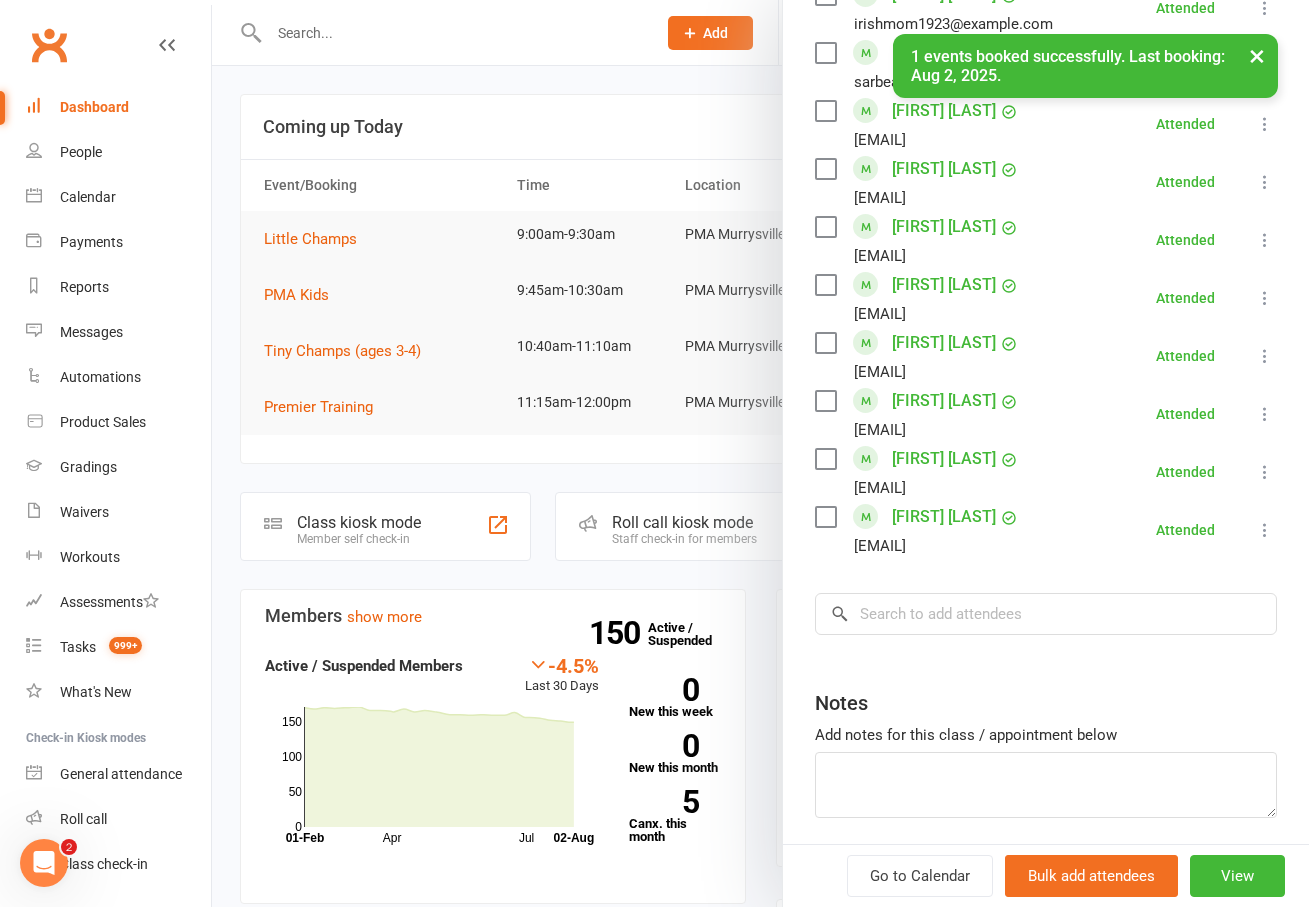 drag, startPoint x: 929, startPoint y: 649, endPoint x: 938, endPoint y: 632, distance: 19.235384 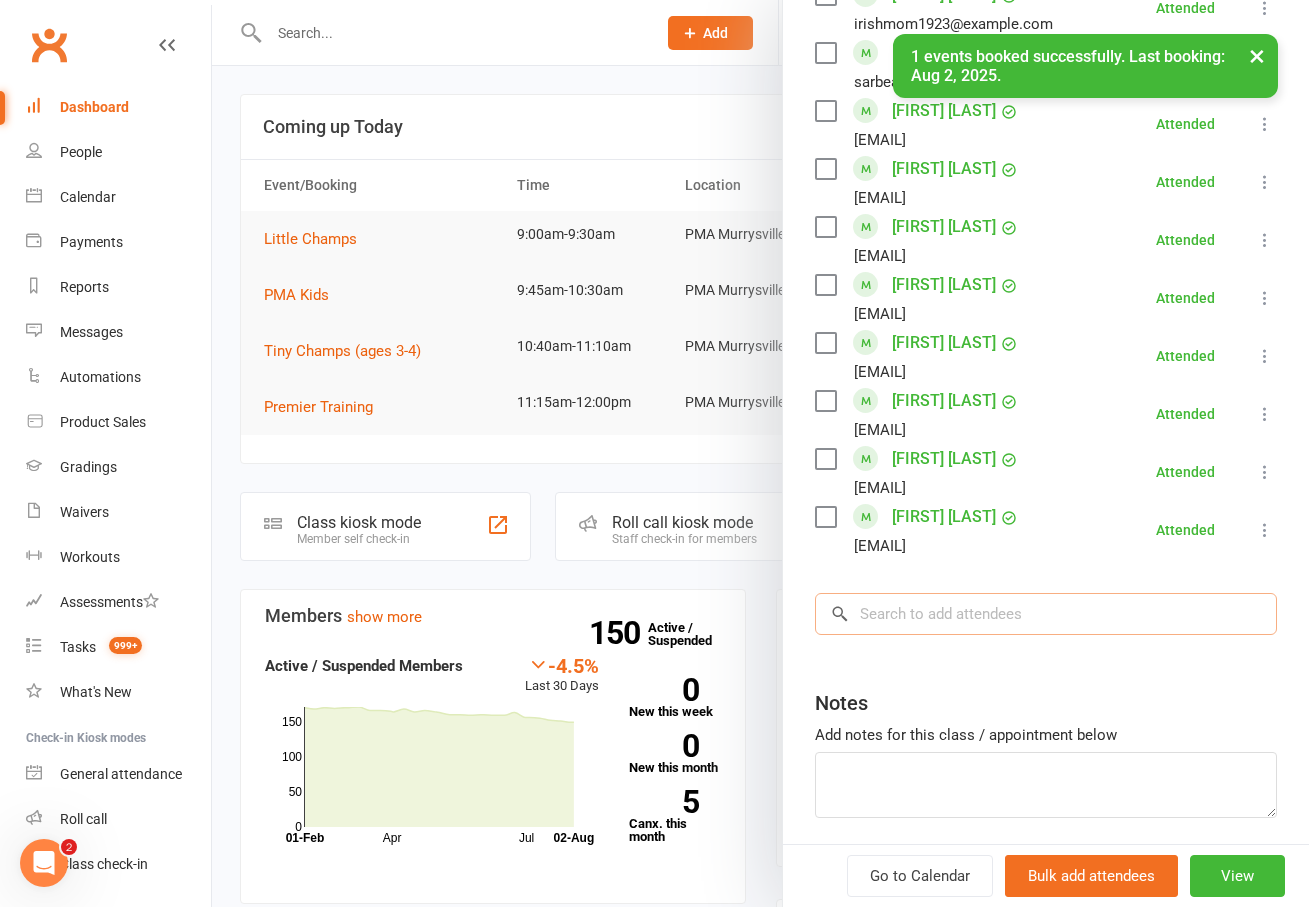 click at bounding box center [1046, 614] 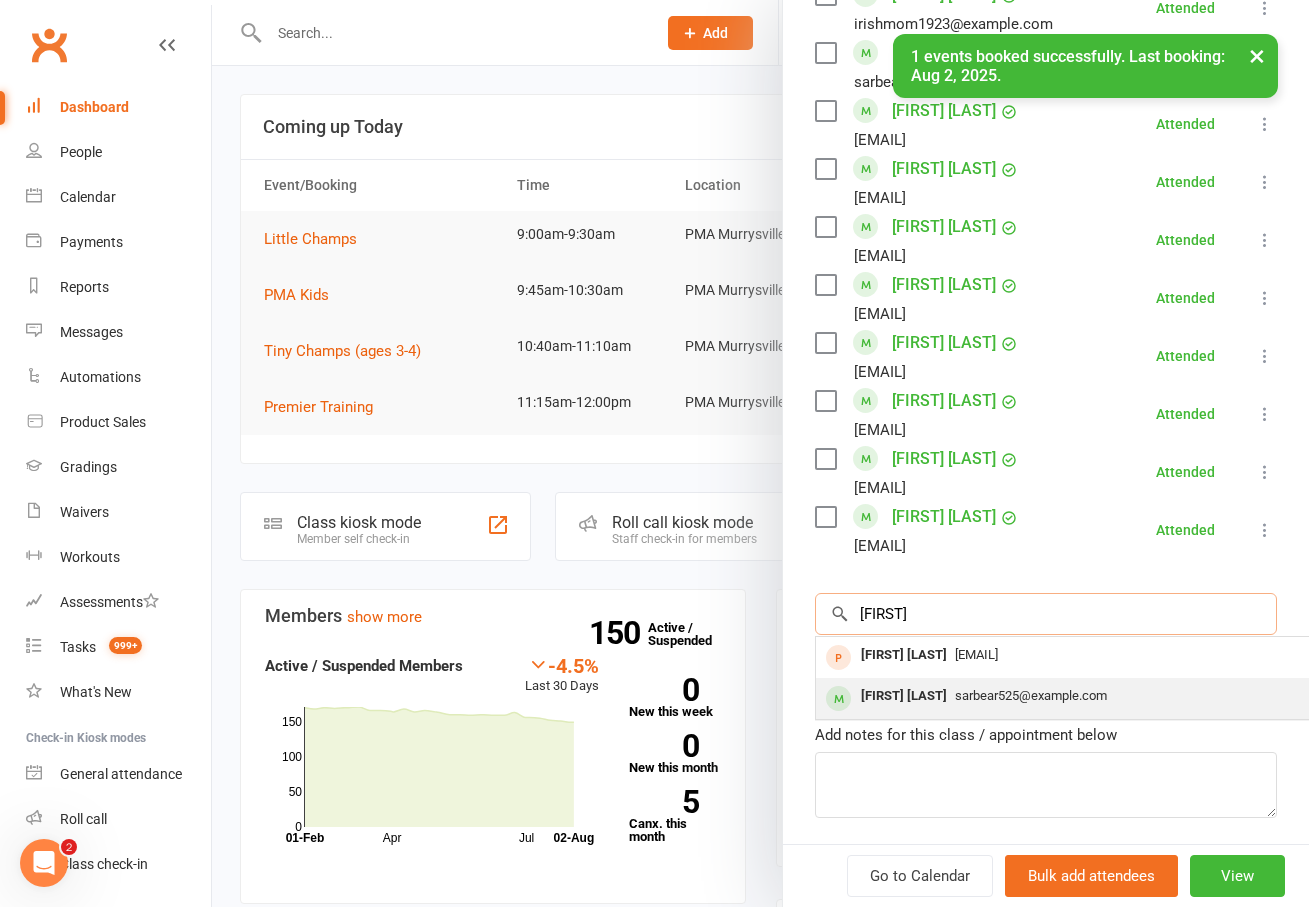 type on "[FIRST]" 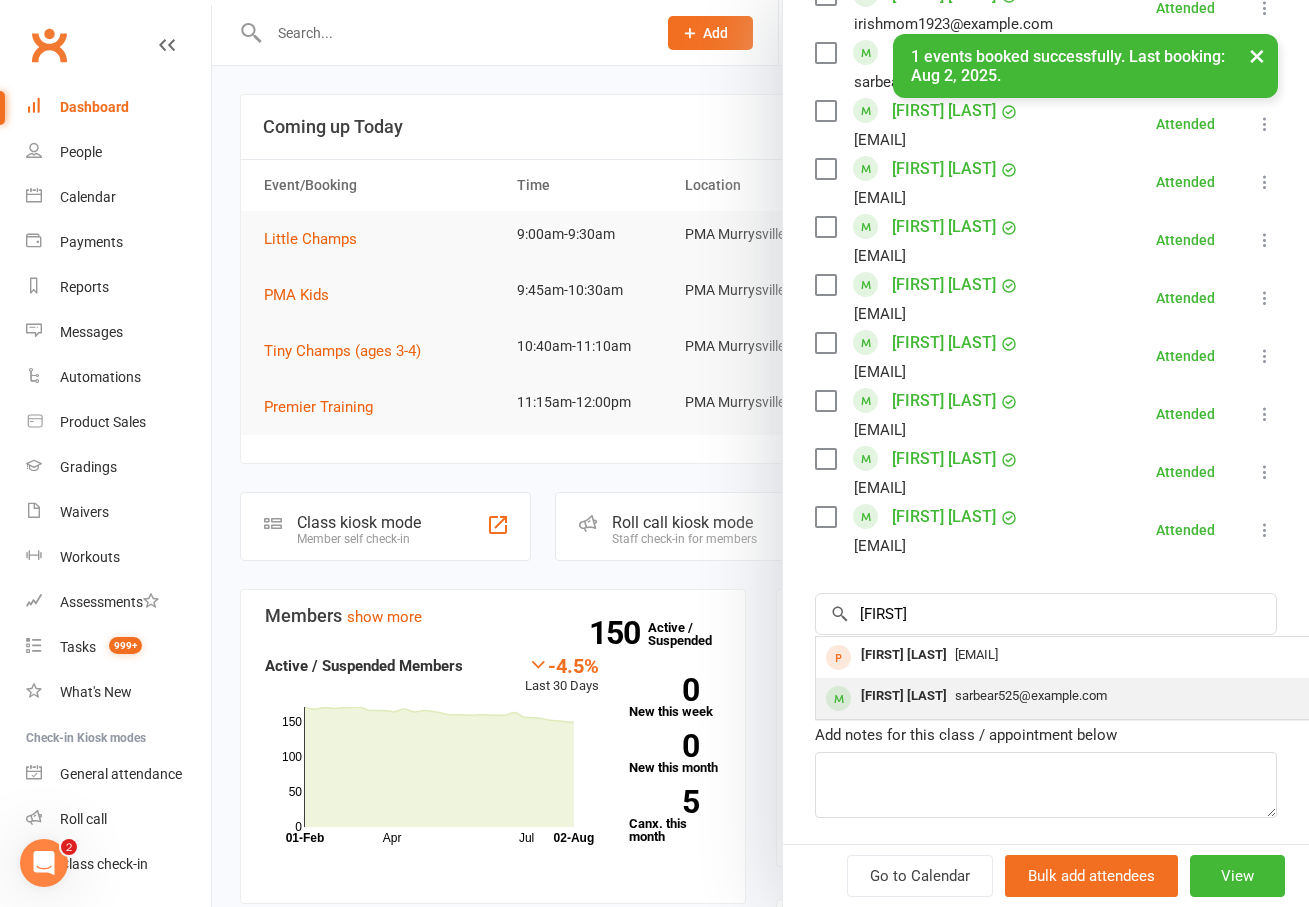 click on "sarbear525@example.com" at bounding box center (1115, 696) 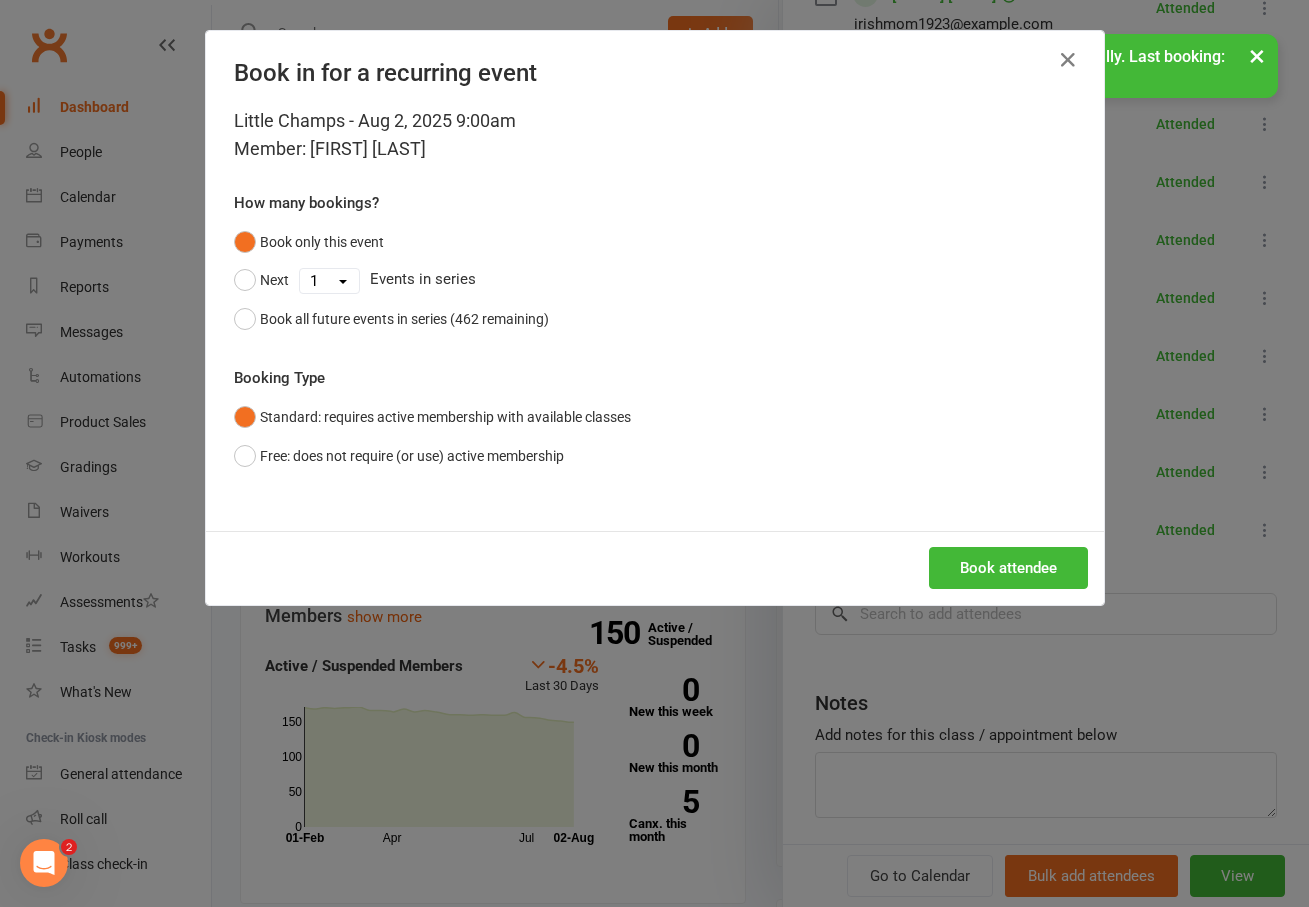 click on "Book attendee" at bounding box center [1008, 568] 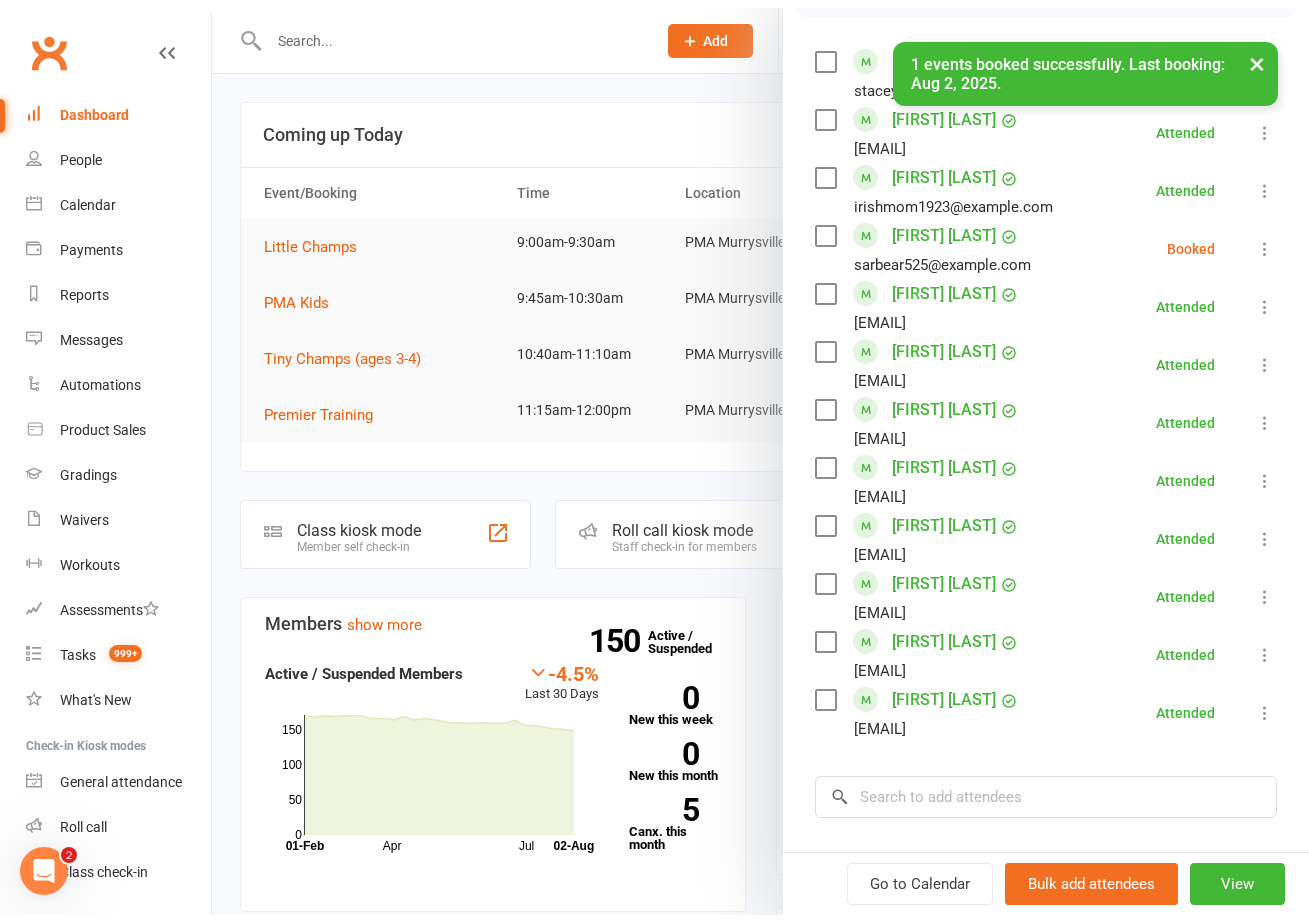 scroll, scrollTop: 169, scrollLeft: 0, axis: vertical 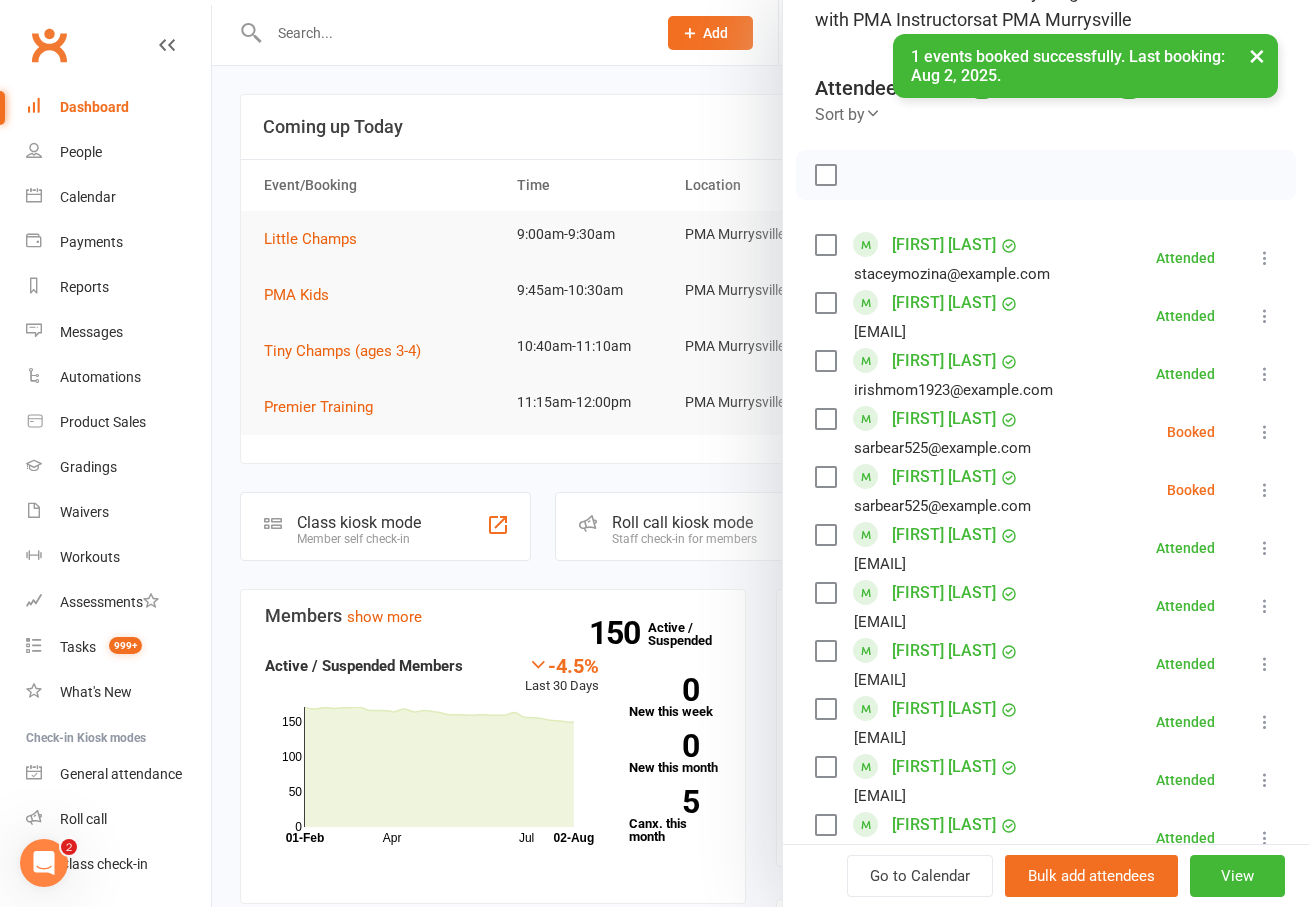drag, startPoint x: 1231, startPoint y: 423, endPoint x: 1230, endPoint y: 438, distance: 15.033297 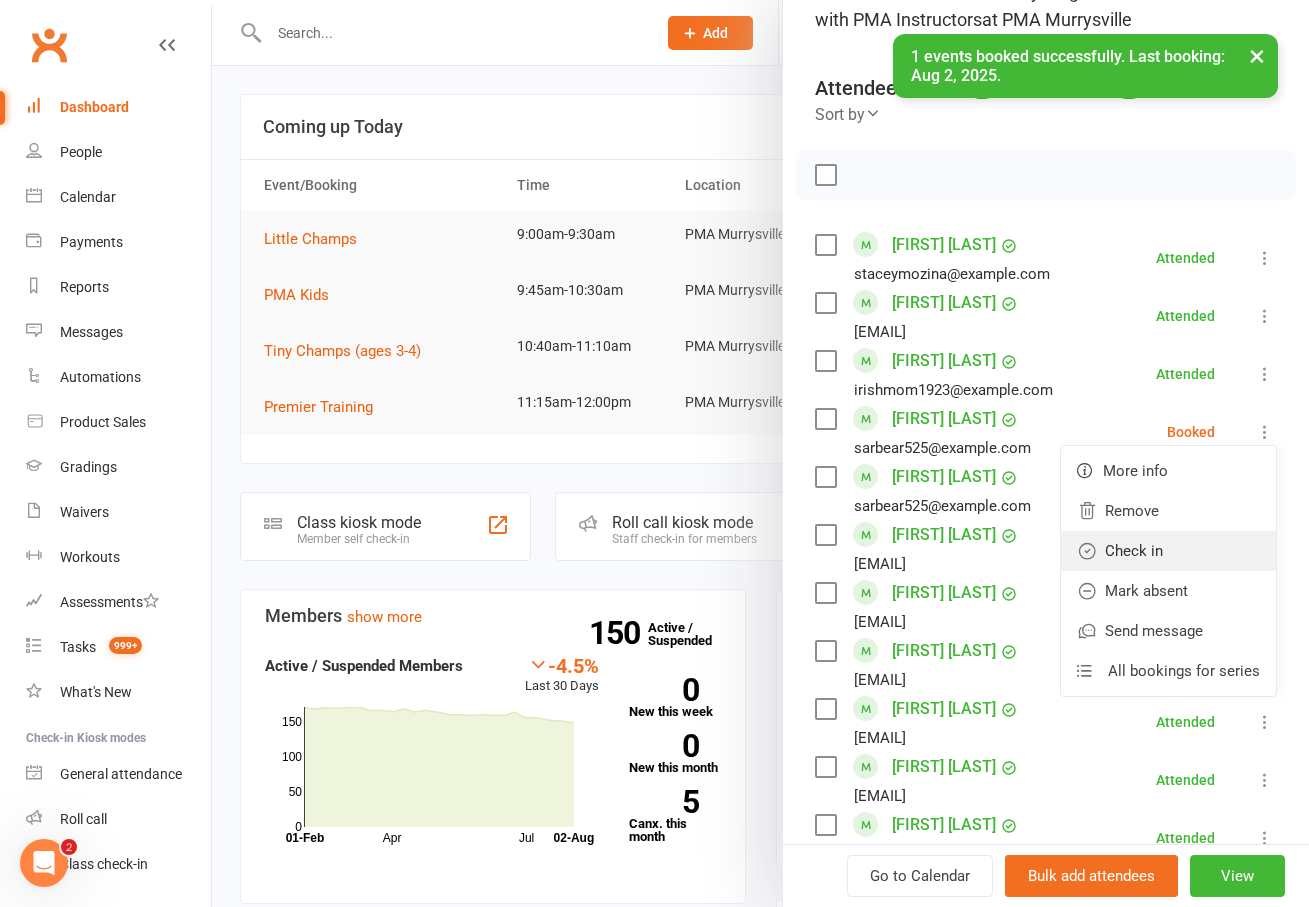 click on "Check in" at bounding box center (1168, 551) 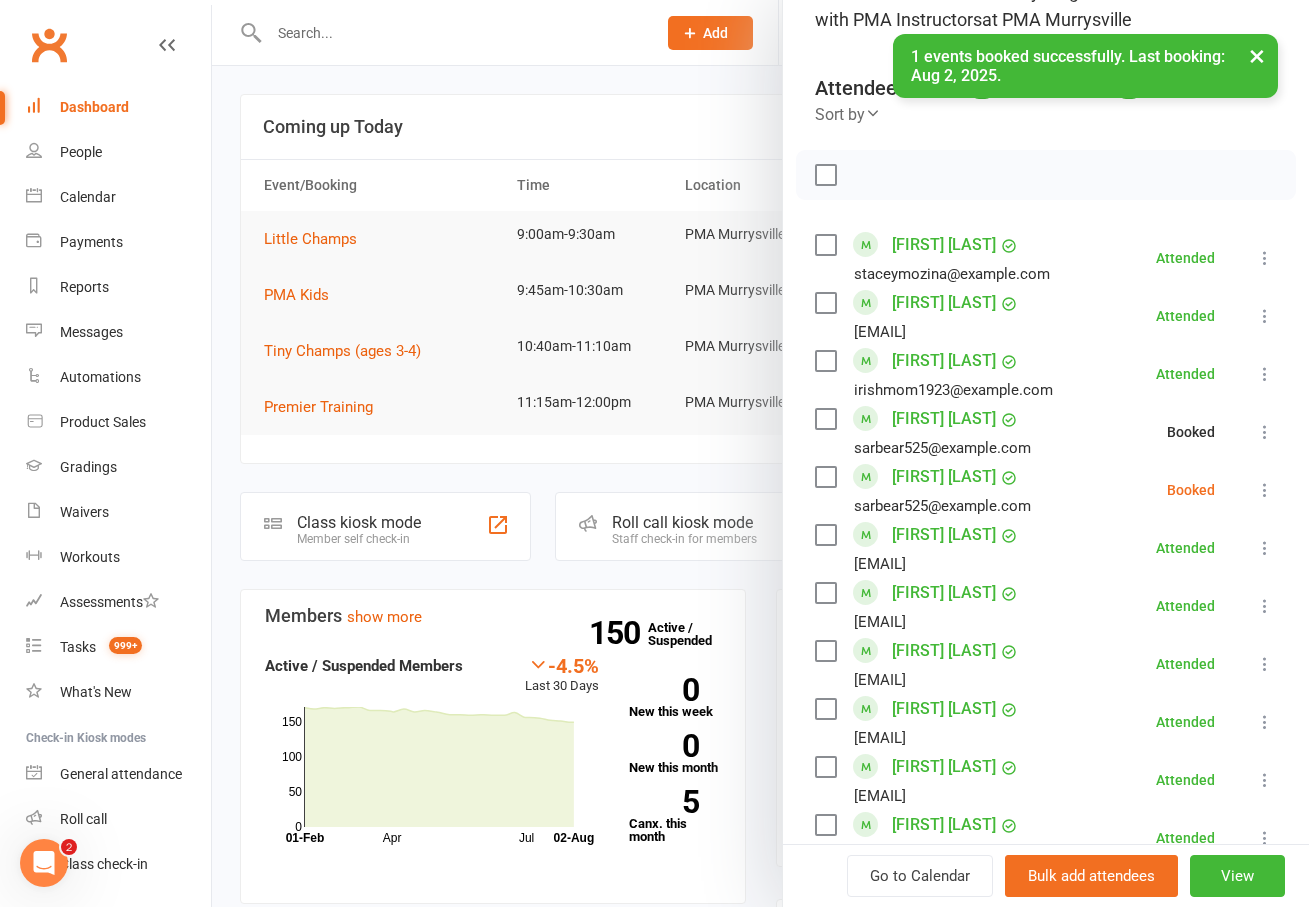 click at bounding box center [1265, 490] 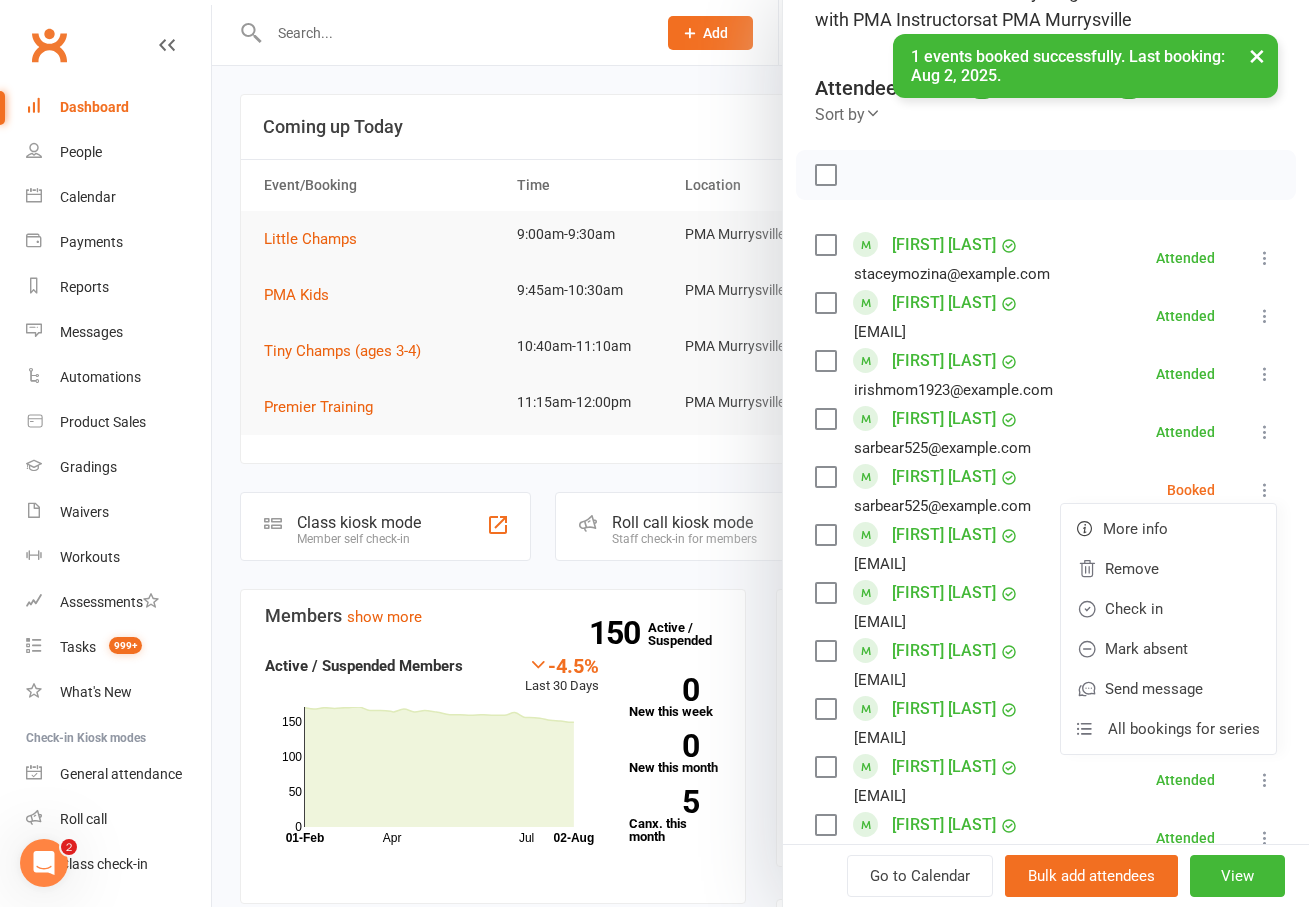 drag, startPoint x: 1129, startPoint y: 630, endPoint x: 1115, endPoint y: 608, distance: 26.076809 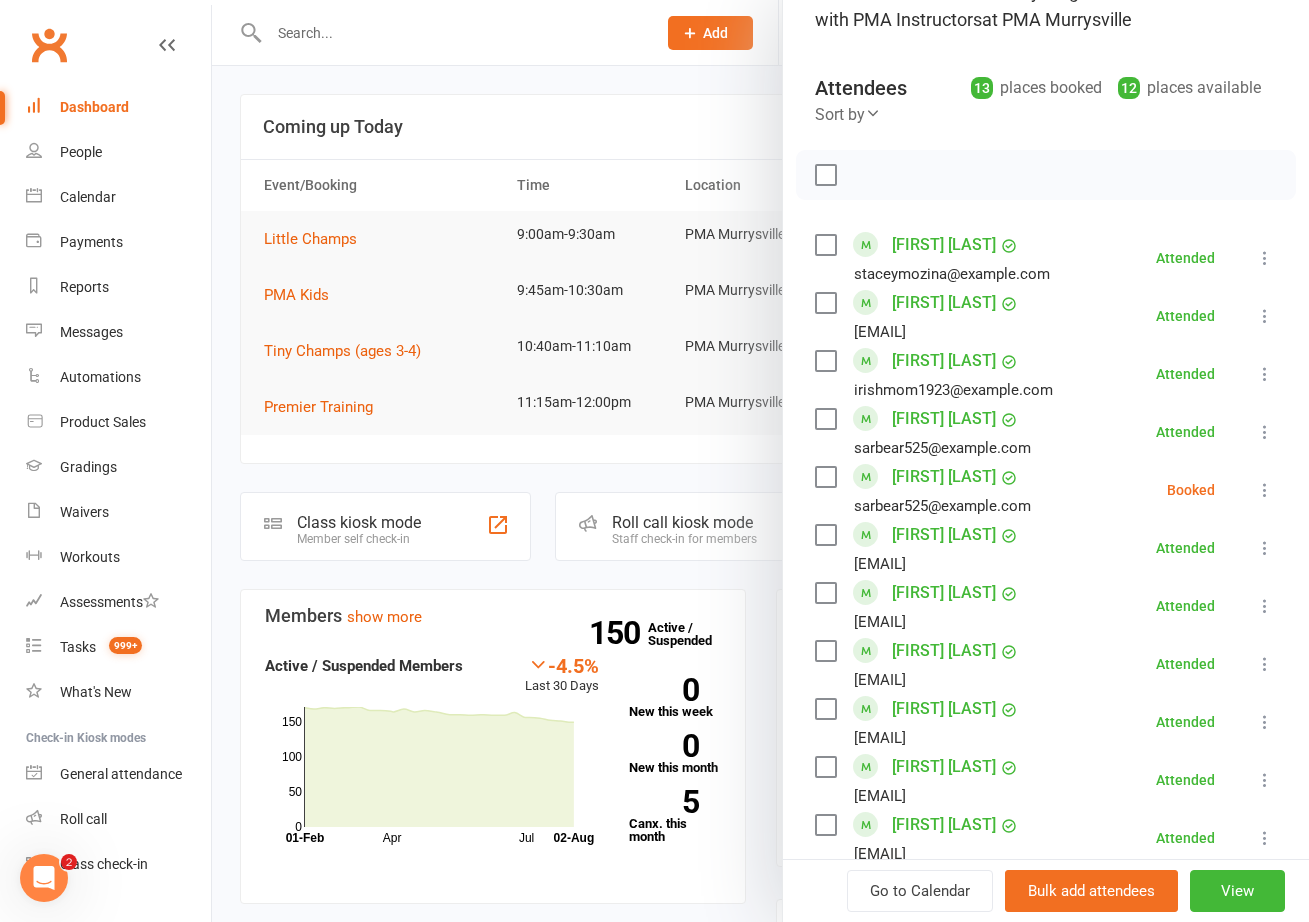 click on "[FIRST] [LAST]  [EMAIL] Attended More info  Remove  Mark absent  Undo check-in  Send message  All bookings for series" at bounding box center [1046, 606] 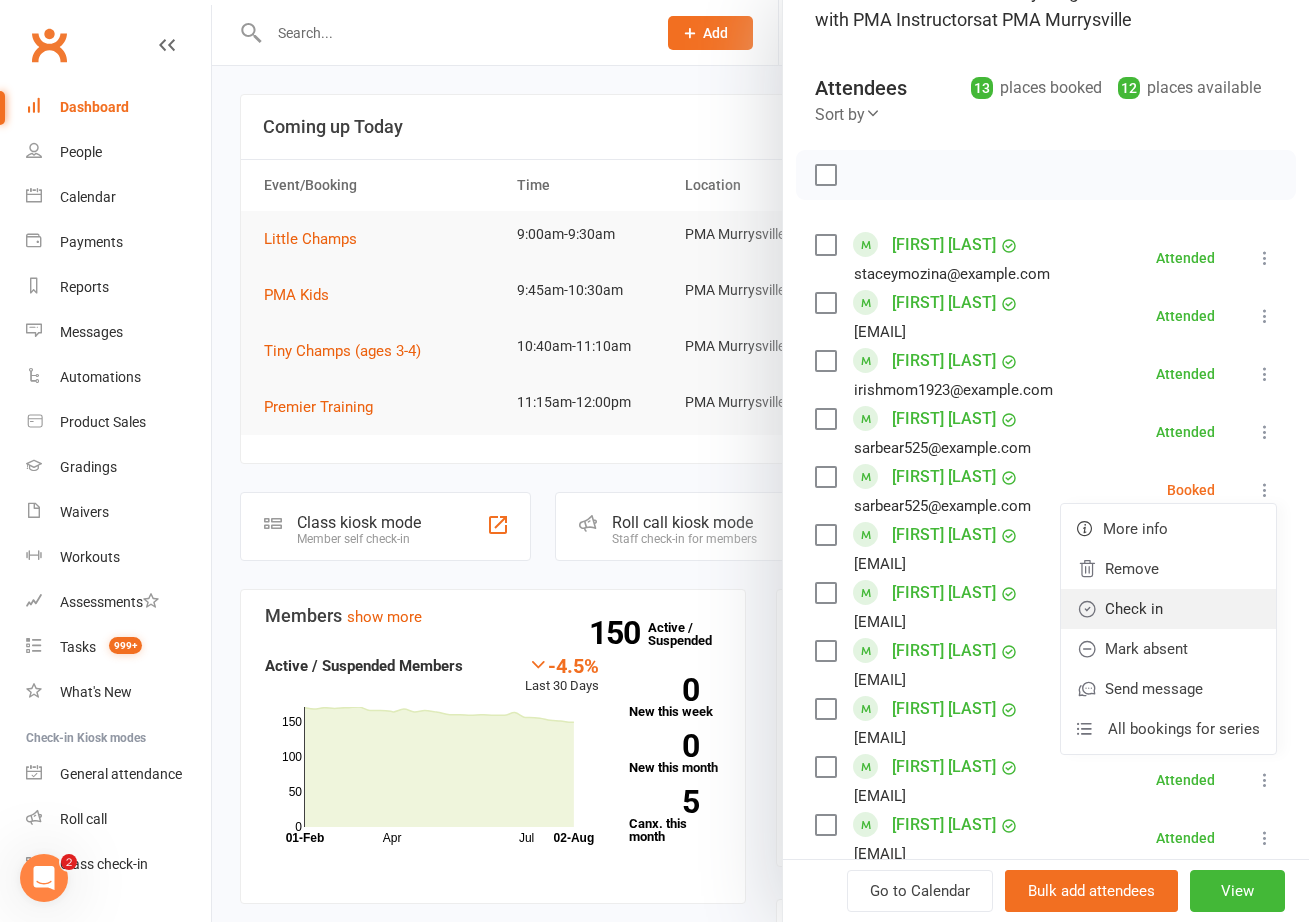 click on "Check in" at bounding box center [1168, 609] 